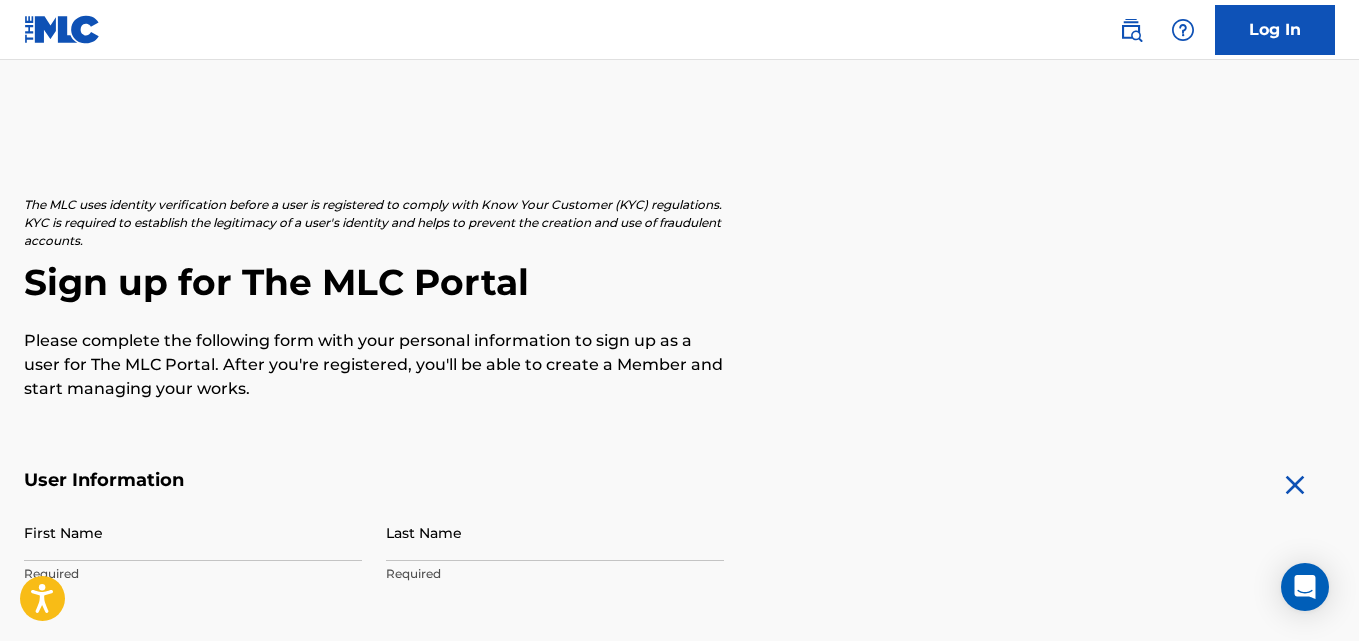scroll, scrollTop: 480, scrollLeft: 0, axis: vertical 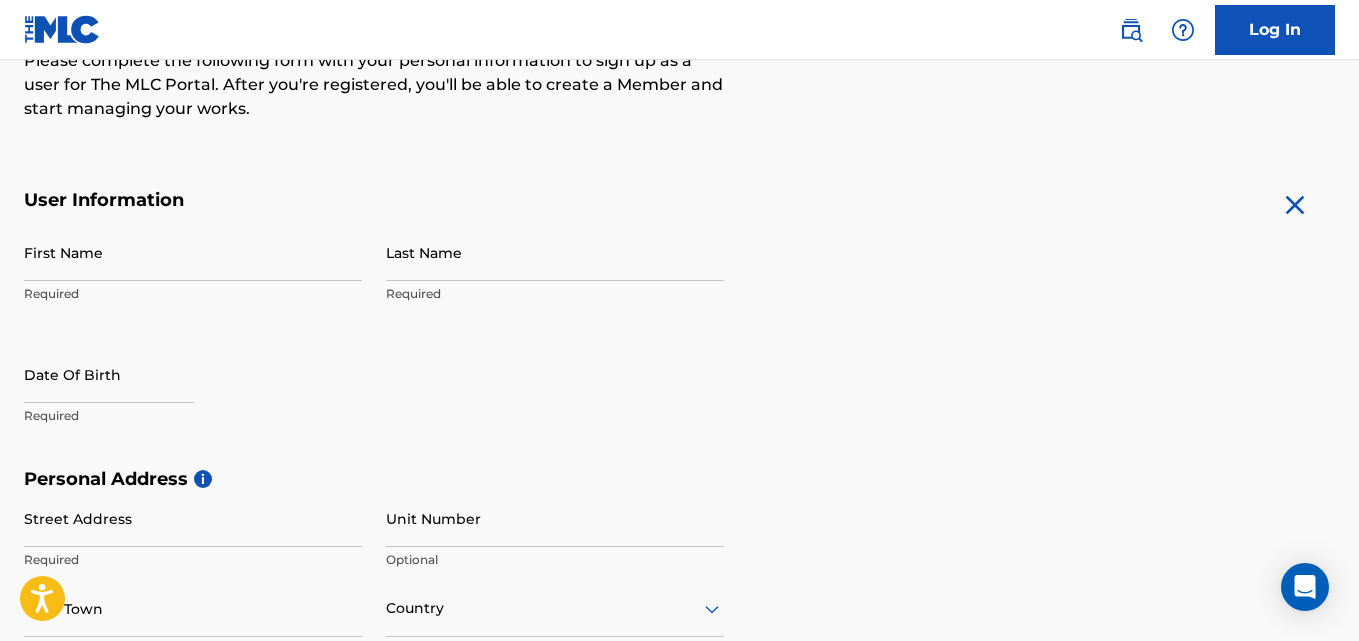 click on "Required" at bounding box center (193, 294) 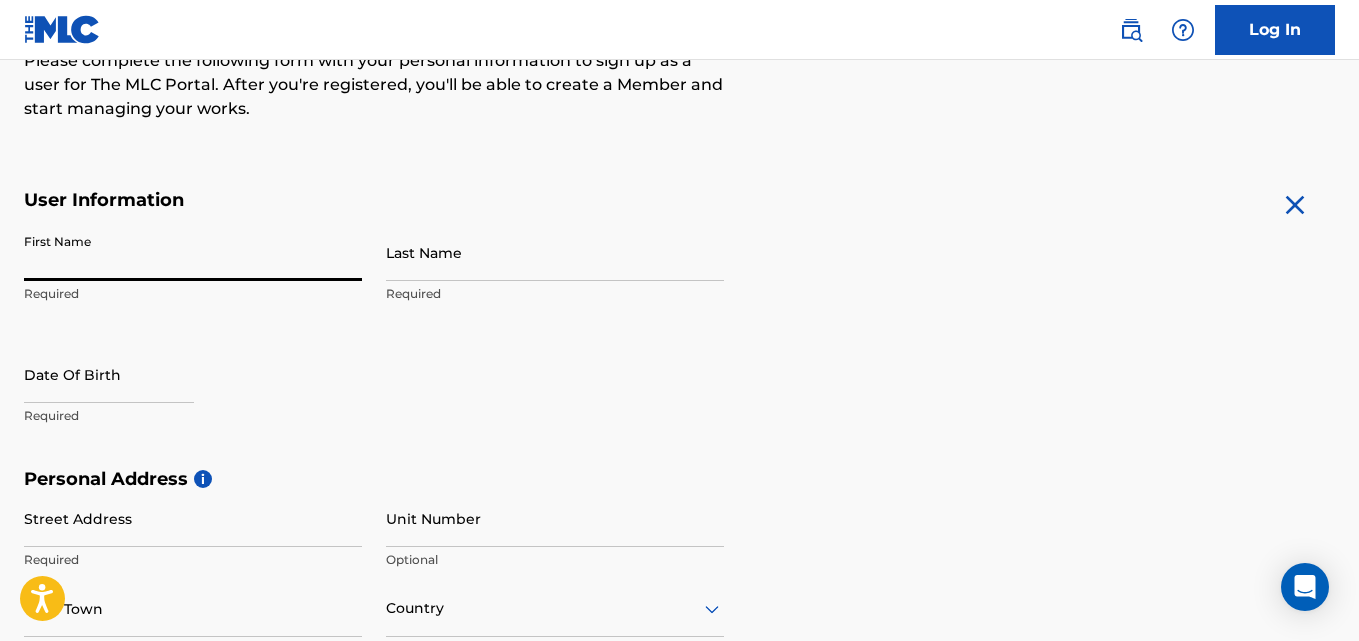 click on "First Name" at bounding box center (193, 252) 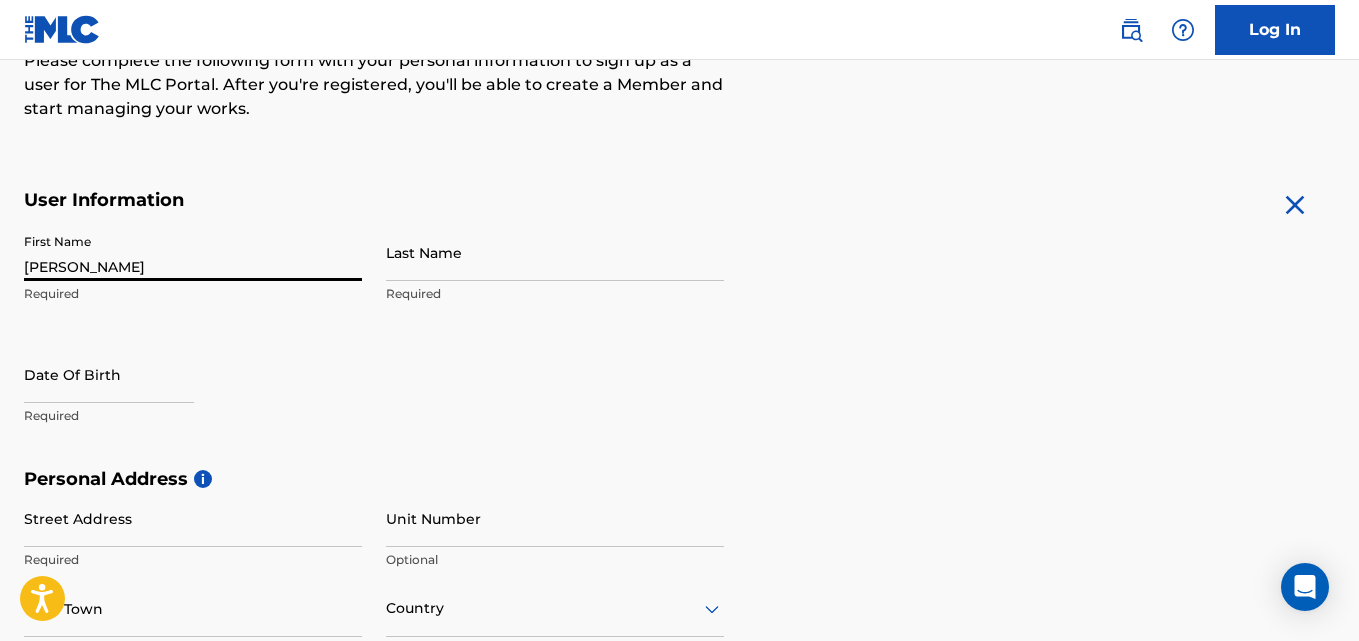 type on "A [PERSON_NAME]" 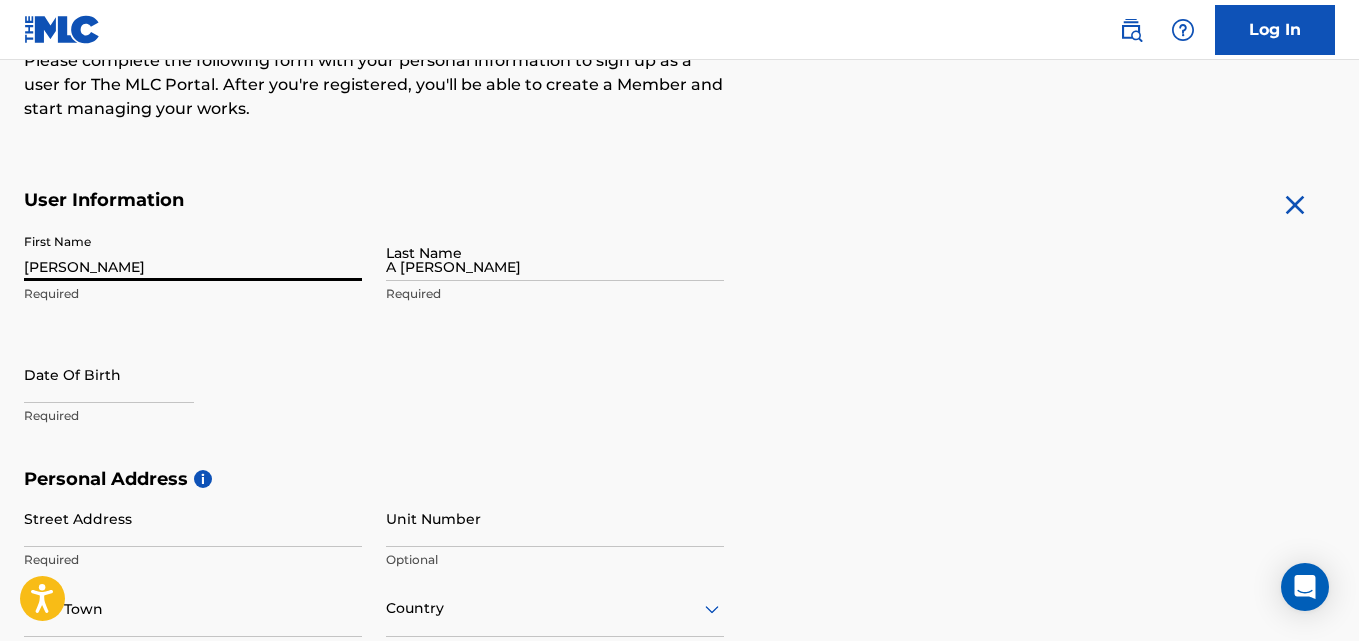 type on "[STREET_ADDRESS] 9" 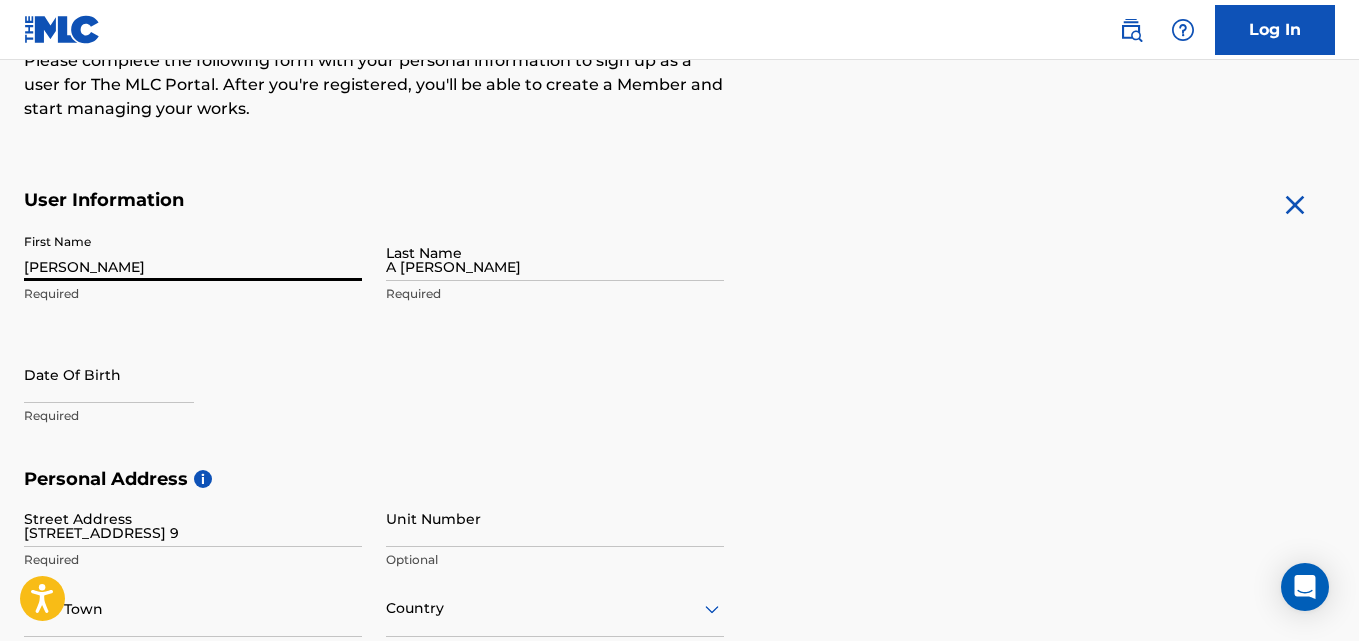 type on "[GEOGRAPHIC_DATA]" 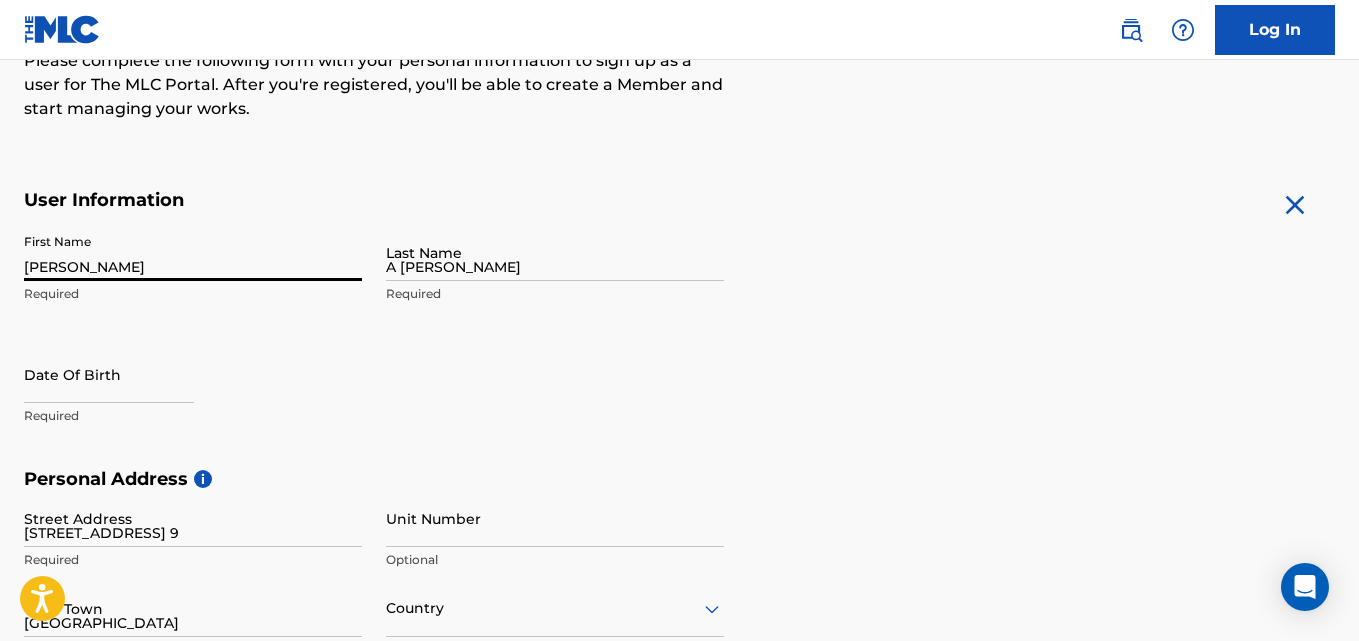 type on "[GEOGRAPHIC_DATA]" 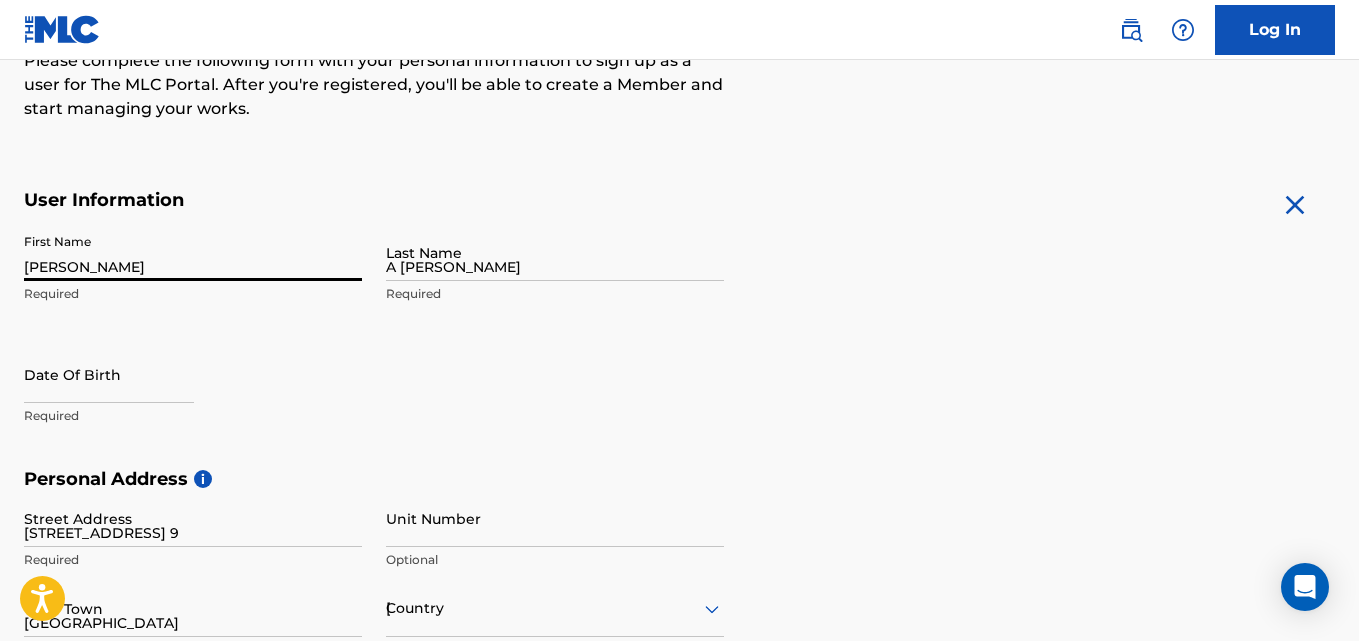 type on "OH" 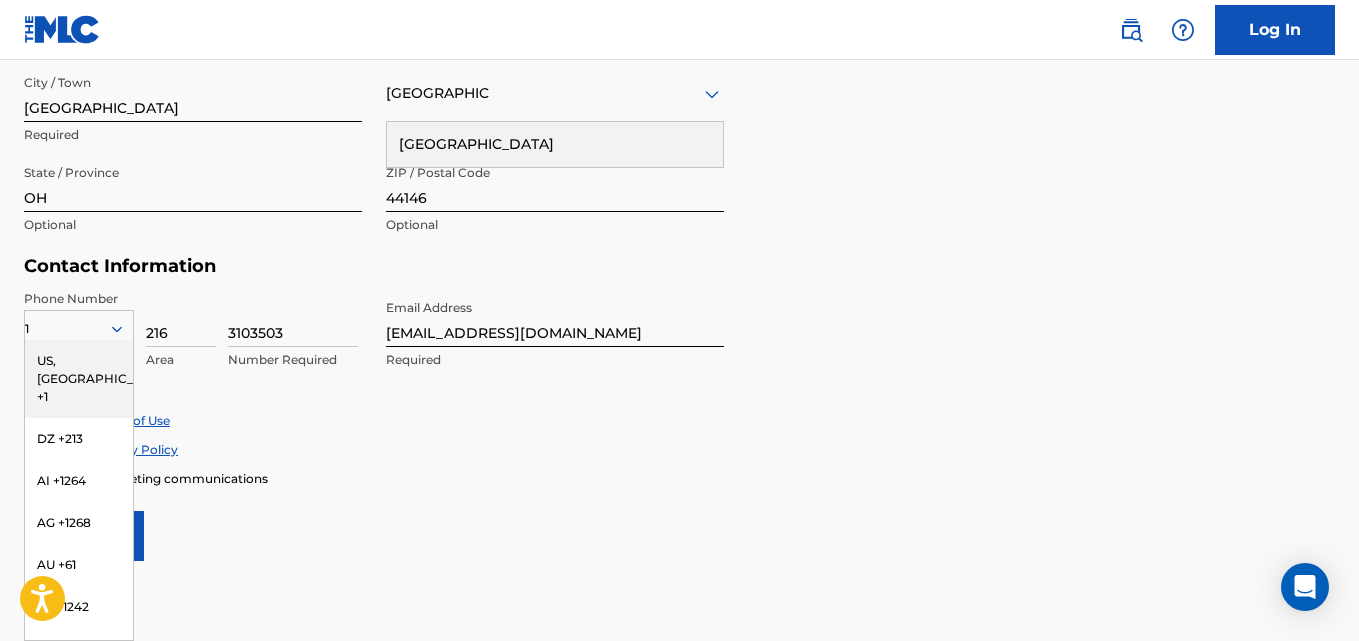 scroll, scrollTop: 538, scrollLeft: 0, axis: vertical 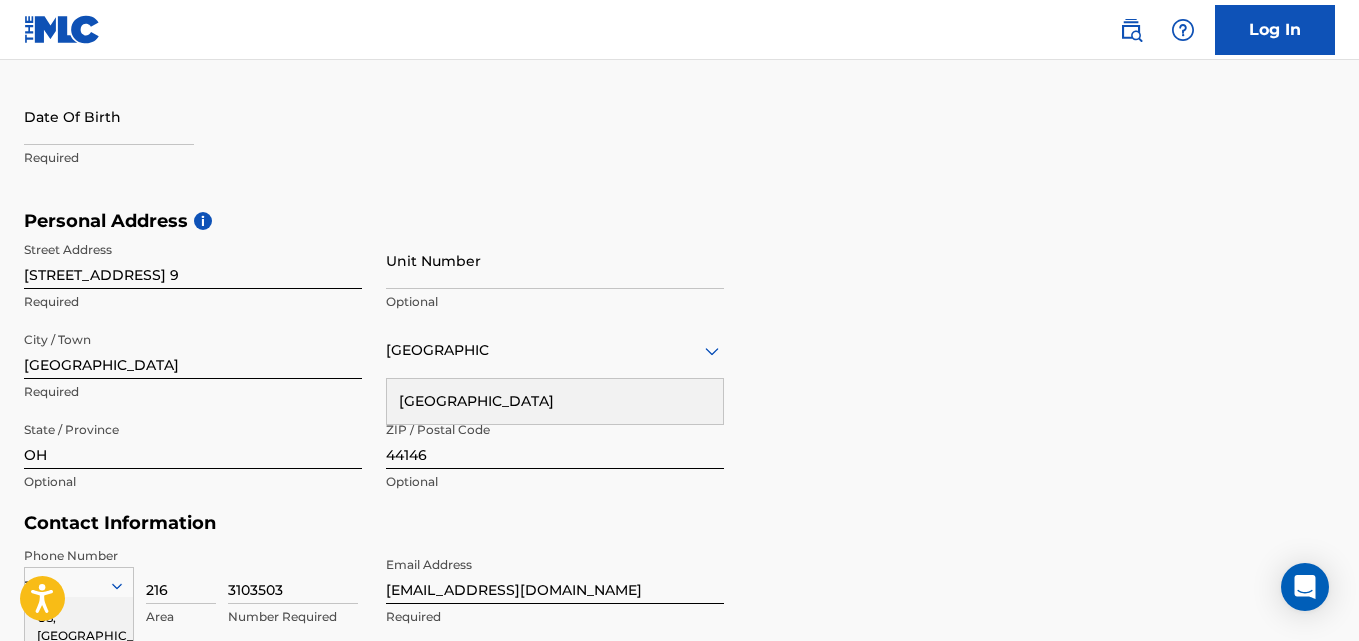 click on "Personal Address i Street Address [STREET_ADDRESS] 9 Required Unit Number Optional City / Town [GEOGRAPHIC_DATA] Required [GEOGRAPHIC_DATA] [GEOGRAPHIC_DATA] Required State / Province [GEOGRAPHIC_DATA] Optional ZIP / Postal Code 44146 Optional" at bounding box center [679, 361] 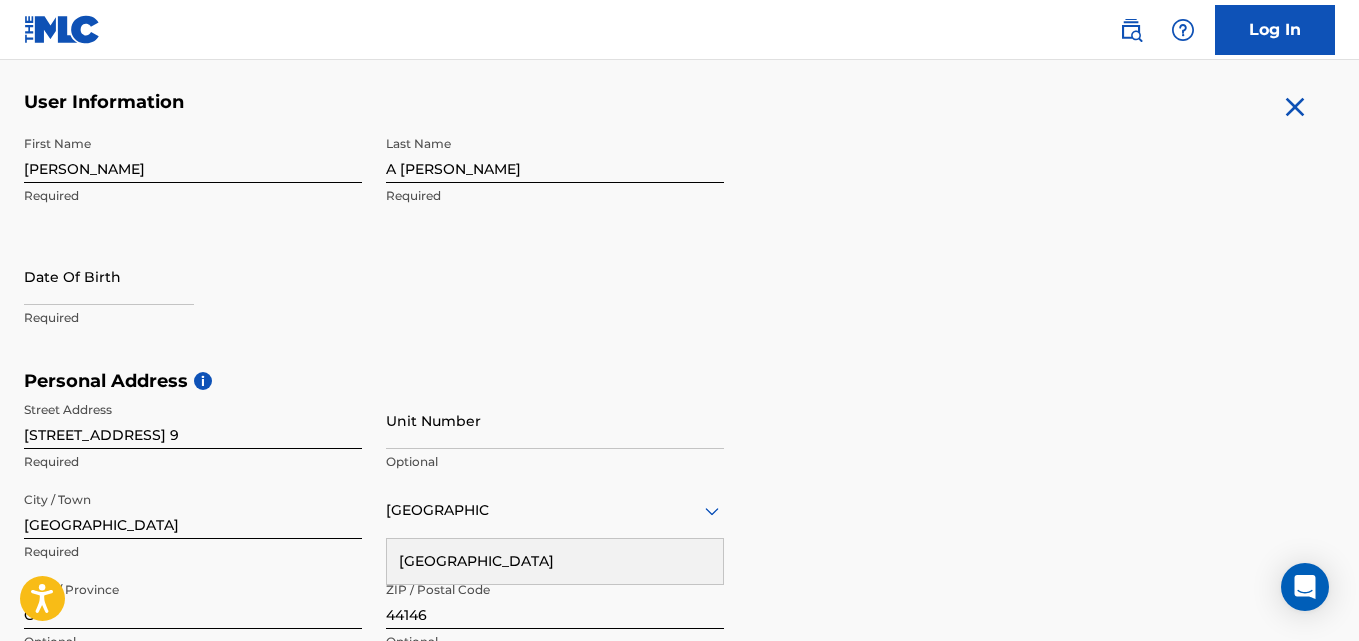 scroll, scrollTop: 338, scrollLeft: 0, axis: vertical 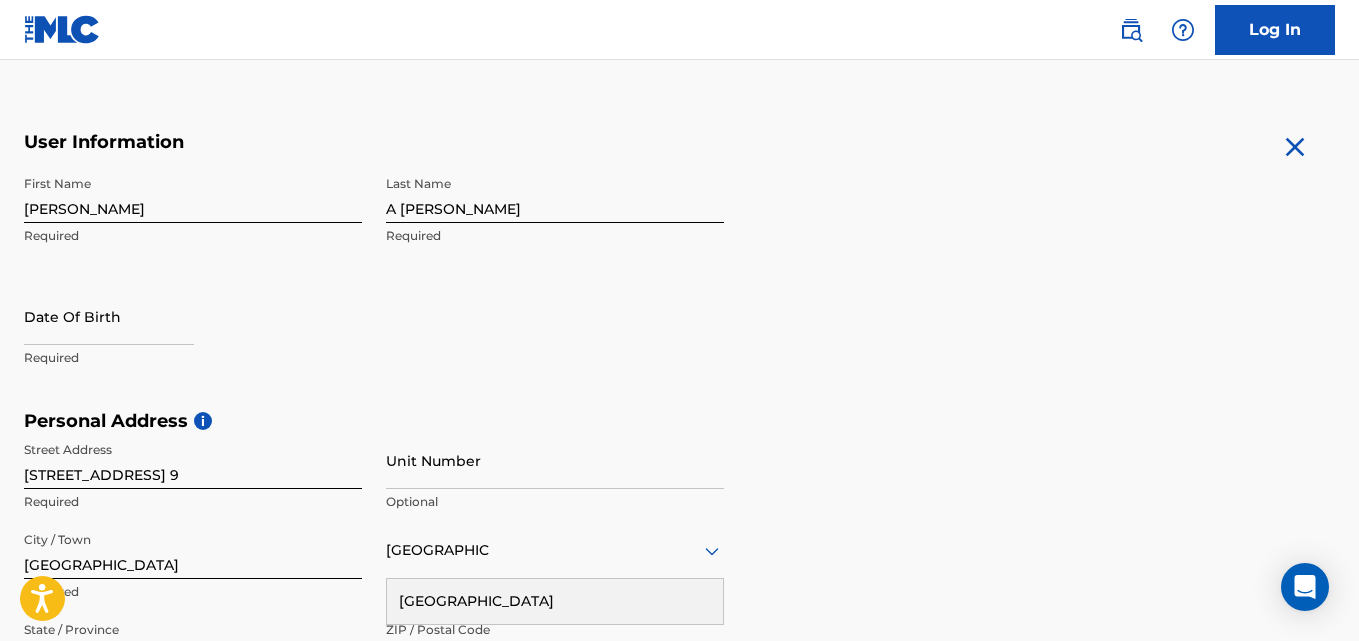 click on "A [PERSON_NAME]" at bounding box center (555, 194) 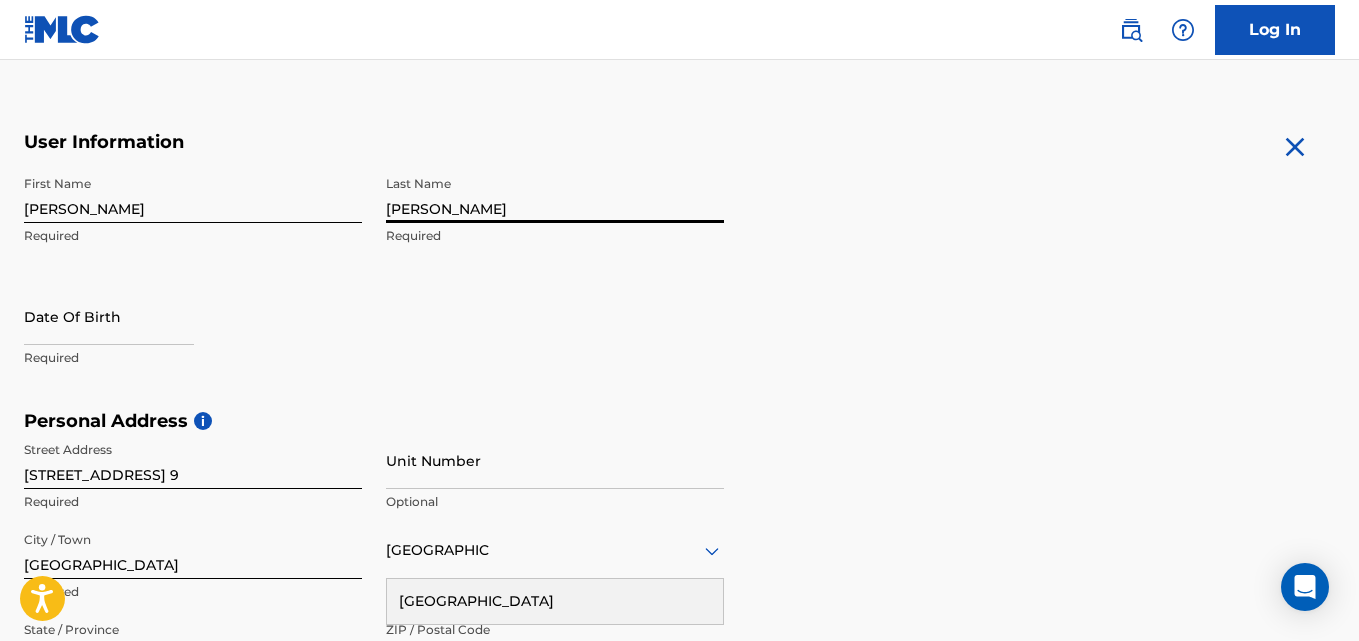 type on "[PERSON_NAME]" 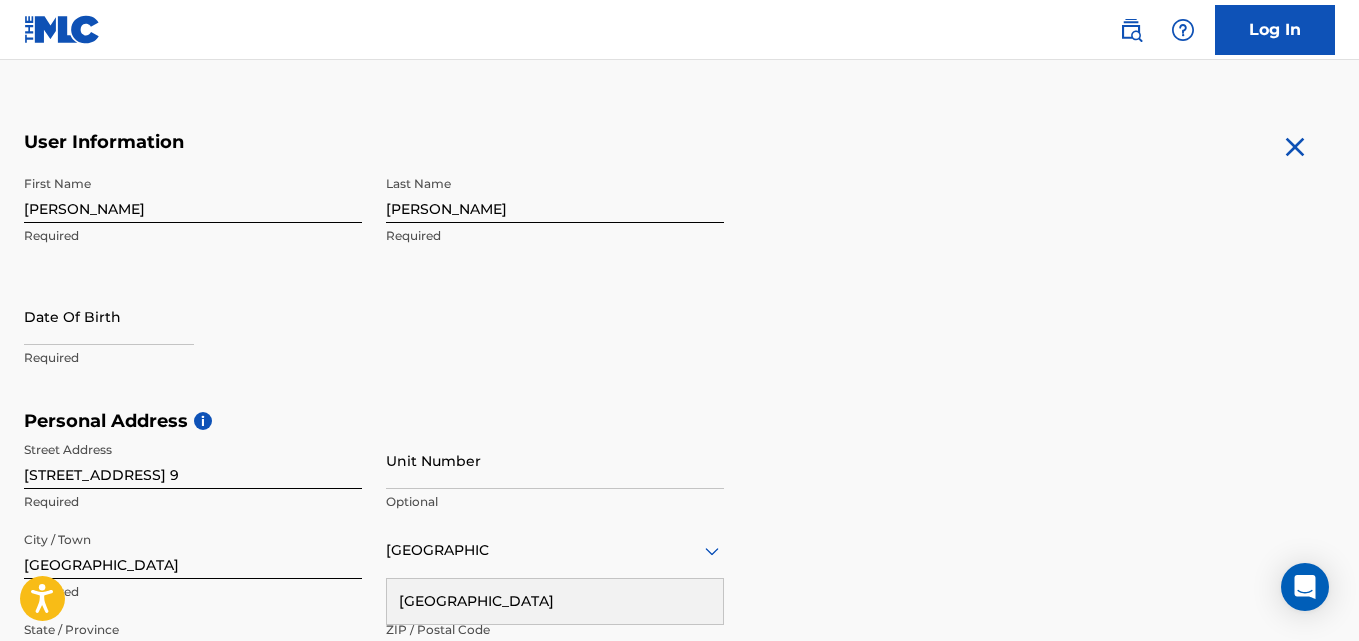click on "Required" at bounding box center (193, 358) 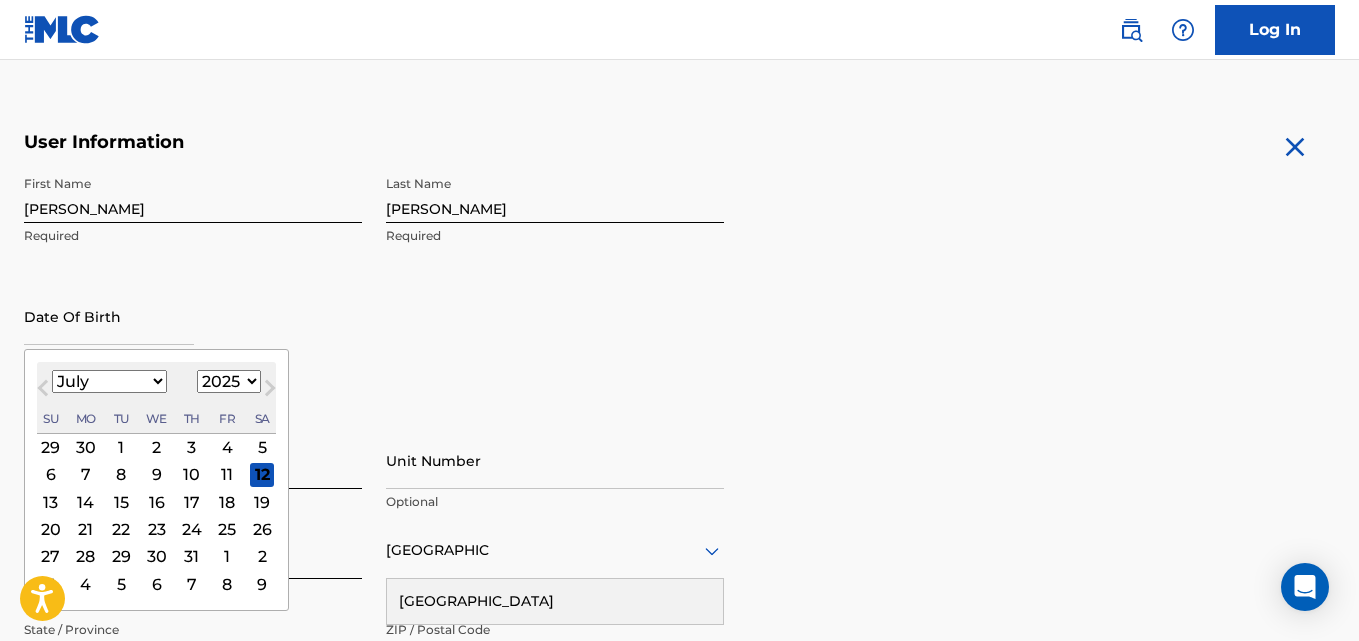click at bounding box center (109, 316) 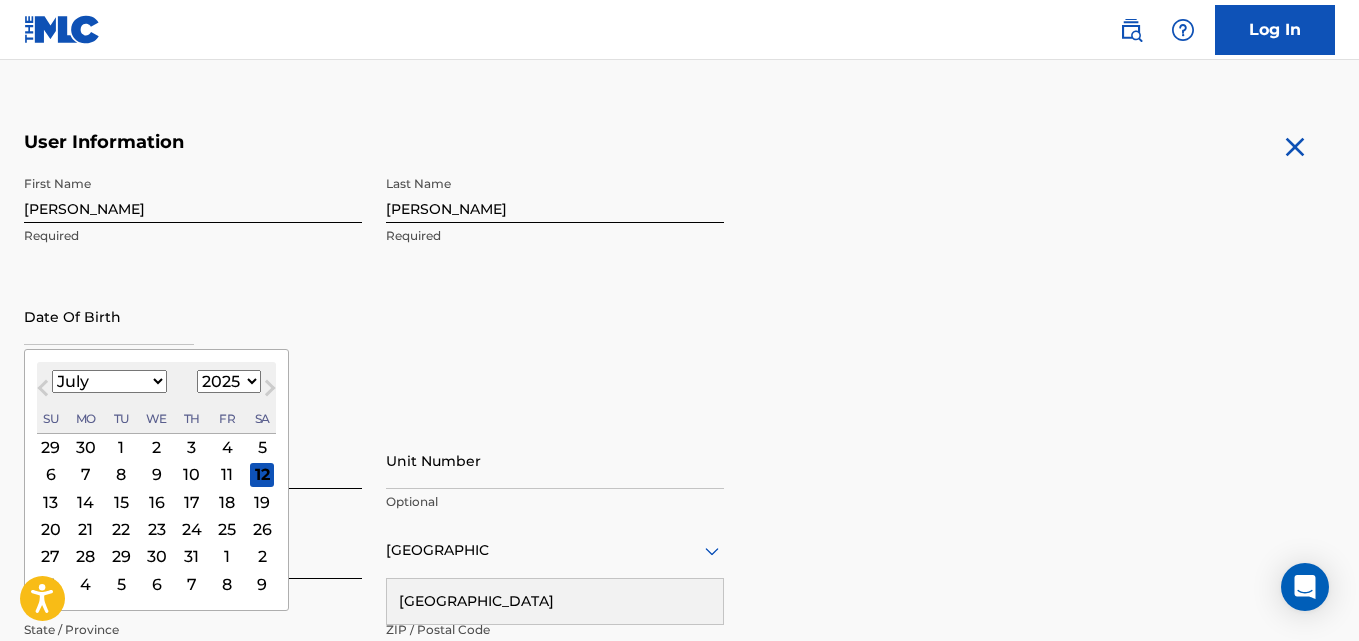 select on "0" 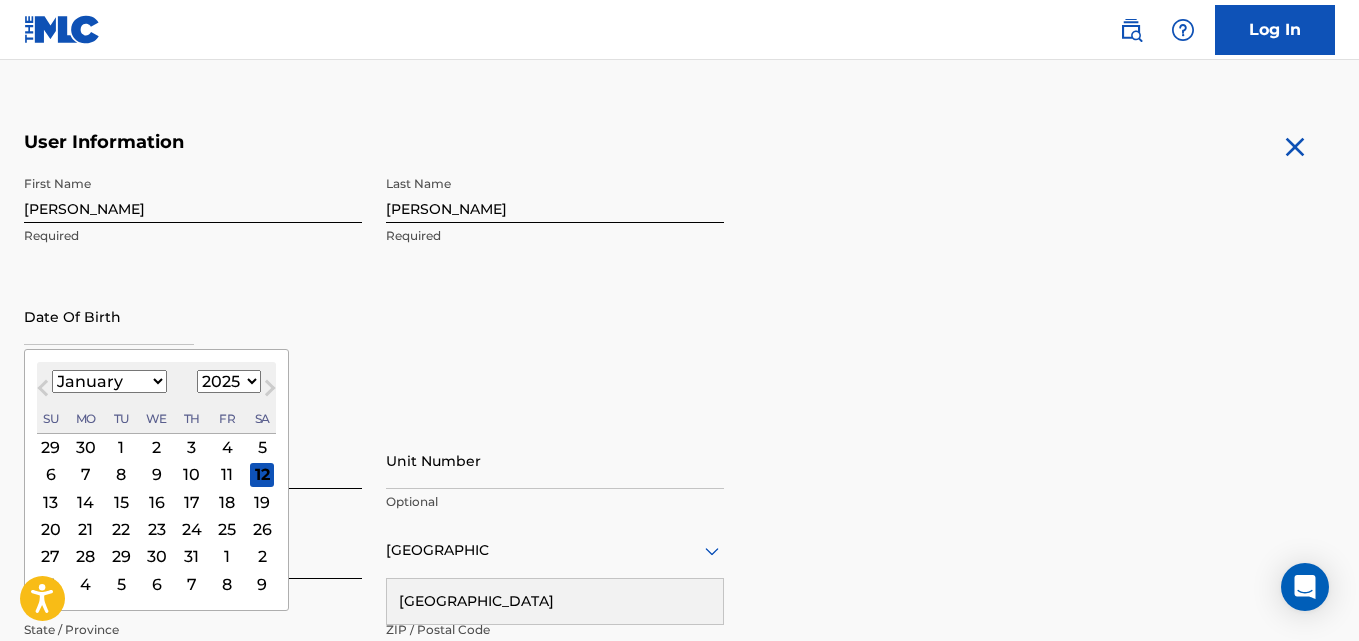 click on "January February March April May June July August September October November December" at bounding box center (109, 381) 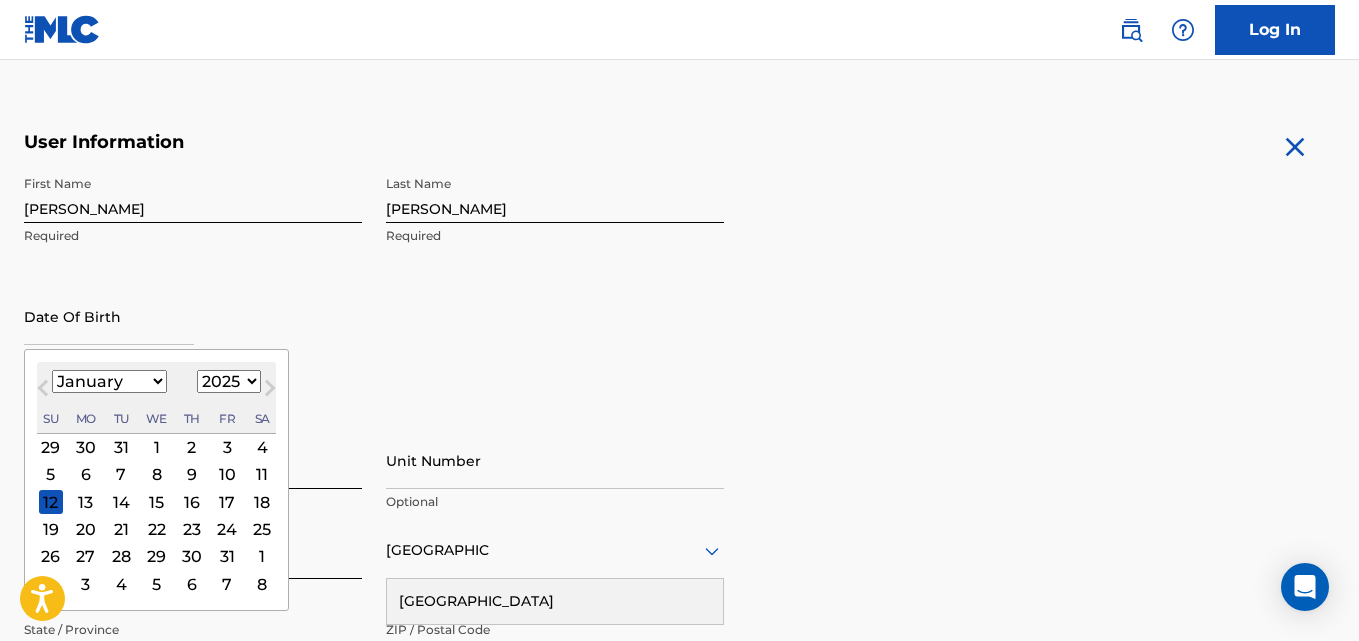 click on "1899 1900 1901 1902 1903 1904 1905 1906 1907 1908 1909 1910 1911 1912 1913 1914 1915 1916 1917 1918 1919 1920 1921 1922 1923 1924 1925 1926 1927 1928 1929 1930 1931 1932 1933 1934 1935 1936 1937 1938 1939 1940 1941 1942 1943 1944 1945 1946 1947 1948 1949 1950 1951 1952 1953 1954 1955 1956 1957 1958 1959 1960 1961 1962 1963 1964 1965 1966 1967 1968 1969 1970 1971 1972 1973 1974 1975 1976 1977 1978 1979 1980 1981 1982 1983 1984 1985 1986 1987 1988 1989 1990 1991 1992 1993 1994 1995 1996 1997 1998 1999 2000 2001 2002 2003 2004 2005 2006 2007 2008 2009 2010 2011 2012 2013 2014 2015 2016 2017 2018 2019 2020 2021 2022 2023 2024 2025 2026 2027 2028 2029 2030 2031 2032 2033 2034 2035 2036 2037 2038 2039 2040 2041 2042 2043 2044 2045 2046 2047 2048 2049 2050 2051 2052 2053 2054 2055 2056 2057 2058 2059 2060 2061 2062 2063 2064 2065 2066 2067 2068 2069 2070 2071 2072 2073 2074 2075 2076 2077 2078 2079 2080 2081 2082 2083 2084 2085 2086 2087 2088 2089 2090 2091 2092 2093 2094 2095 2096 2097 2098 2099 2100" at bounding box center [229, 381] 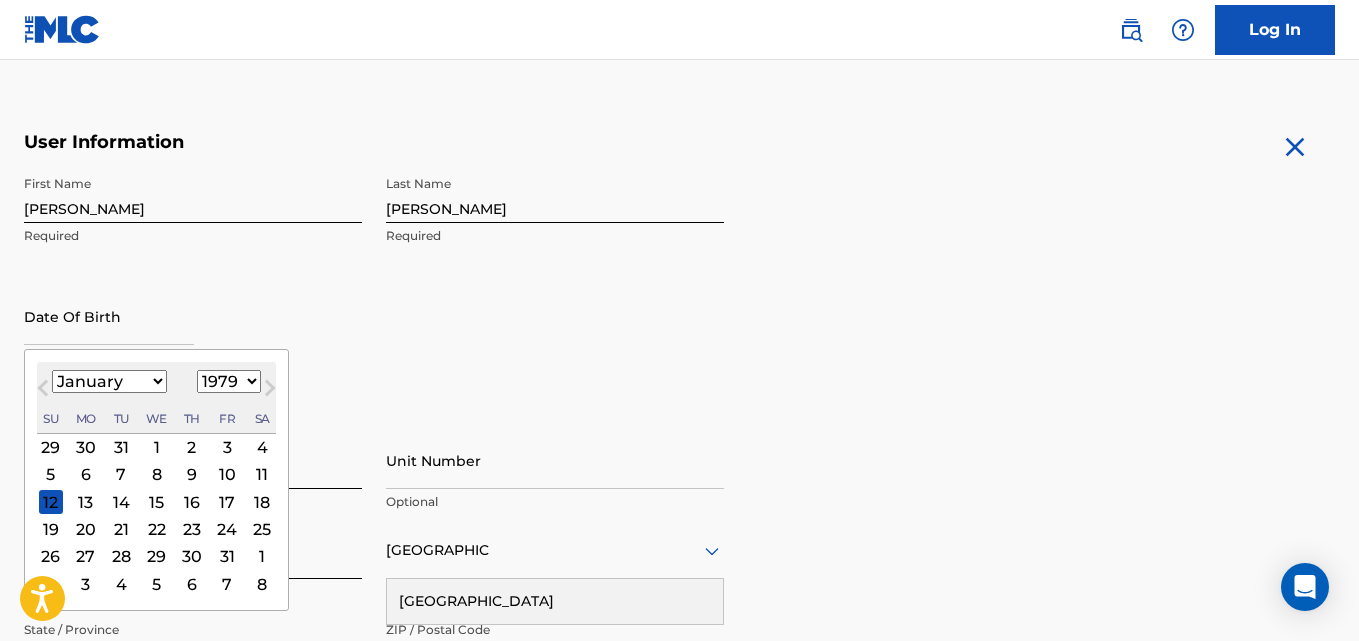 click on "1899 1900 1901 1902 1903 1904 1905 1906 1907 1908 1909 1910 1911 1912 1913 1914 1915 1916 1917 1918 1919 1920 1921 1922 1923 1924 1925 1926 1927 1928 1929 1930 1931 1932 1933 1934 1935 1936 1937 1938 1939 1940 1941 1942 1943 1944 1945 1946 1947 1948 1949 1950 1951 1952 1953 1954 1955 1956 1957 1958 1959 1960 1961 1962 1963 1964 1965 1966 1967 1968 1969 1970 1971 1972 1973 1974 1975 1976 1977 1978 1979 1980 1981 1982 1983 1984 1985 1986 1987 1988 1989 1990 1991 1992 1993 1994 1995 1996 1997 1998 1999 2000 2001 2002 2003 2004 2005 2006 2007 2008 2009 2010 2011 2012 2013 2014 2015 2016 2017 2018 2019 2020 2021 2022 2023 2024 2025 2026 2027 2028 2029 2030 2031 2032 2033 2034 2035 2036 2037 2038 2039 2040 2041 2042 2043 2044 2045 2046 2047 2048 2049 2050 2051 2052 2053 2054 2055 2056 2057 2058 2059 2060 2061 2062 2063 2064 2065 2066 2067 2068 2069 2070 2071 2072 2073 2074 2075 2076 2077 2078 2079 2080 2081 2082 2083 2084 2085 2086 2087 2088 2089 2090 2091 2092 2093 2094 2095 2096 2097 2098 2099 2100" at bounding box center (229, 381) 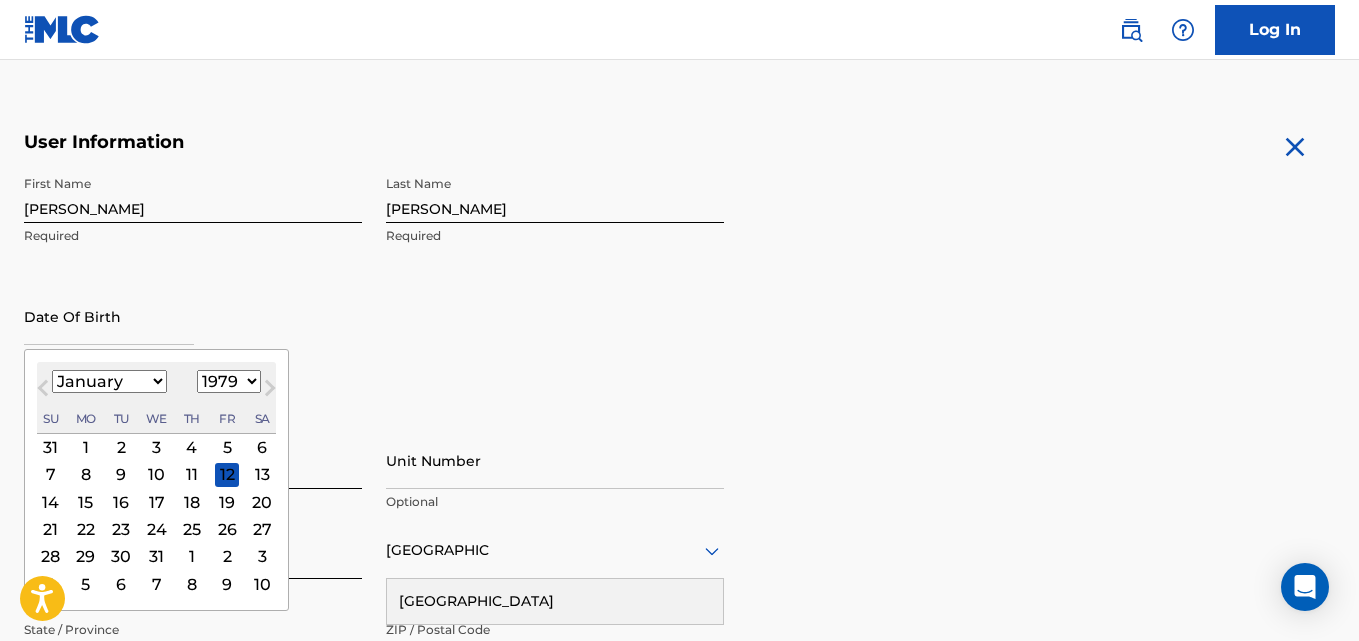 click on "31" at bounding box center [157, 557] 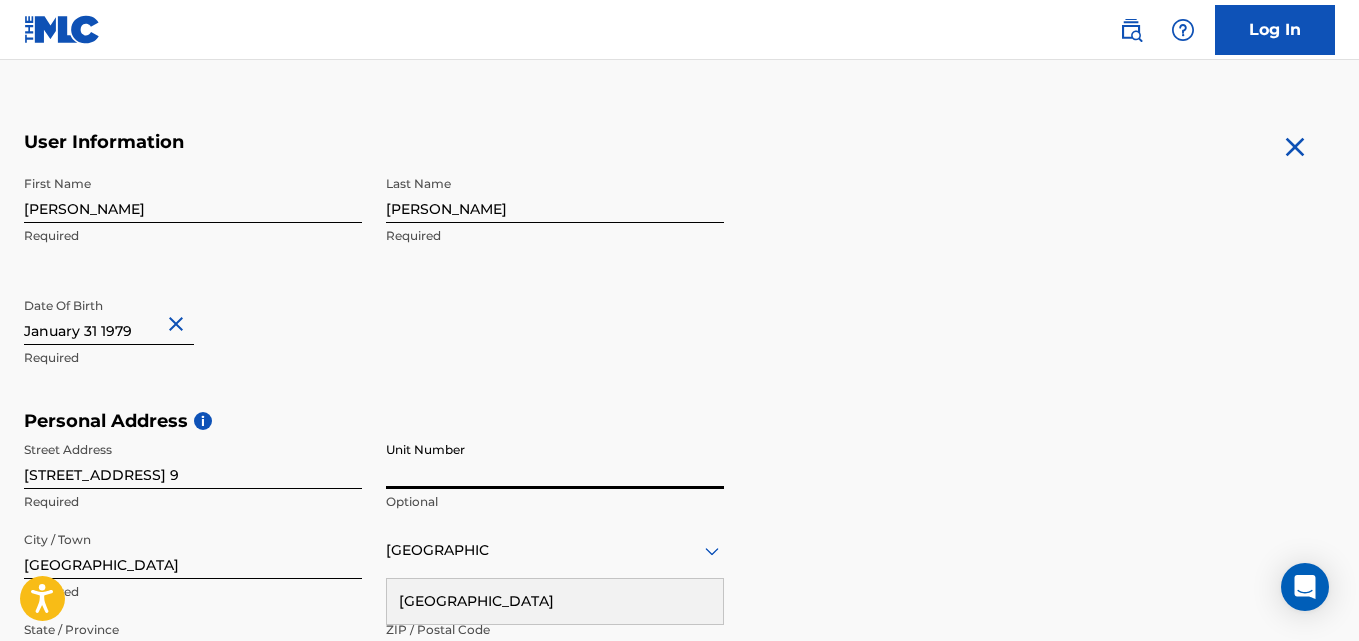 click on "Unit Number" at bounding box center (555, 460) 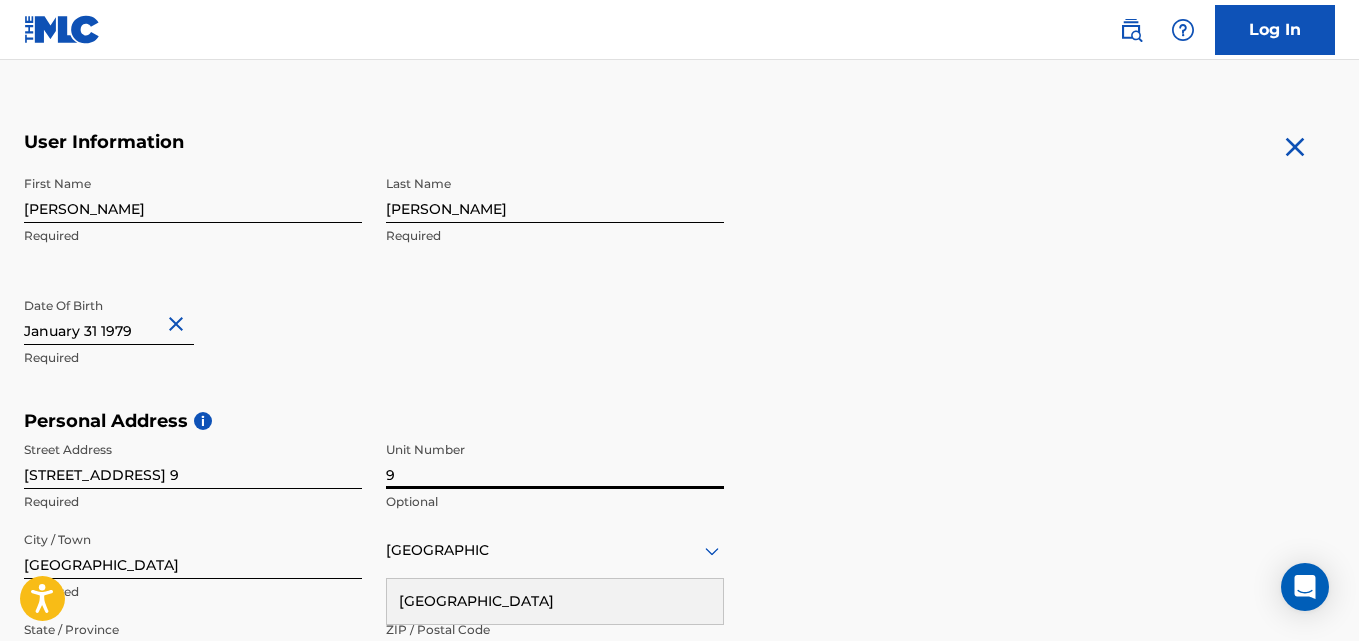 type on "9" 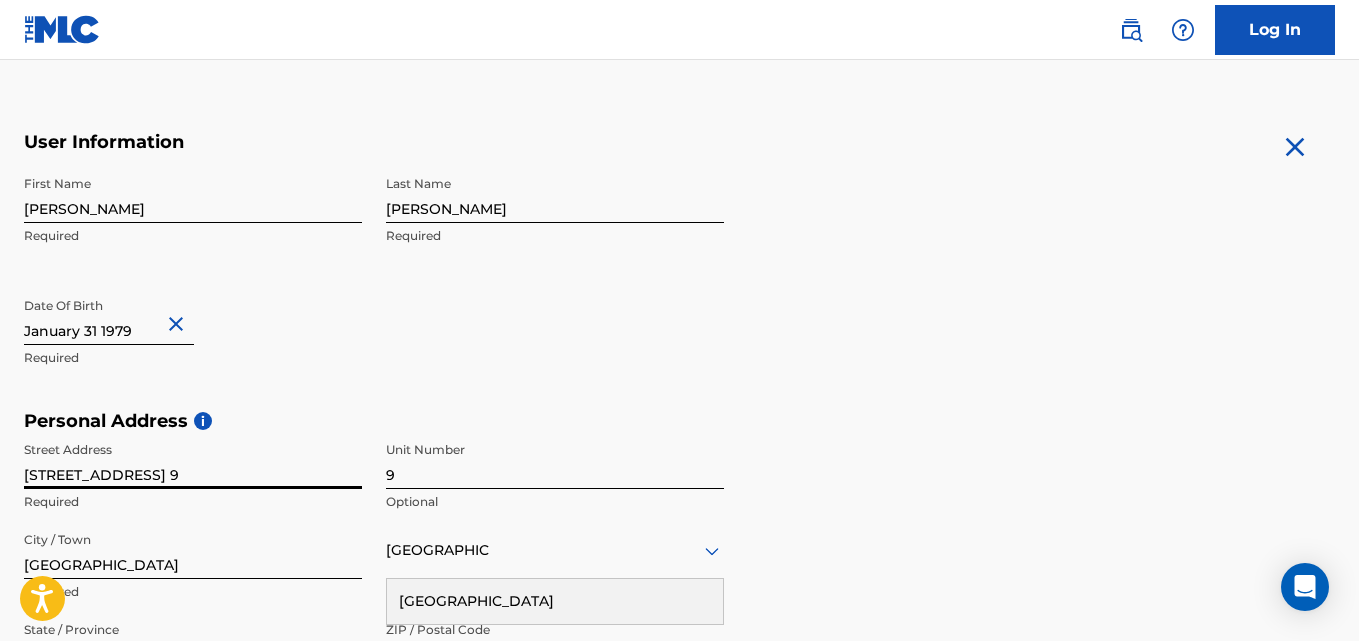 click on "[STREET_ADDRESS] 9" at bounding box center [193, 460] 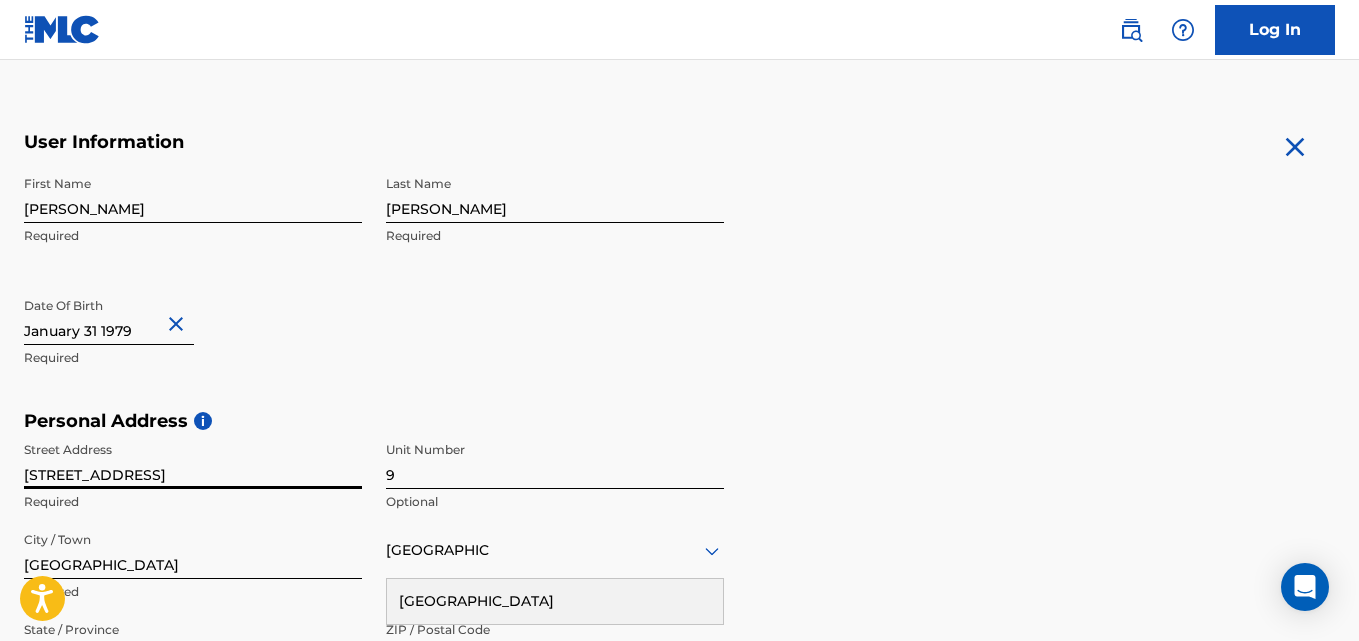 type on "[STREET_ADDRESS]" 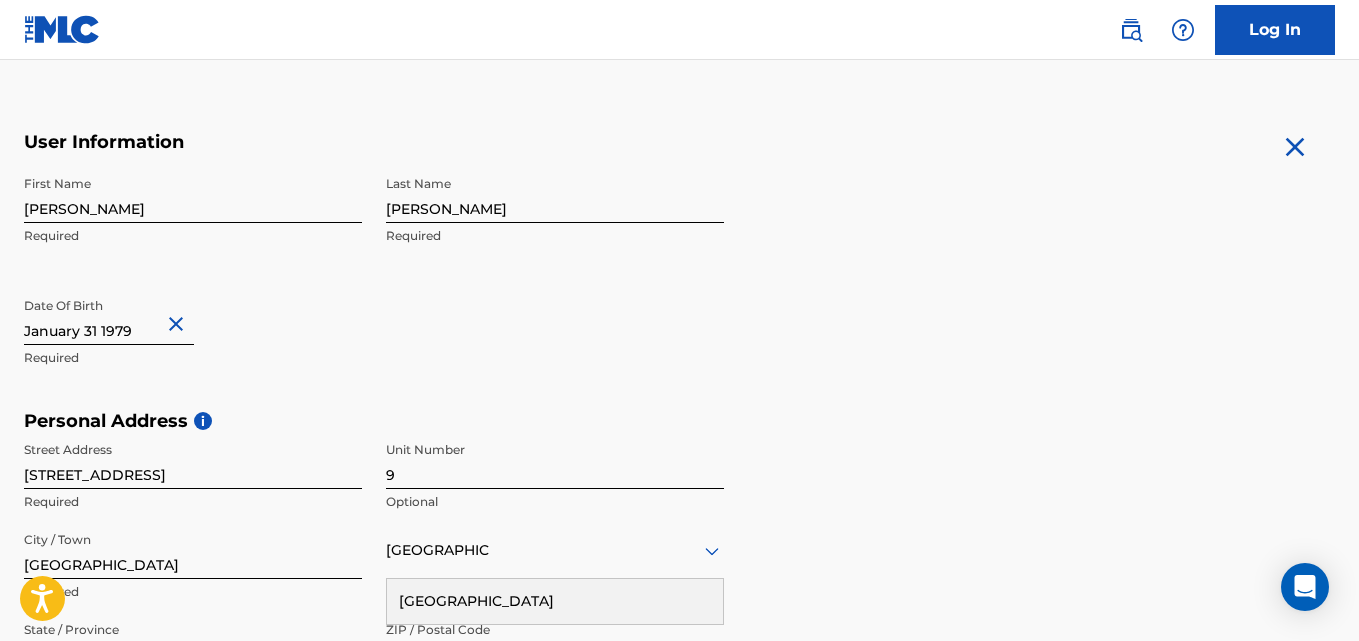 click on "Personal Address i Street Address [STREET_ADDRESS] Optional City / Town [GEOGRAPHIC_DATA] Required [GEOGRAPHIC_DATA] [GEOGRAPHIC_DATA] Required State / Province [GEOGRAPHIC_DATA] Optional ZIP / Postal Code 44146 Optional" at bounding box center [679, 561] 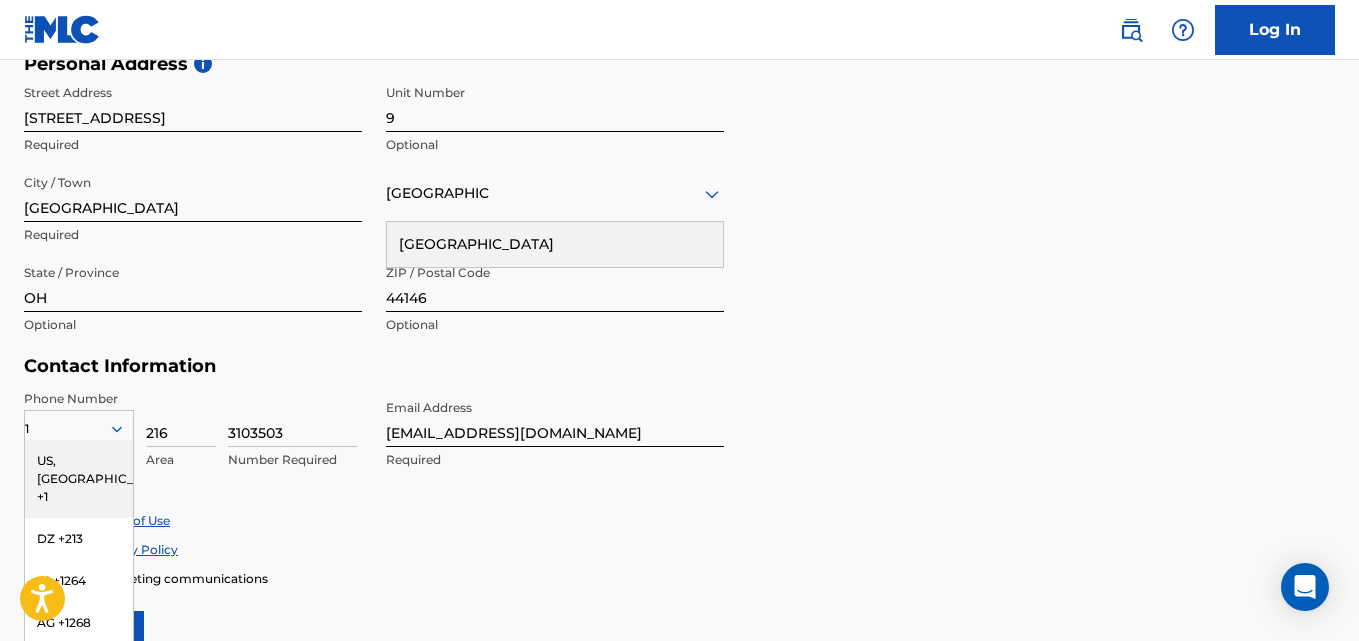 scroll, scrollTop: 698, scrollLeft: 0, axis: vertical 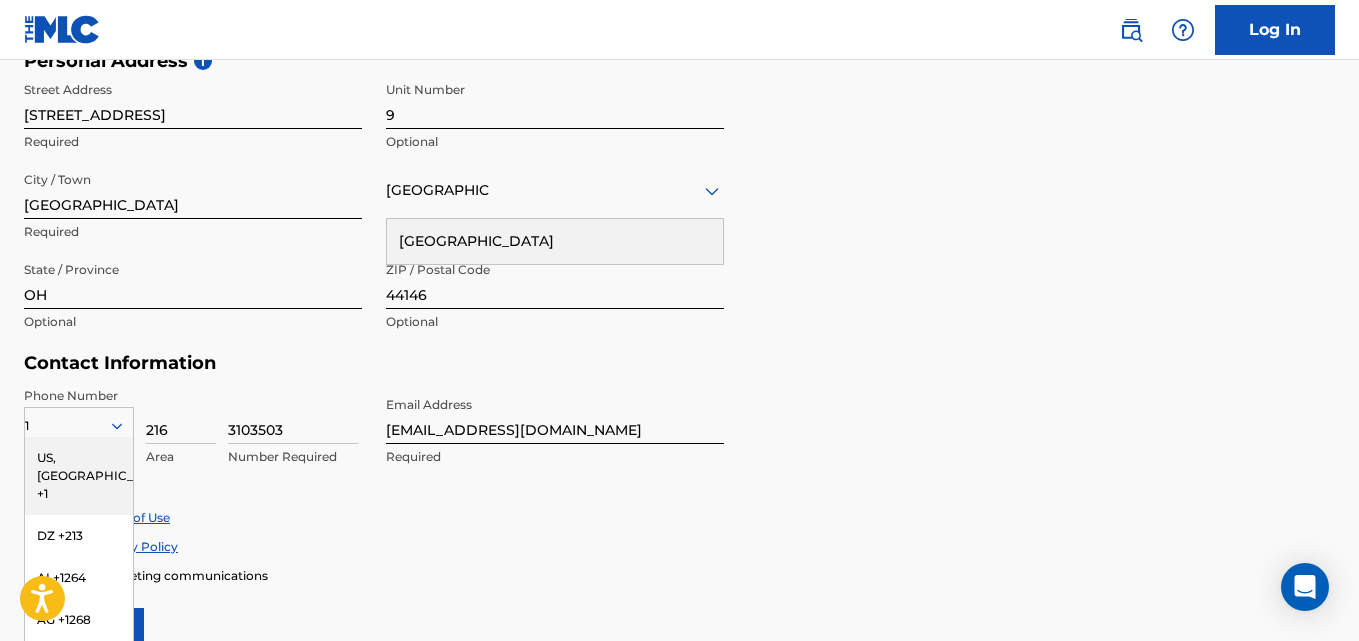 click on "US, [GEOGRAPHIC_DATA] +1" at bounding box center [79, 476] 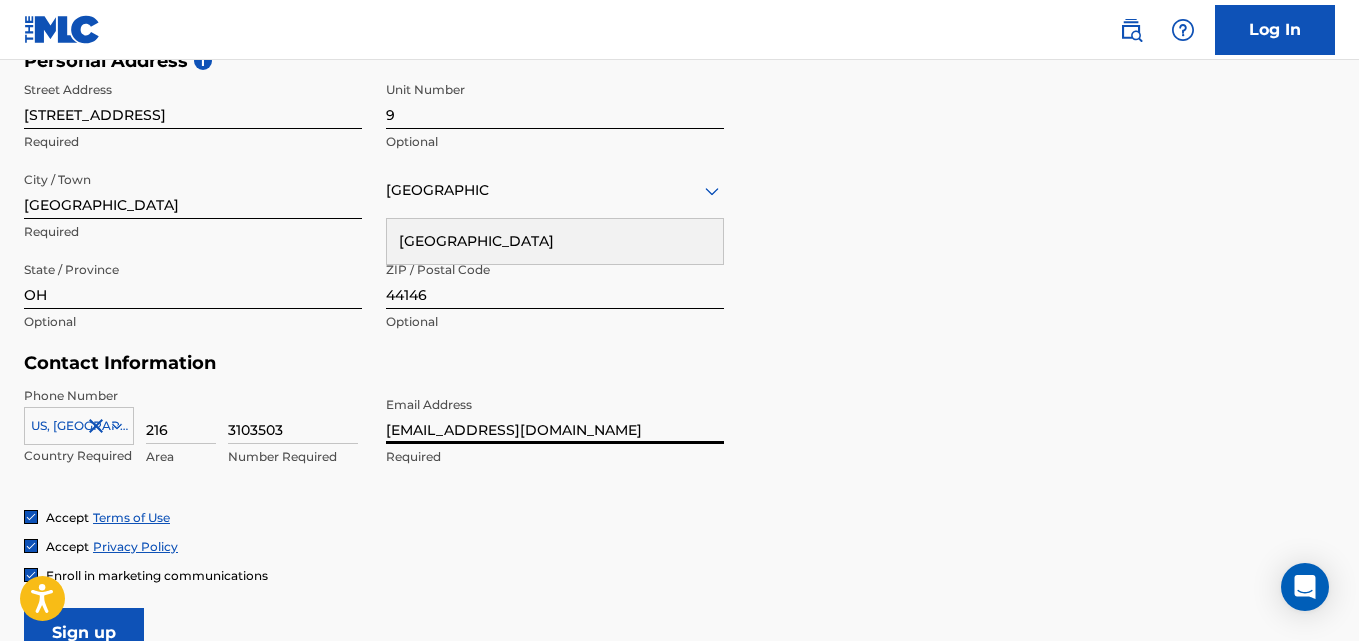 click on "[EMAIL_ADDRESS][DOMAIN_NAME]" at bounding box center (555, 415) 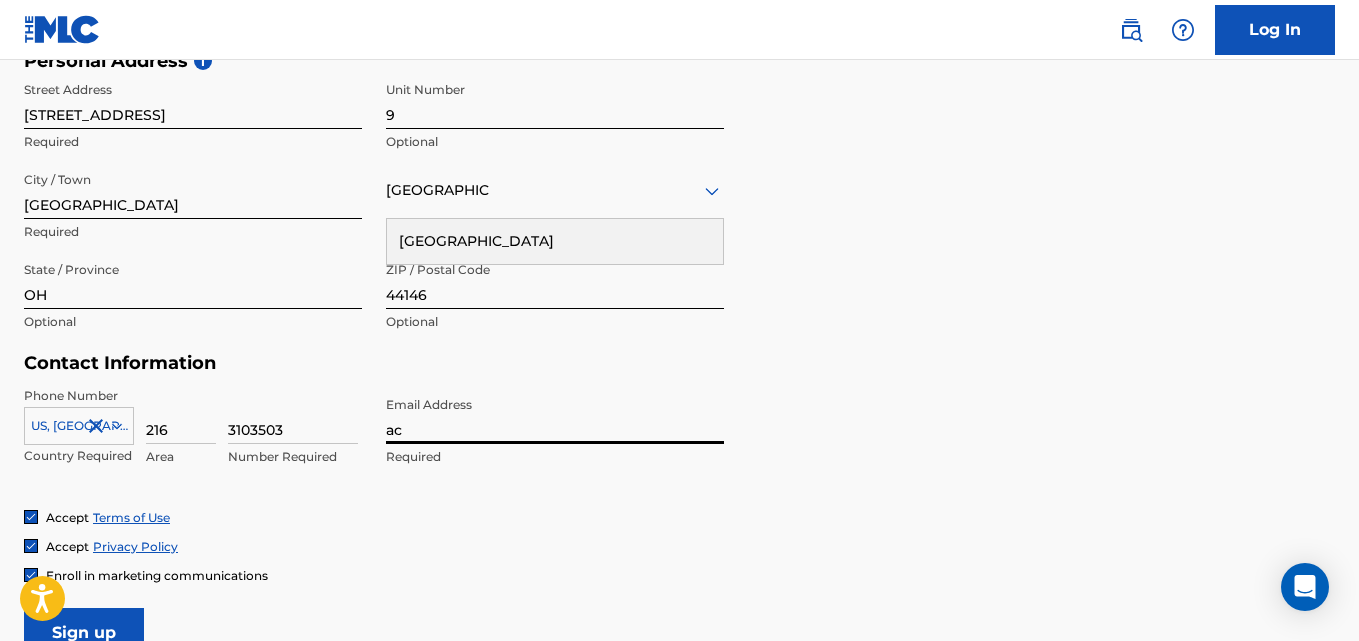 type on "a" 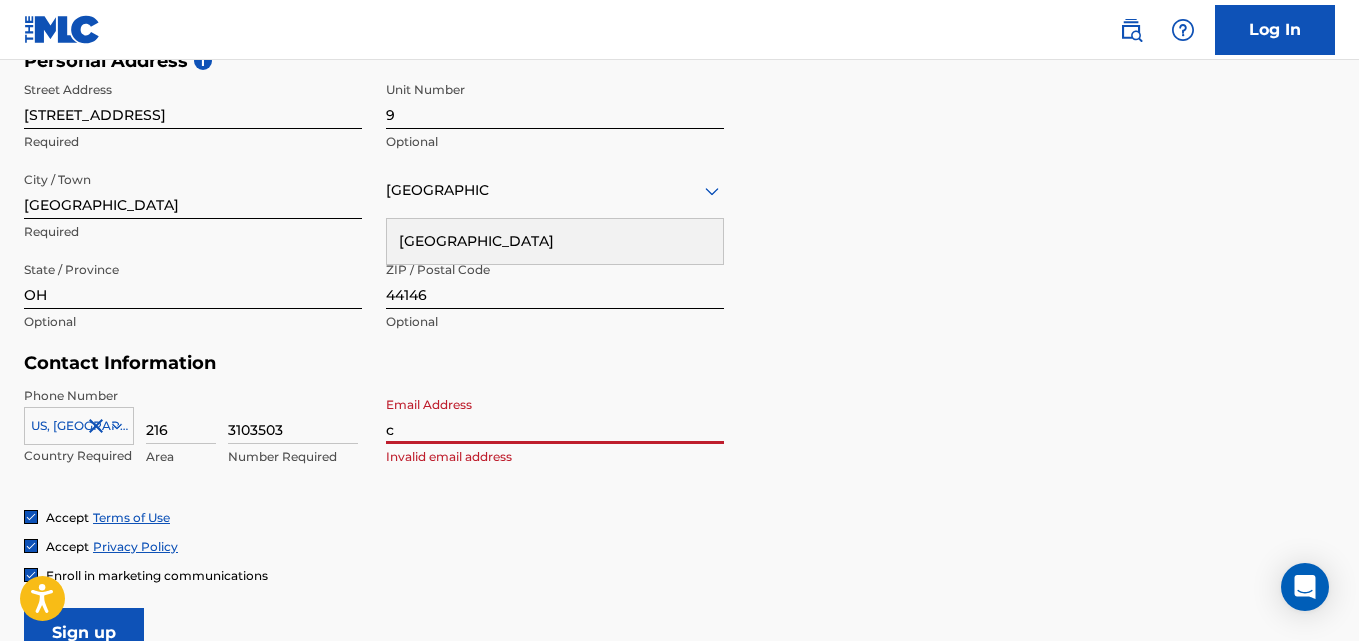 type on "[EMAIL_ADDRESS][DOMAIN_NAME]" 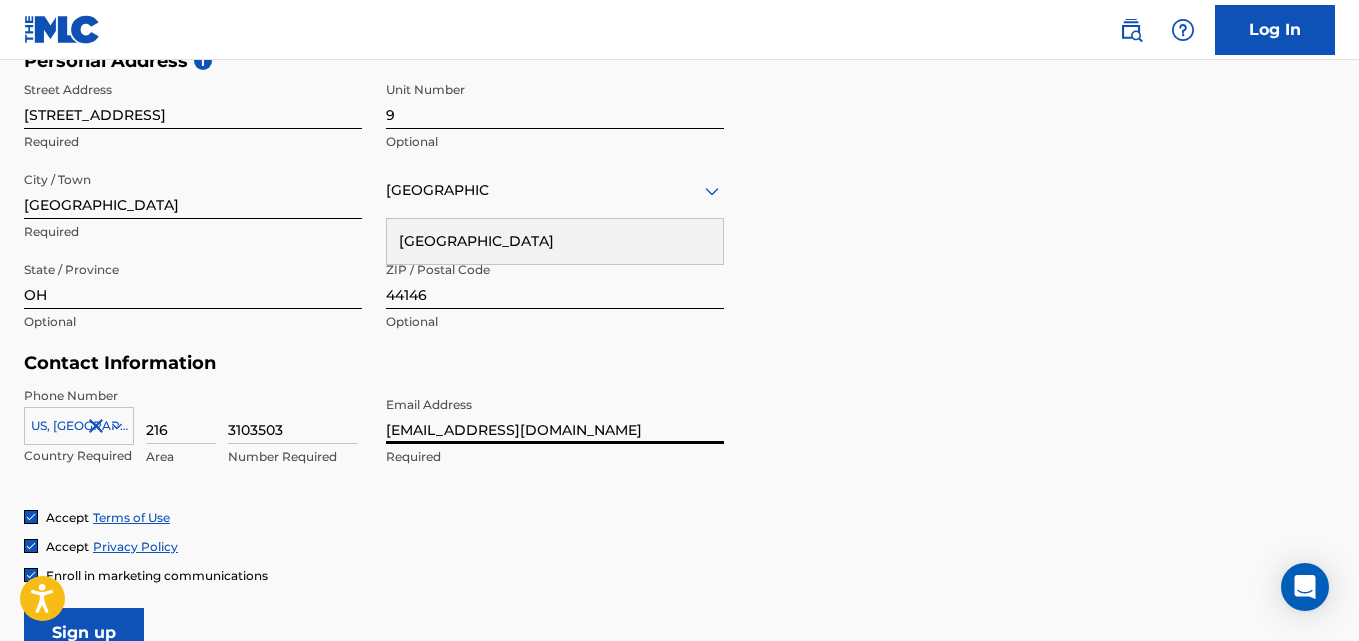 click on "User Information First Name [PERSON_NAME] Required Last Name [PERSON_NAME] Required Date Of Birth Required Personal Address i Street Address [STREET_ADDRESS] Required State / Province [GEOGRAPHIC_DATA] Optional ZIP / Postal Code 44146 Optional Contact Information Phone Number [GEOGRAPHIC_DATA] +1 Country Required 216 Area 3103503 Number Required Email Address [EMAIL_ADDRESS][DOMAIN_NAME] Required Accept Terms of Use Accept Privacy Policy Enroll in marketing communications Sign up" at bounding box center [679, 214] 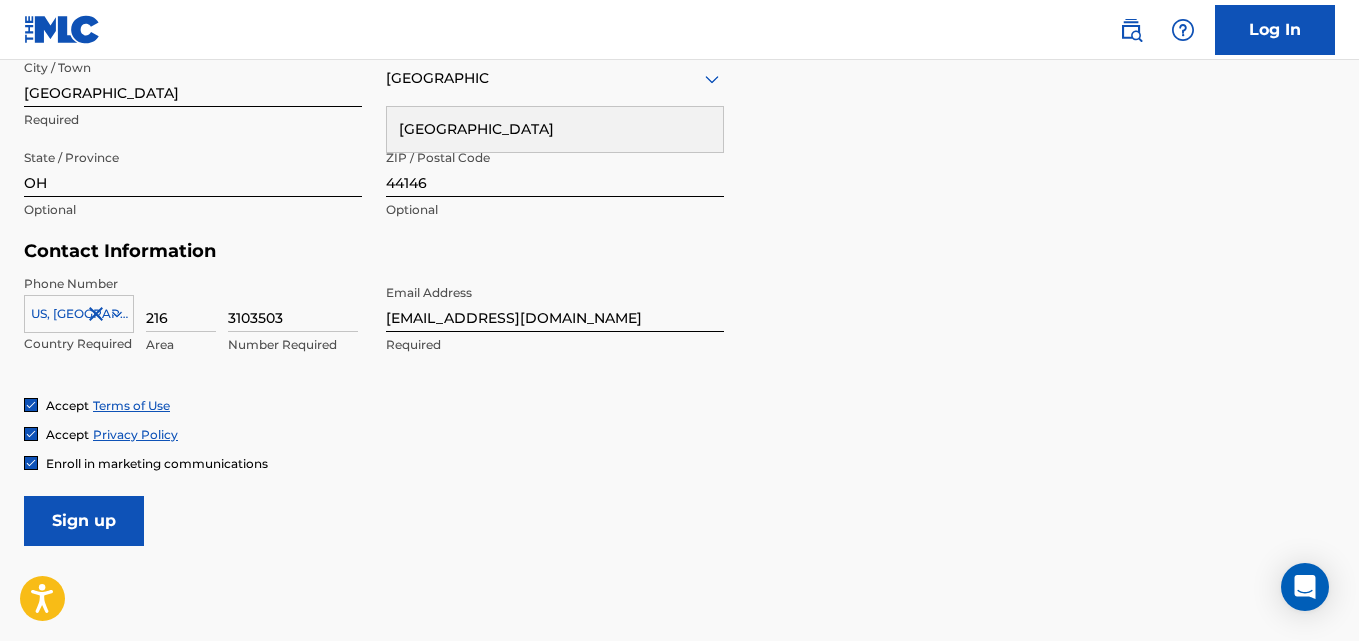 scroll, scrollTop: 923, scrollLeft: 0, axis: vertical 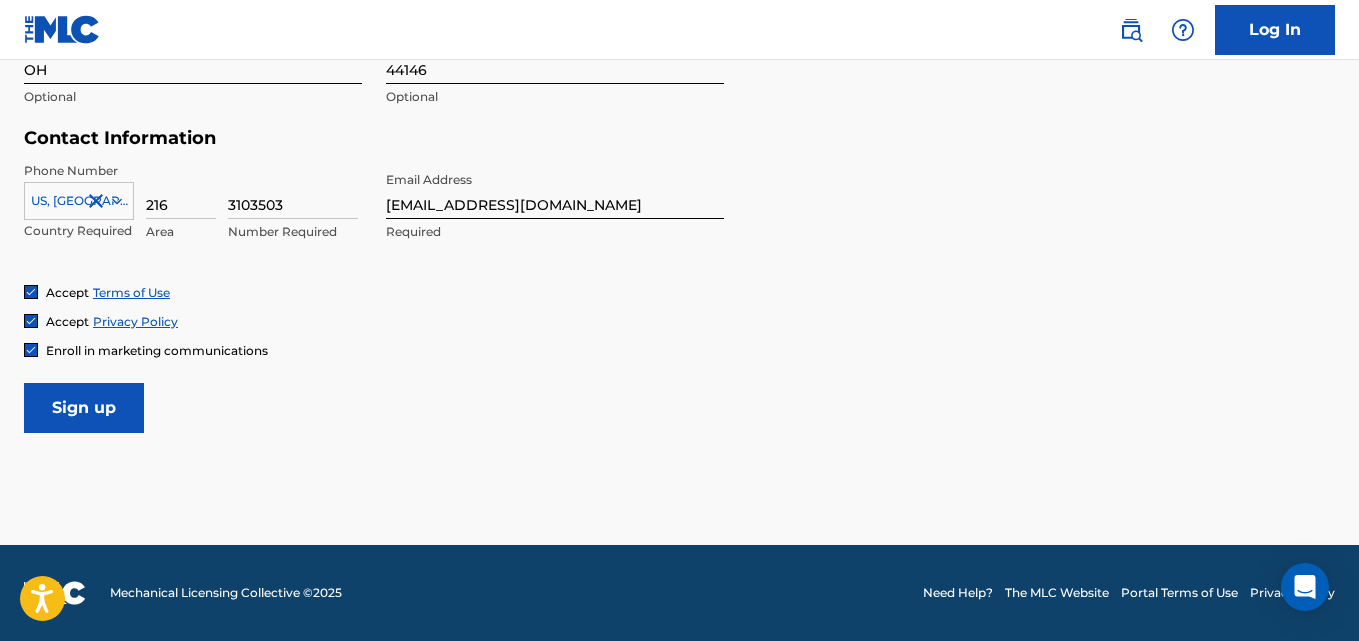 click on "Sign up" at bounding box center (84, 408) 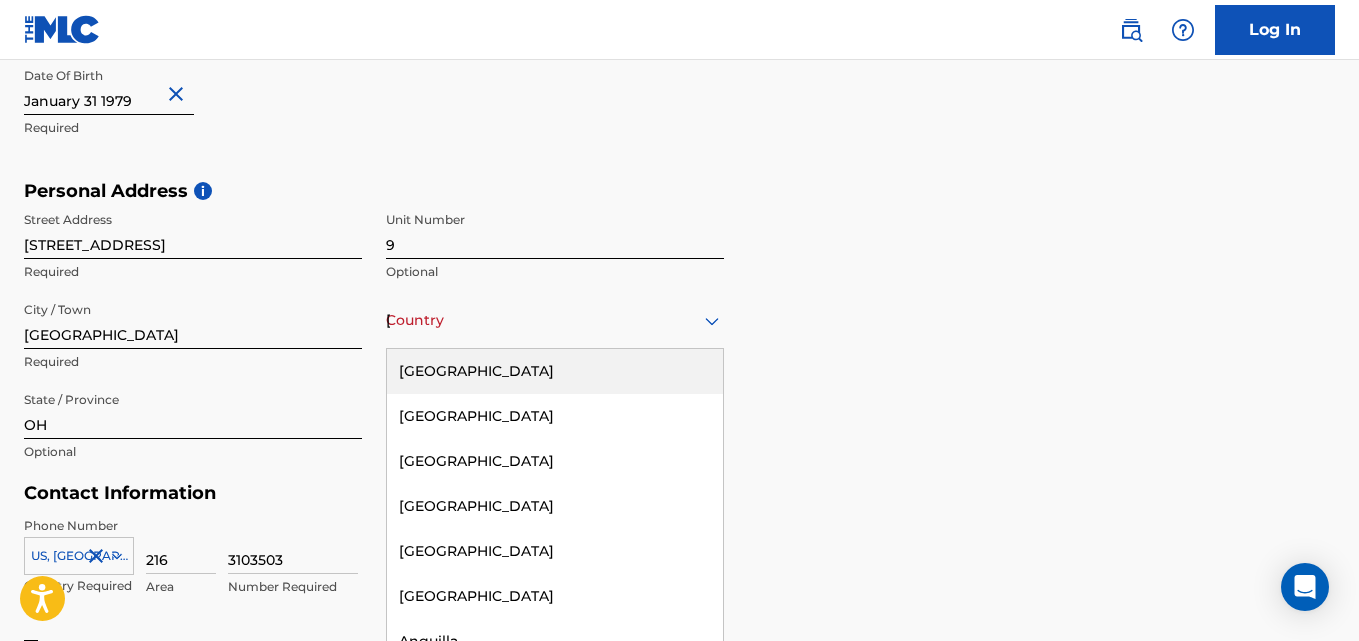 scroll, scrollTop: 577, scrollLeft: 0, axis: vertical 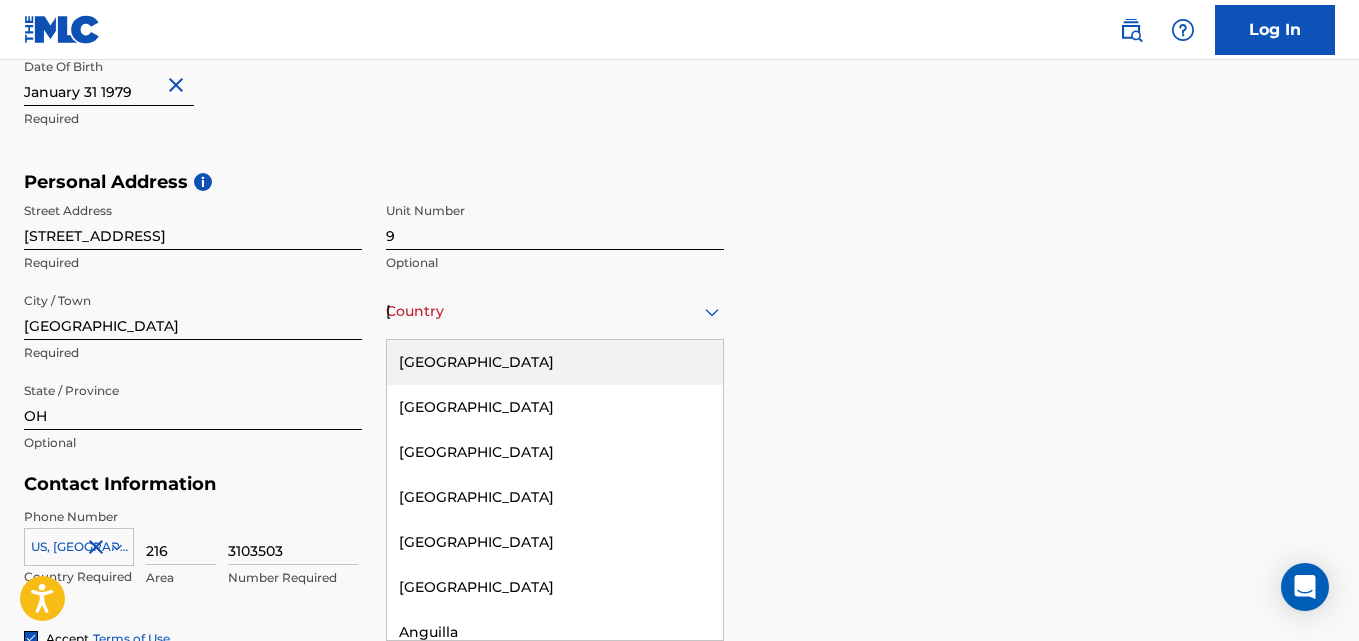 click on "Country [GEOGRAPHIC_DATA]" at bounding box center [555, 311] 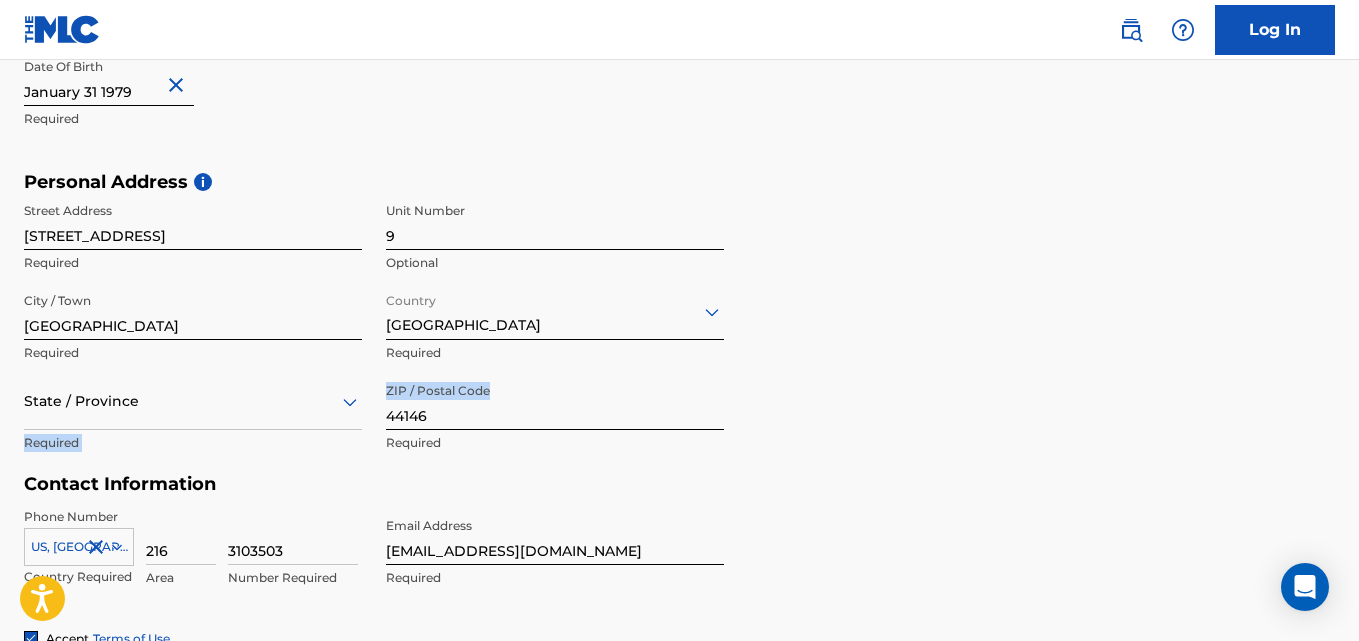 drag, startPoint x: 870, startPoint y: 425, endPoint x: 72, endPoint y: 398, distance: 798.45667 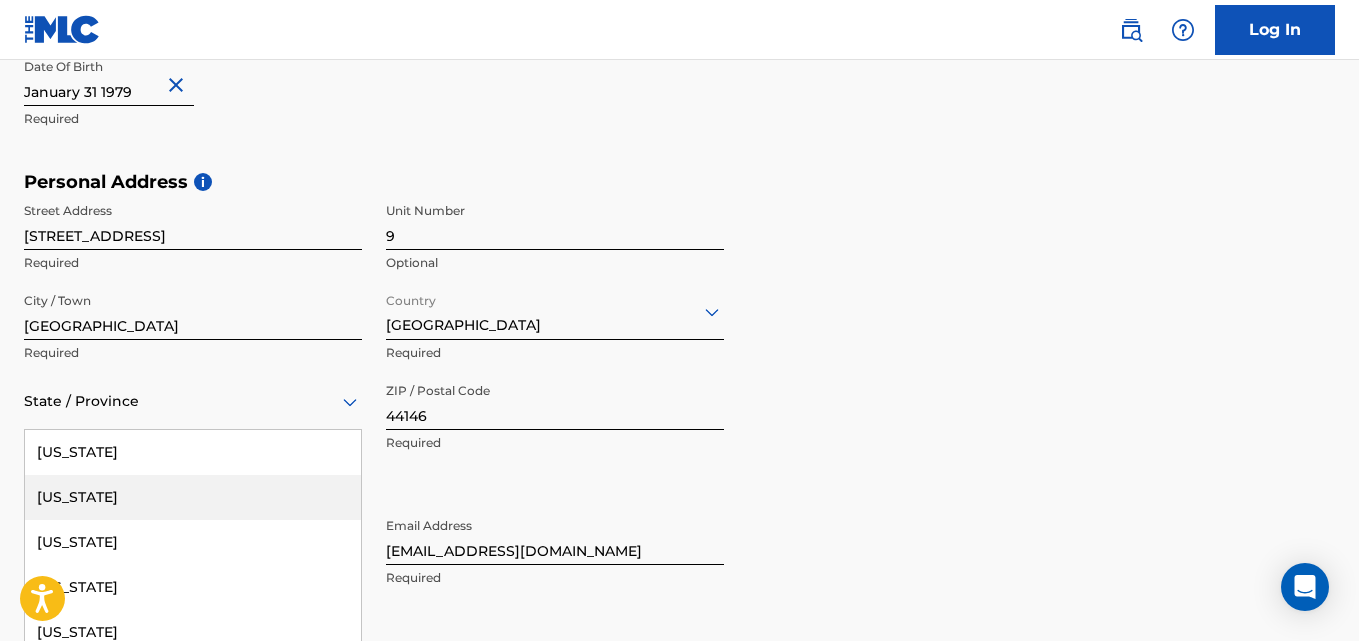 scroll, scrollTop: 667, scrollLeft: 0, axis: vertical 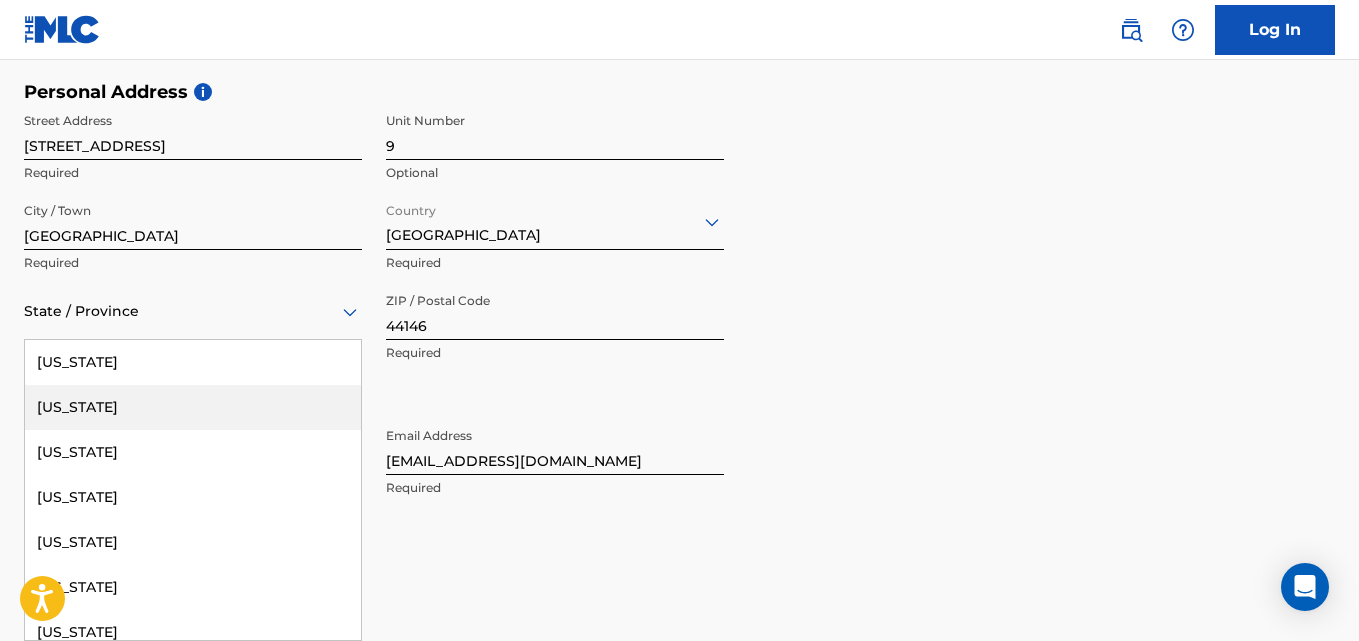click on "57 results available. Use Up and Down to choose options, press Enter to select the currently focused option, press Escape to exit the menu, press Tab to select the option and exit the menu. State / Province [US_STATE] [US_STATE] [US_STATE] [US_STATE] [US_STATE] [US_STATE] [US_STATE] [US_STATE] [US_STATE] [GEOGRAPHIC_DATA][US_STATE][GEOGRAPHIC_DATA] [US_STATE] [US_STATE] [US_STATE] [US_STATE] [US_STATE] [US_STATE] [US_STATE] [US_STATE] [US_STATE] [US_STATE] [US_STATE] [US_STATE] [US_STATE] [US_STATE] [US_STATE] [US_STATE] [US_STATE] [US_STATE] [US_STATE] [US_STATE] [US_STATE] [US_STATE] [US_STATE] [US_STATE] [US_STATE] [US_STATE] [US_STATE] [US_STATE] [US_STATE] [US_STATE] [US_STATE] [US_STATE] [US_STATE] [US_STATE] [US_STATE] [US_STATE] [US_STATE] [US_STATE] [US_STATE] [US_STATE] [US_STATE] [GEOGRAPHIC_DATA], [GEOGRAPHIC_DATA] [US_STATE][PERSON_NAME][US_STATE] [US_STATE][PERSON_NAME] [US_STATE] [US_STATE]" at bounding box center [193, 311] 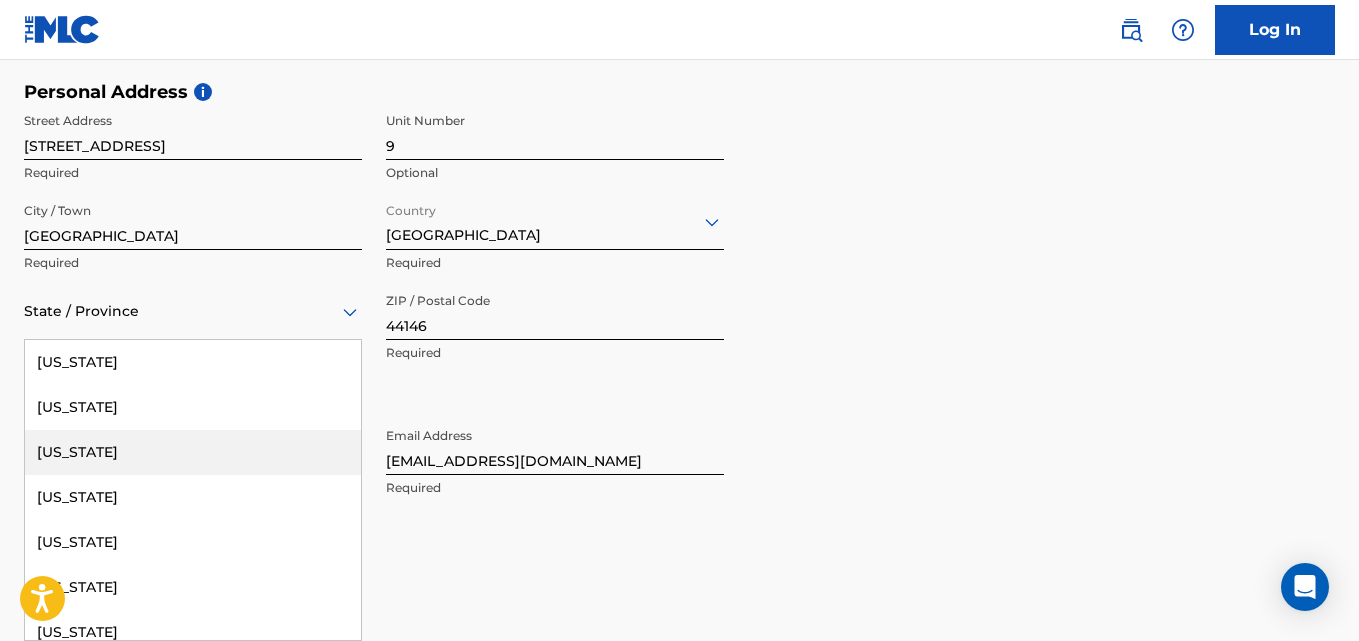 click on "[US_STATE]" at bounding box center [193, 407] 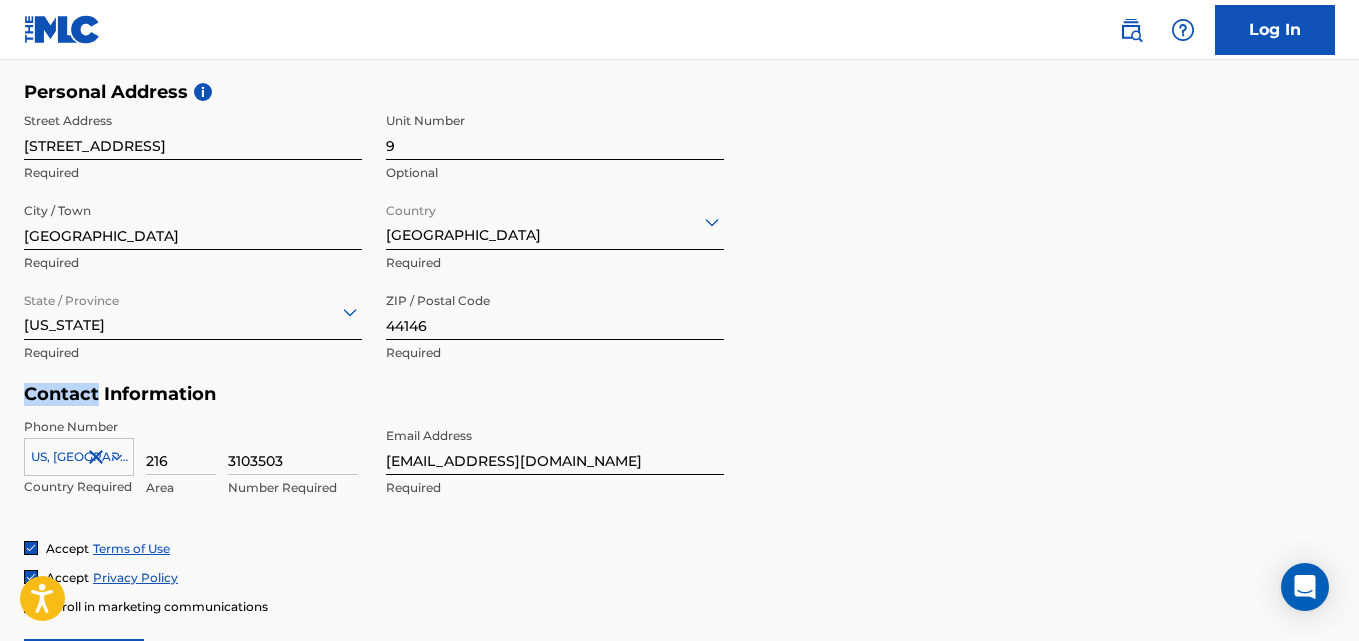 click on "Contact Information" at bounding box center (374, 394) 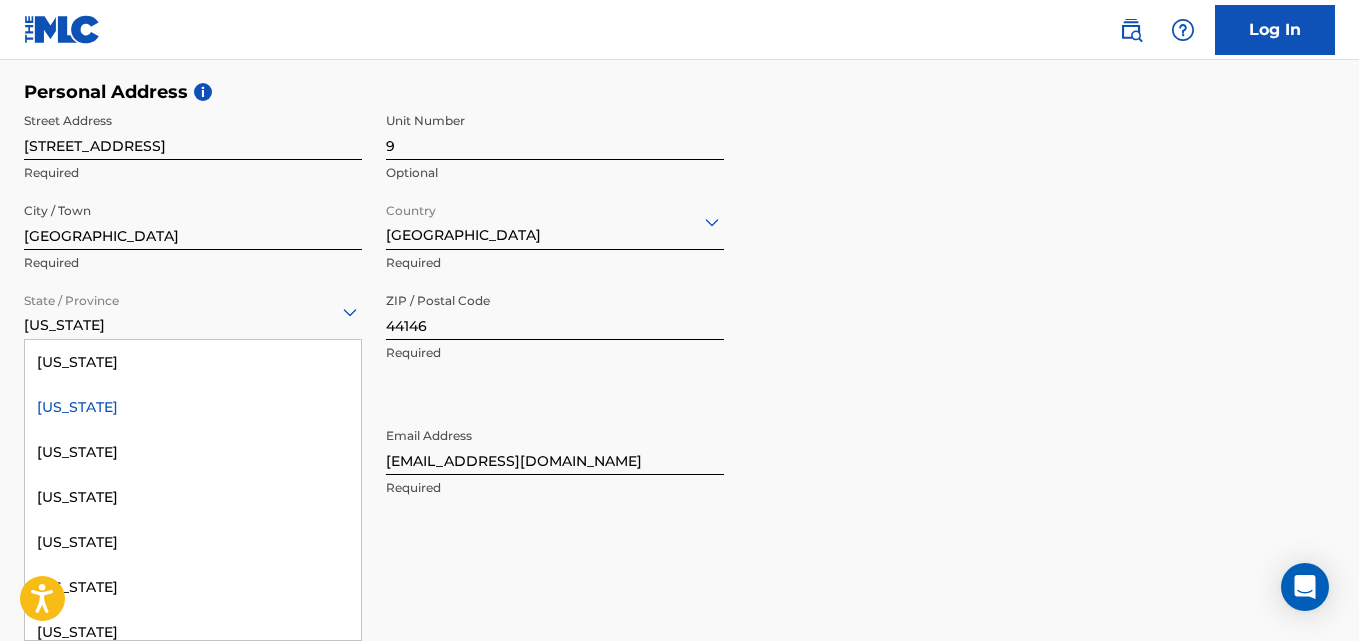 click at bounding box center (193, 311) 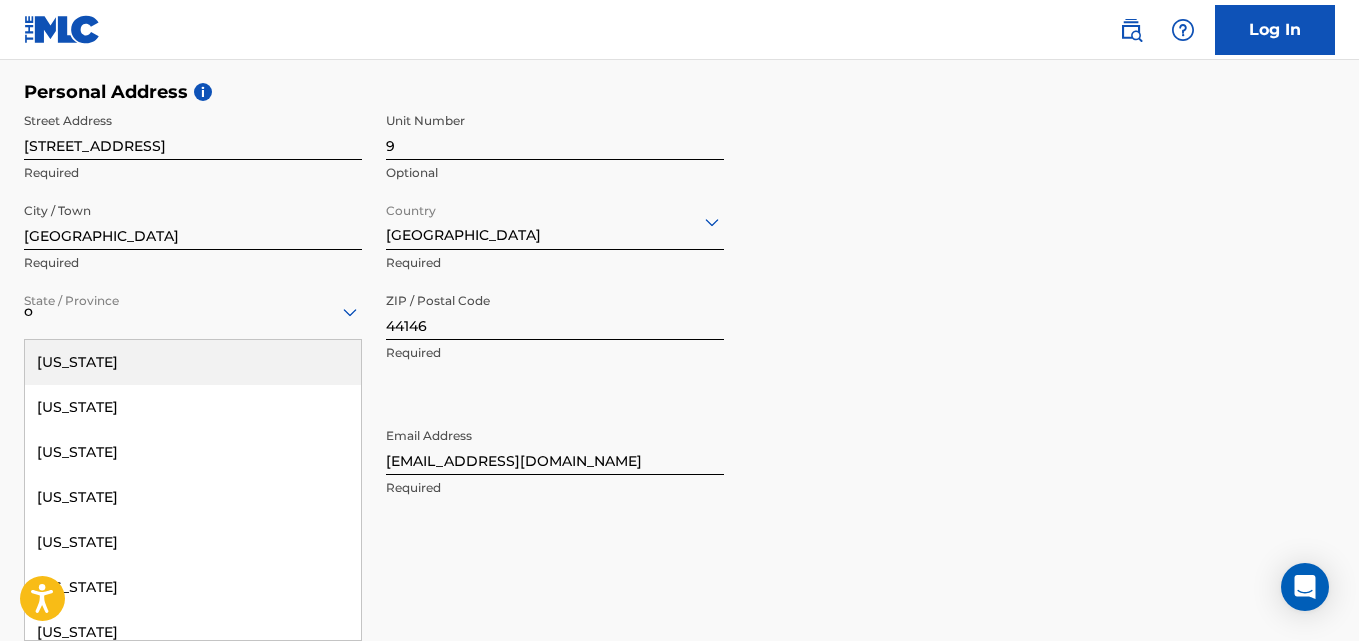 type on "o" 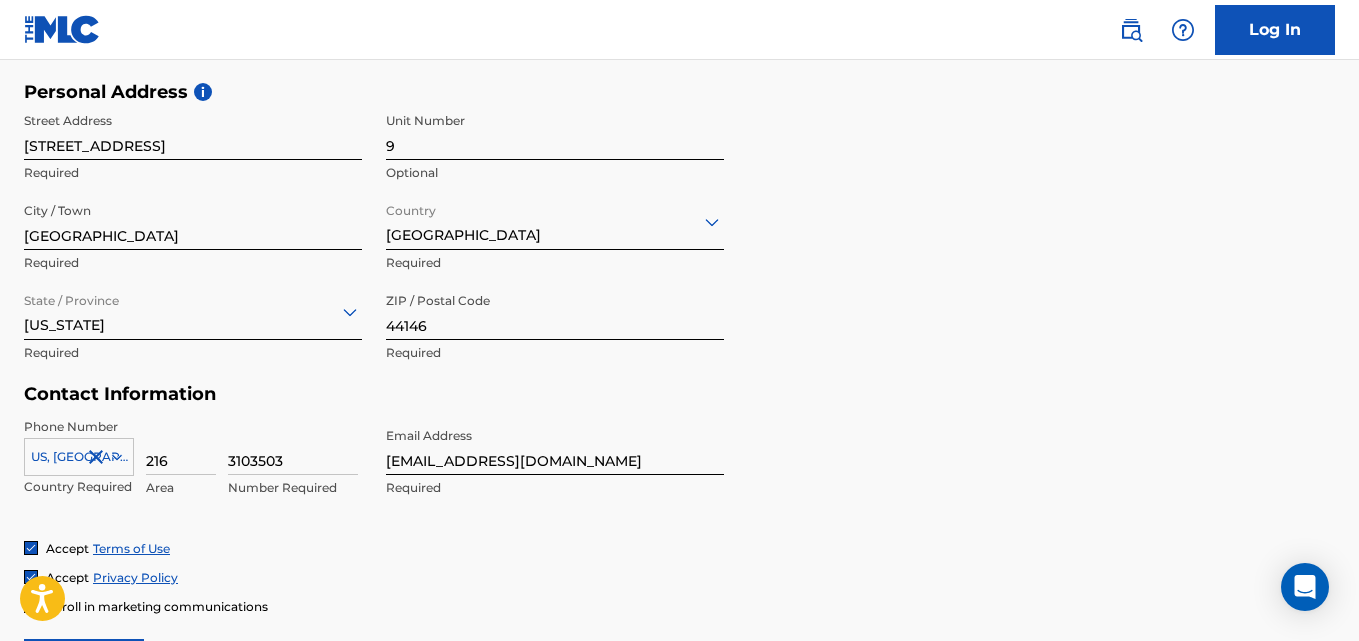 click on "The MLC uses identity verification before a user is registered to comply with Know Your Customer (KYC) regulations. KYC is required to establish the legitimacy of a user's identity and helps to prevent the creation and use of fraudulent accounts. Sign up for The MLC Portal Please complete the following form with your personal information to sign up as a user for The MLC Portal. After you're registered, you'll be able to create a Member and start managing your works. User Information First Name [PERSON_NAME] Required Last Name [PERSON_NAME] Required Date Of Birth Required Personal Address i Street Address [STREET_ADDRESS] Optional City / Town [GEOGRAPHIC_DATA] Required Country [GEOGRAPHIC_DATA] Required State / Province [US_STATE] Required ZIP / Postal Code 44146 Required Contact Information Phone Number [GEOGRAPHIC_DATA] +1 Country Required 216 Area 3103503 Number Required Email Address [EMAIL_ADDRESS][DOMAIN_NAME] Required Accept Terms of Use Accept Privacy Policy Enroll in marketing communications Sign up" at bounding box center [679, 109] 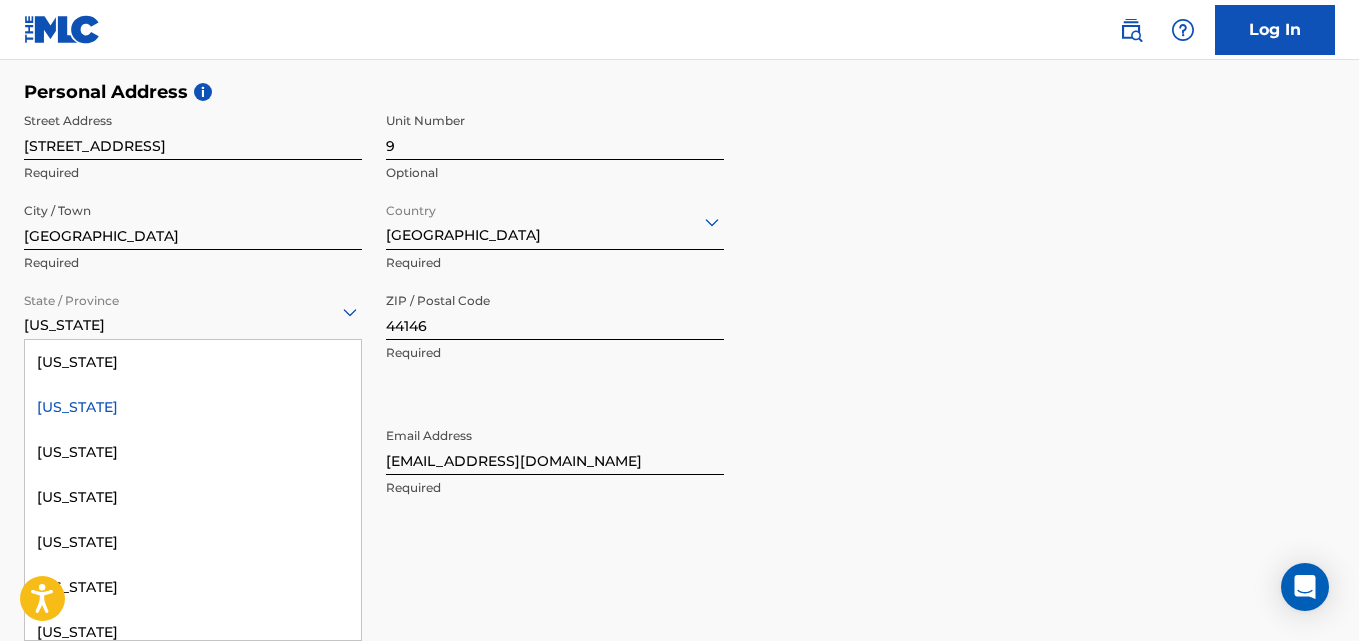 click 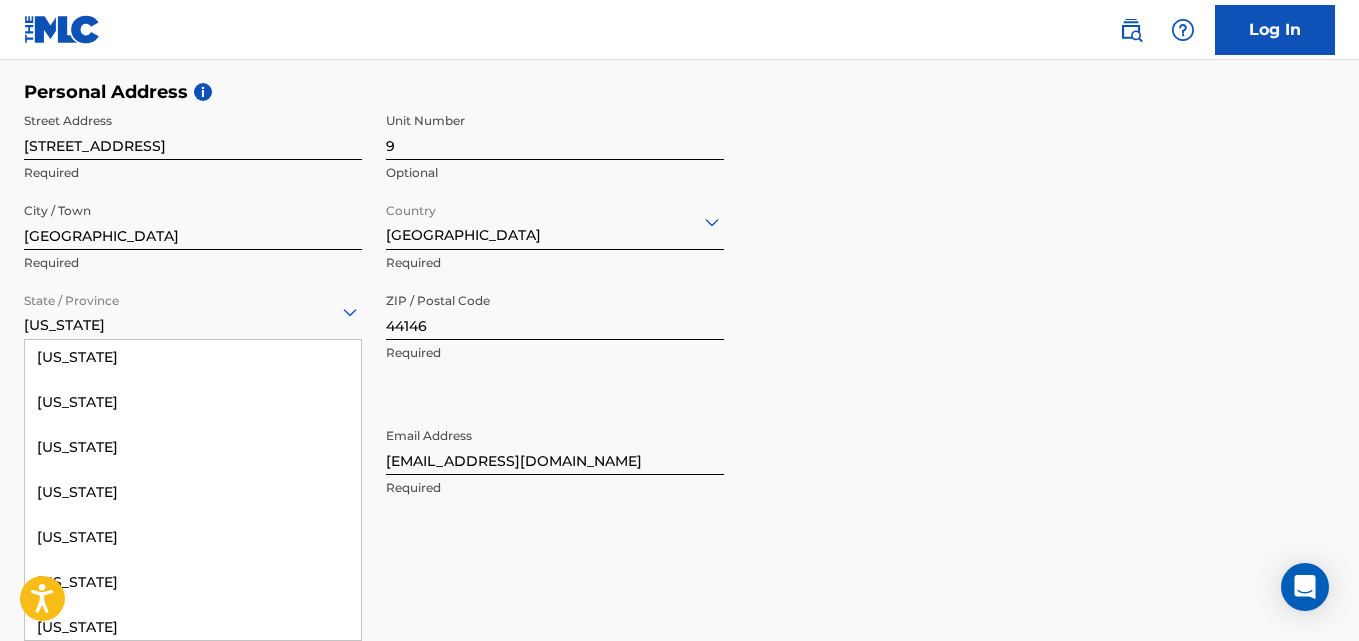 scroll, scrollTop: 1572, scrollLeft: 0, axis: vertical 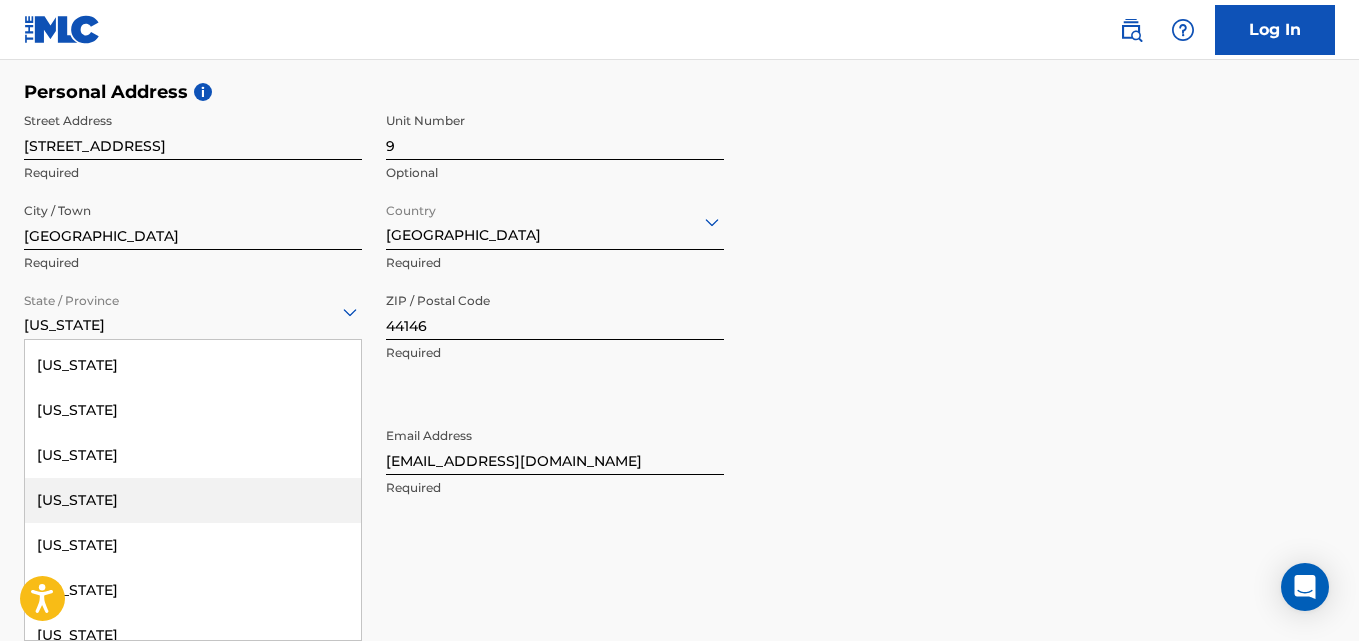 click on "[US_STATE]" at bounding box center [193, 500] 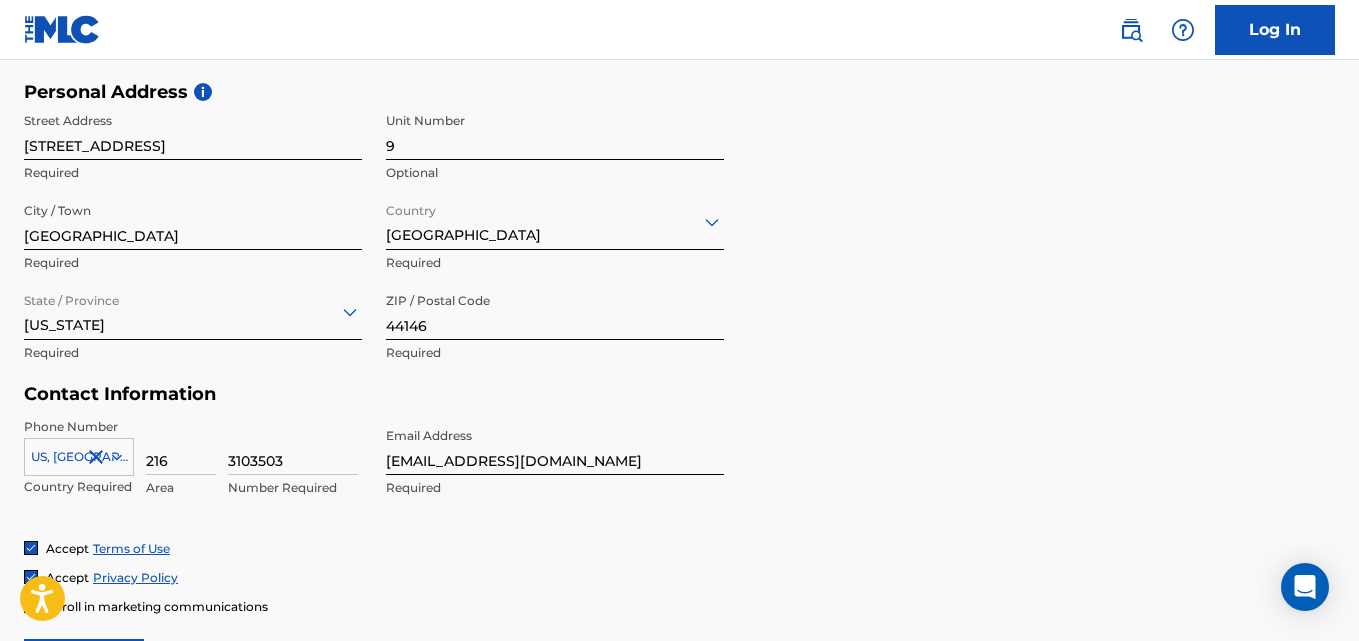 click on "Personal Address i Street Address [STREET_ADDRESS] Optional City / Town [GEOGRAPHIC_DATA] Required Country [GEOGRAPHIC_DATA] Required State / Province [US_STATE] Required ZIP / Postal Code 44146 Required" at bounding box center [679, 232] 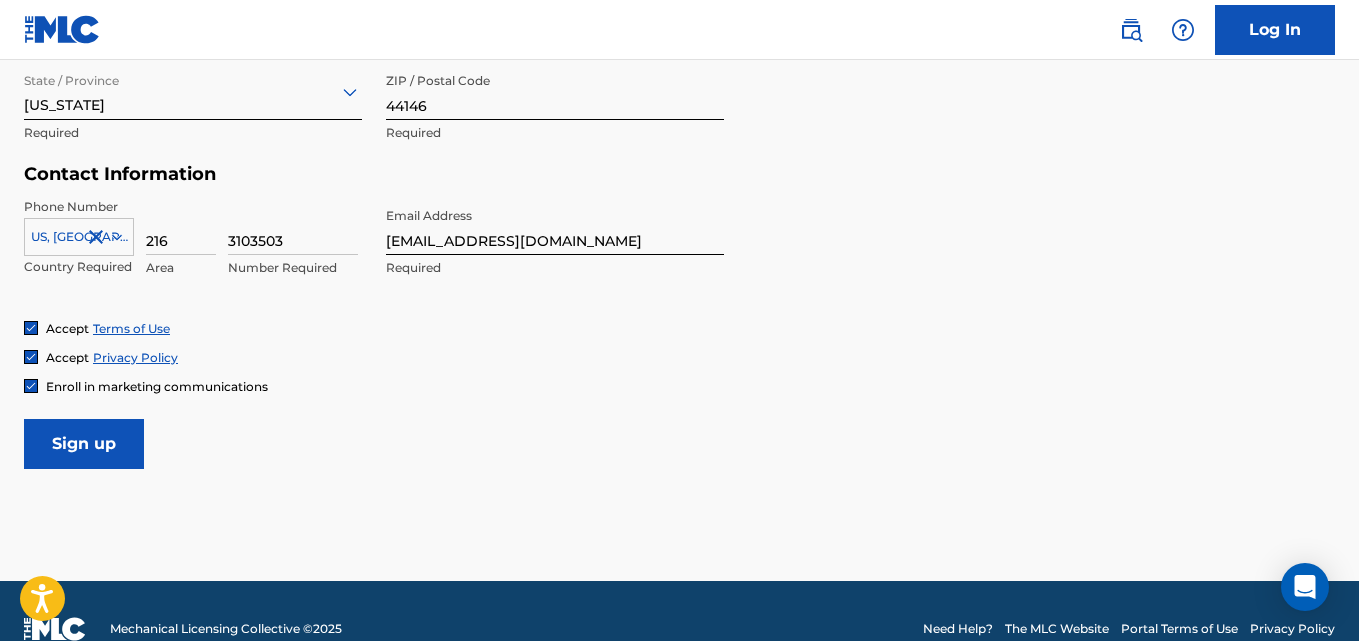 scroll, scrollTop: 923, scrollLeft: 0, axis: vertical 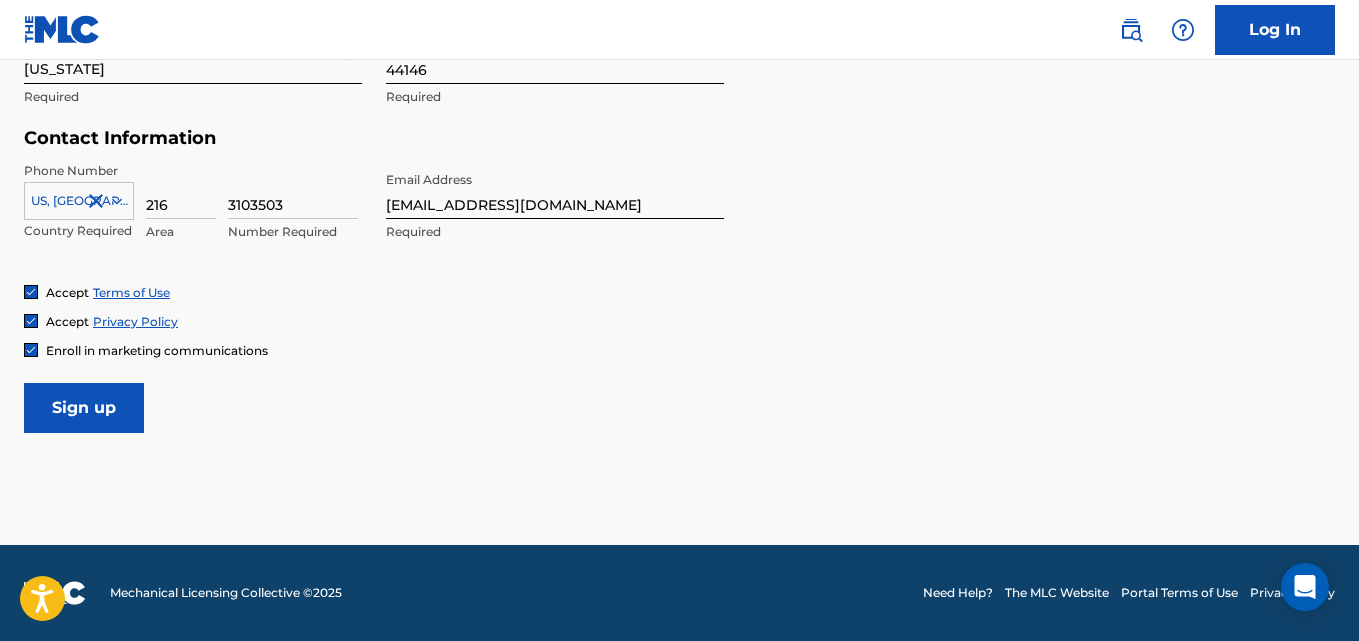 click on "Sign up" at bounding box center (84, 408) 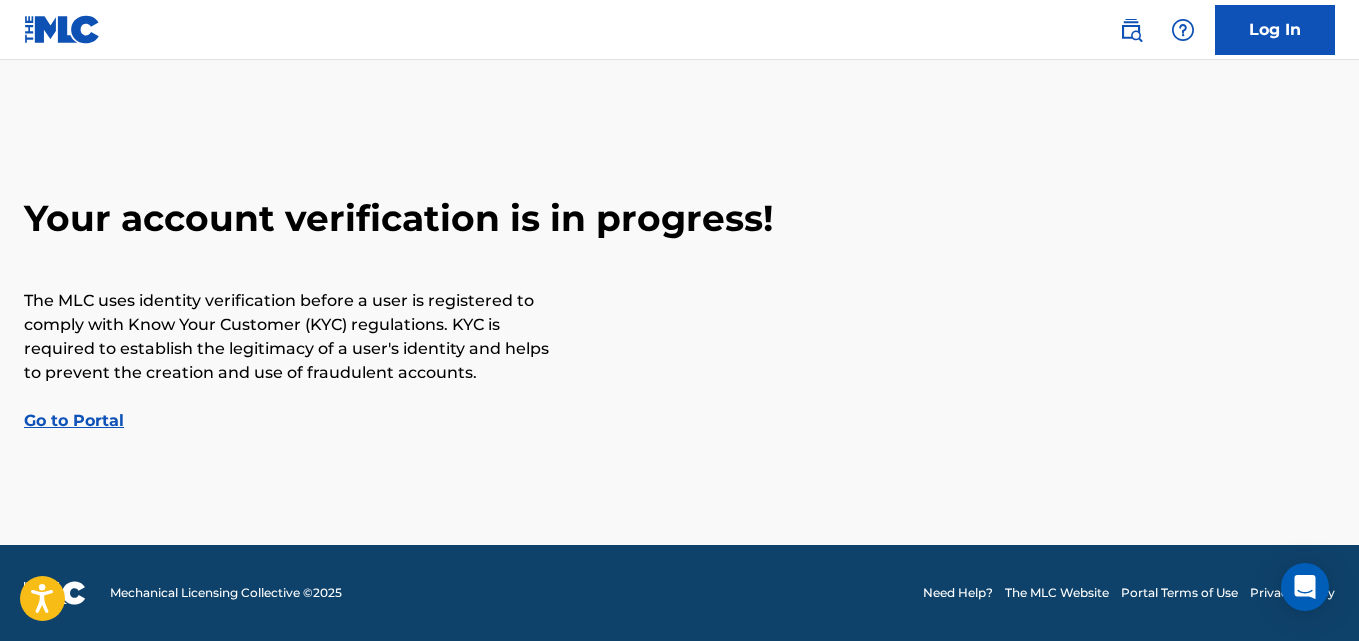 scroll, scrollTop: 0, scrollLeft: 0, axis: both 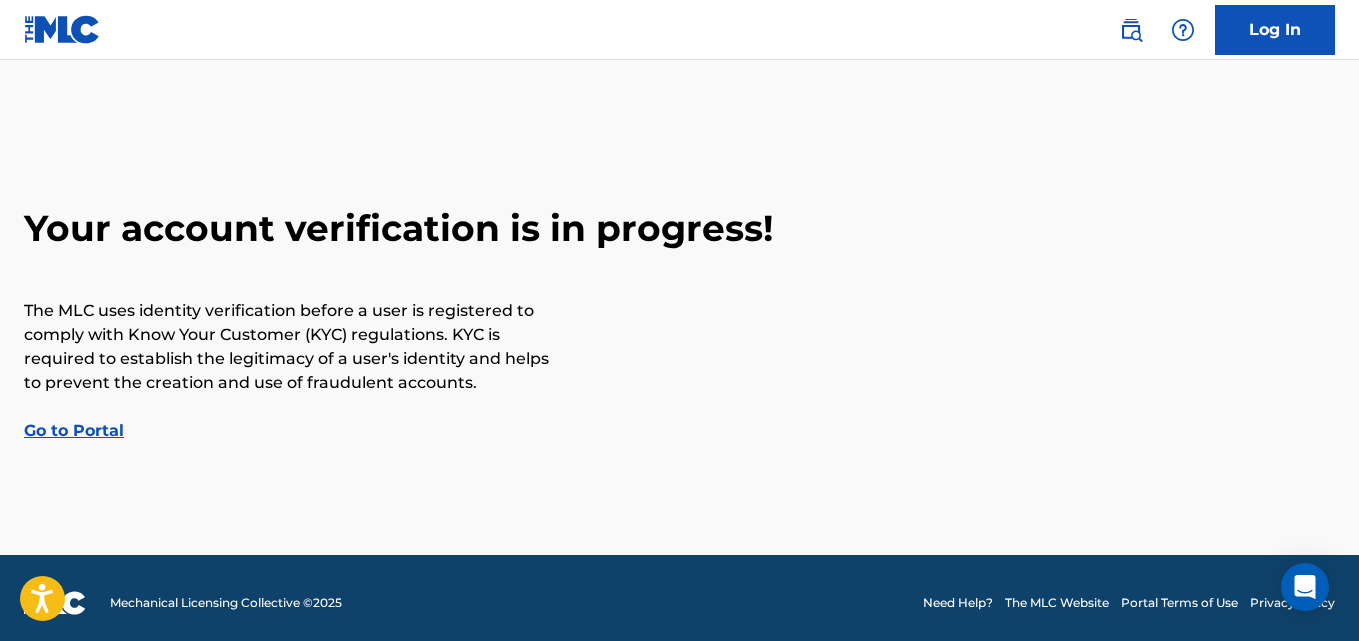 click on "Go to Portal" at bounding box center [74, 430] 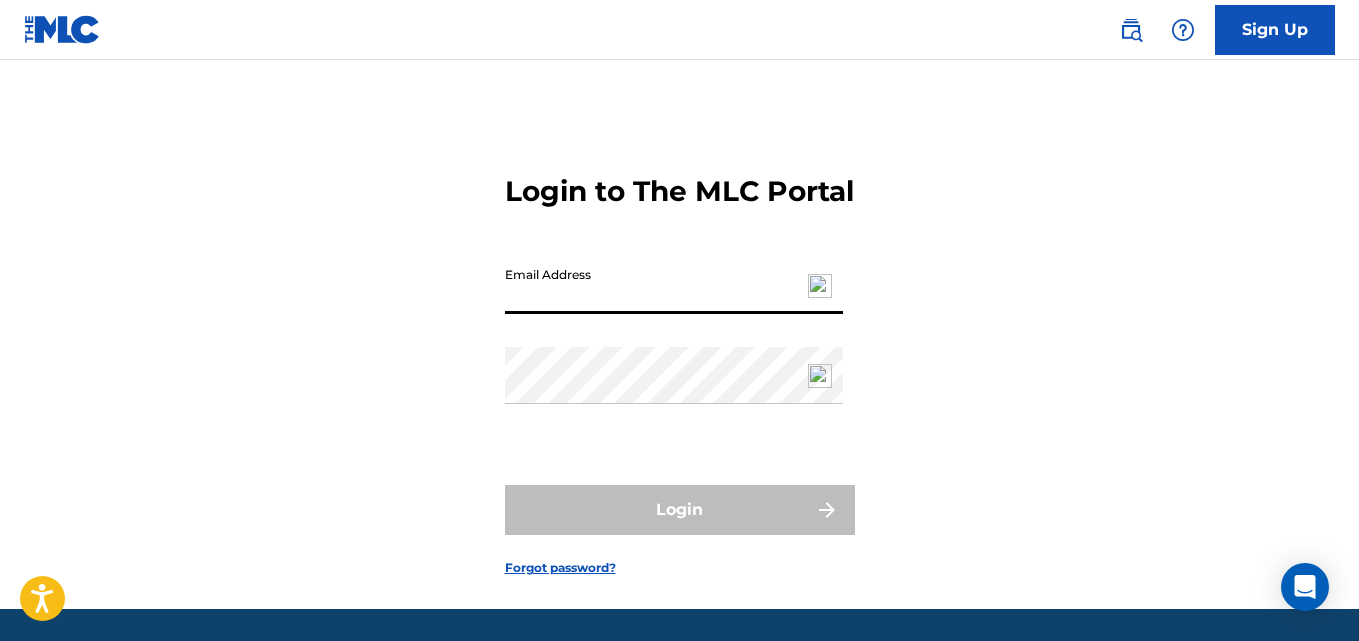 click on "Email Address" at bounding box center (674, 285) 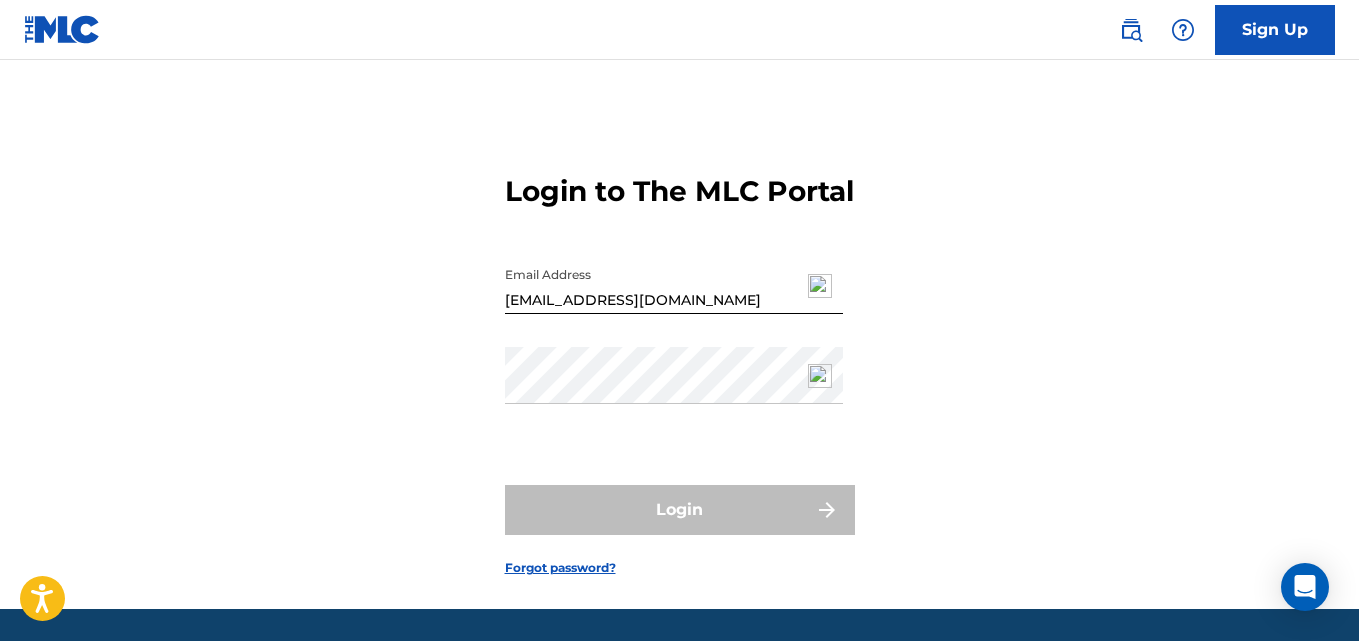 click on "Sign Up" at bounding box center [1275, 30] 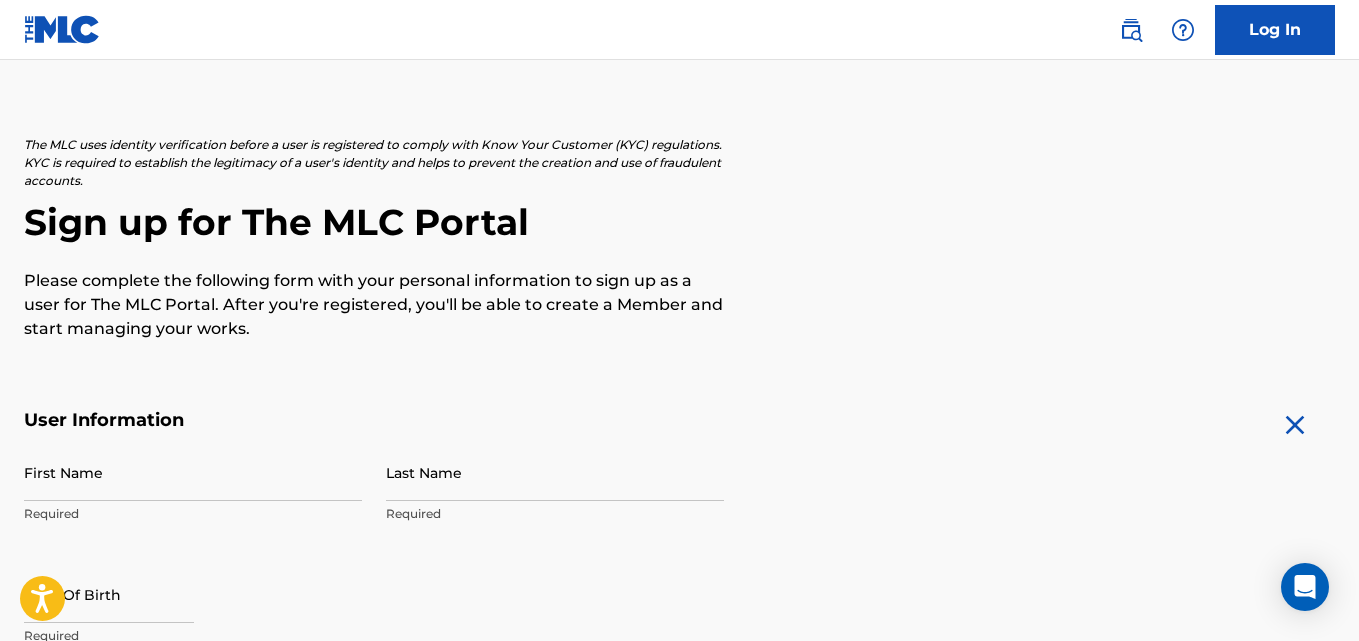 scroll, scrollTop: 43, scrollLeft: 0, axis: vertical 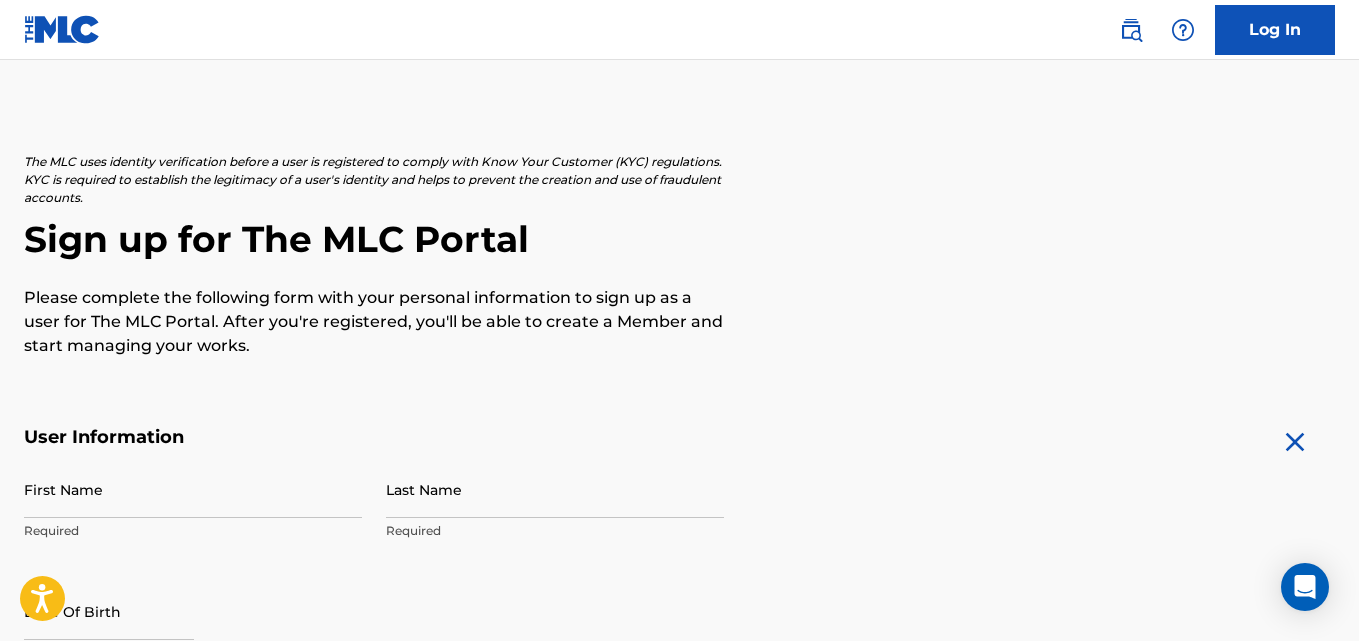 click on "Log In" at bounding box center (1275, 30) 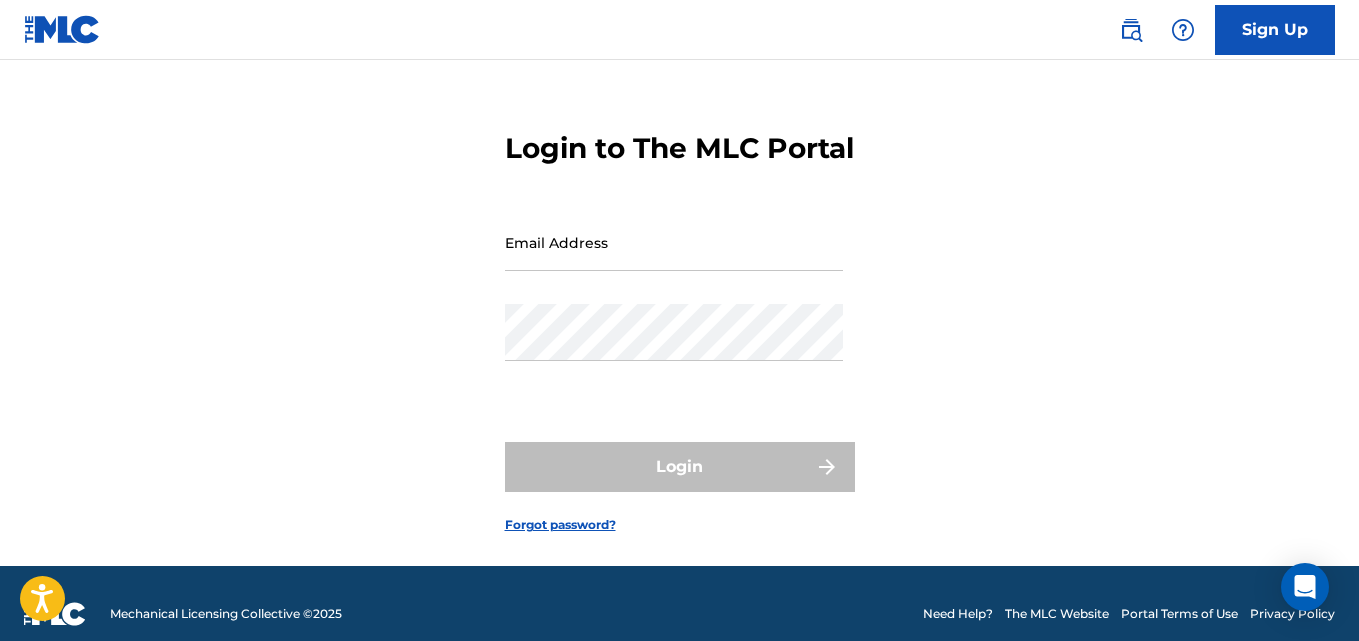 scroll, scrollTop: 0, scrollLeft: 0, axis: both 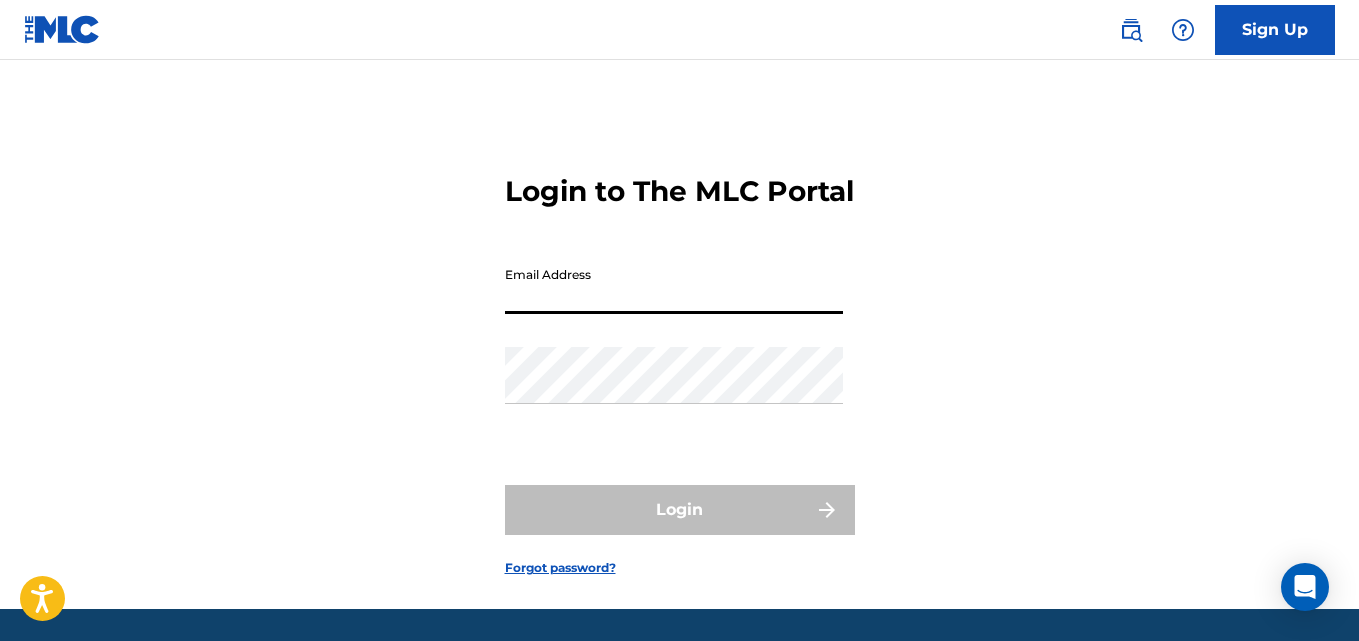 click on "Email Address" at bounding box center (674, 285) 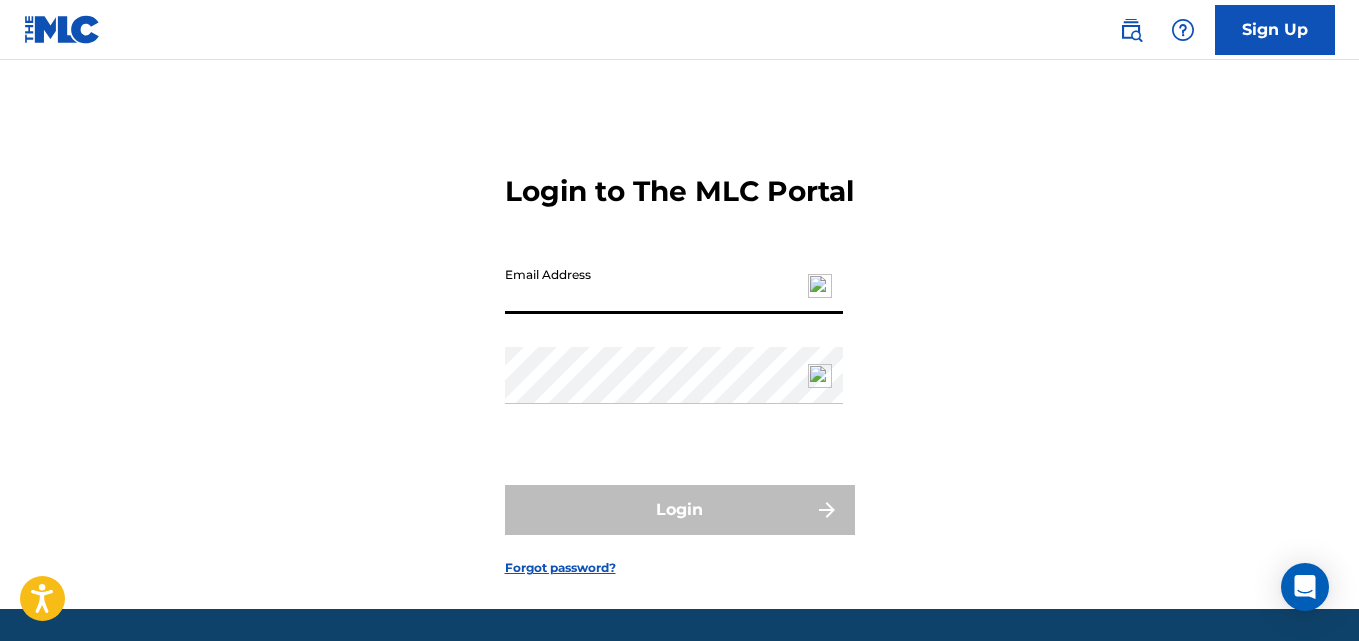 type on "[EMAIL_ADDRESS][DOMAIN_NAME]" 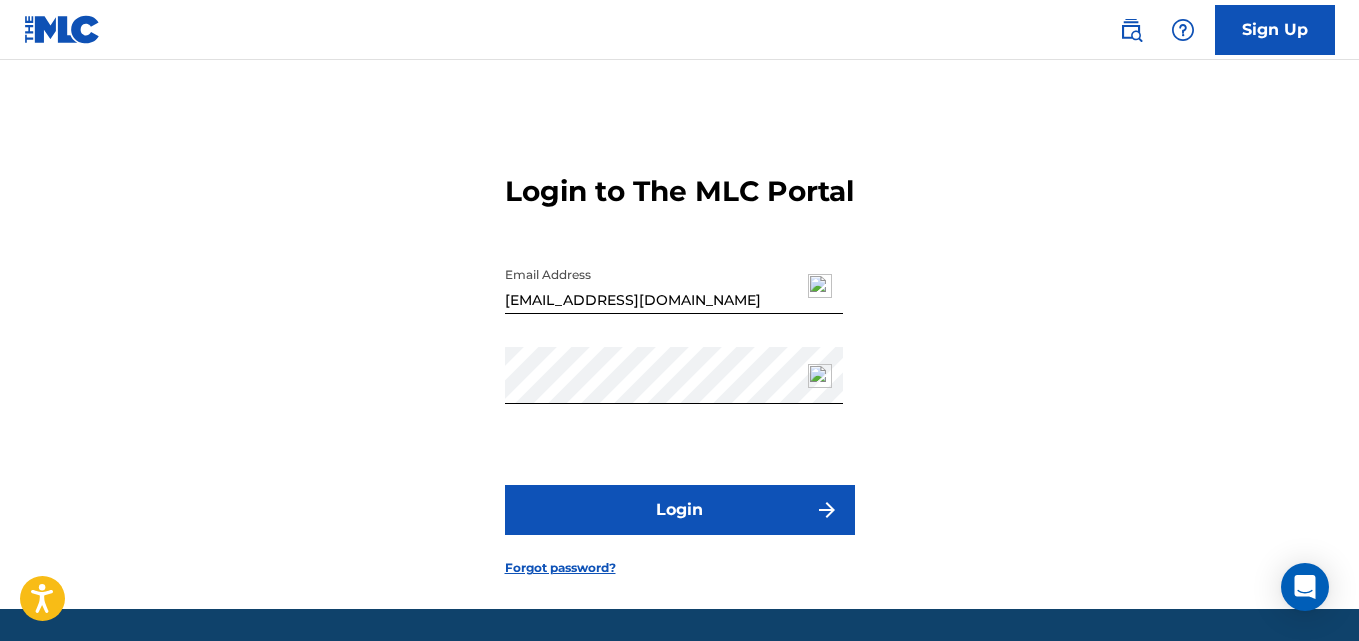 click on "Login to The MLC Portal Email Address [EMAIL_ADDRESS][DOMAIN_NAME] Password Login Forgot password?" at bounding box center (679, 359) 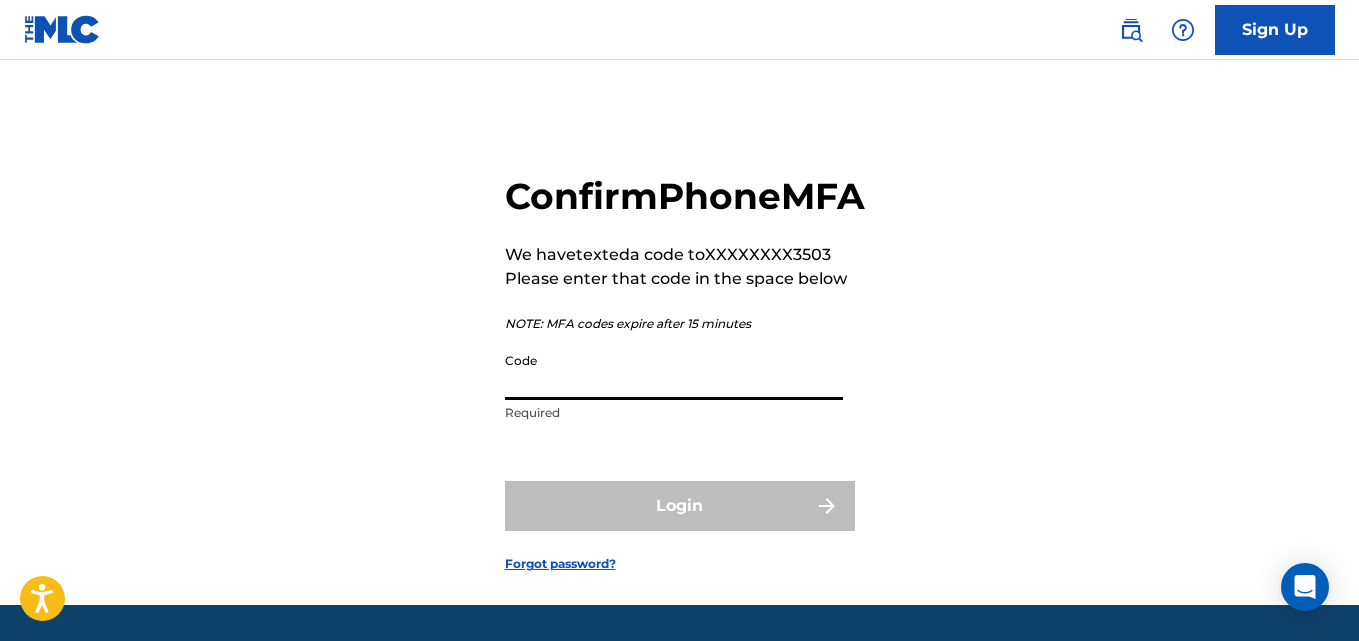 click on "Code" at bounding box center [674, 371] 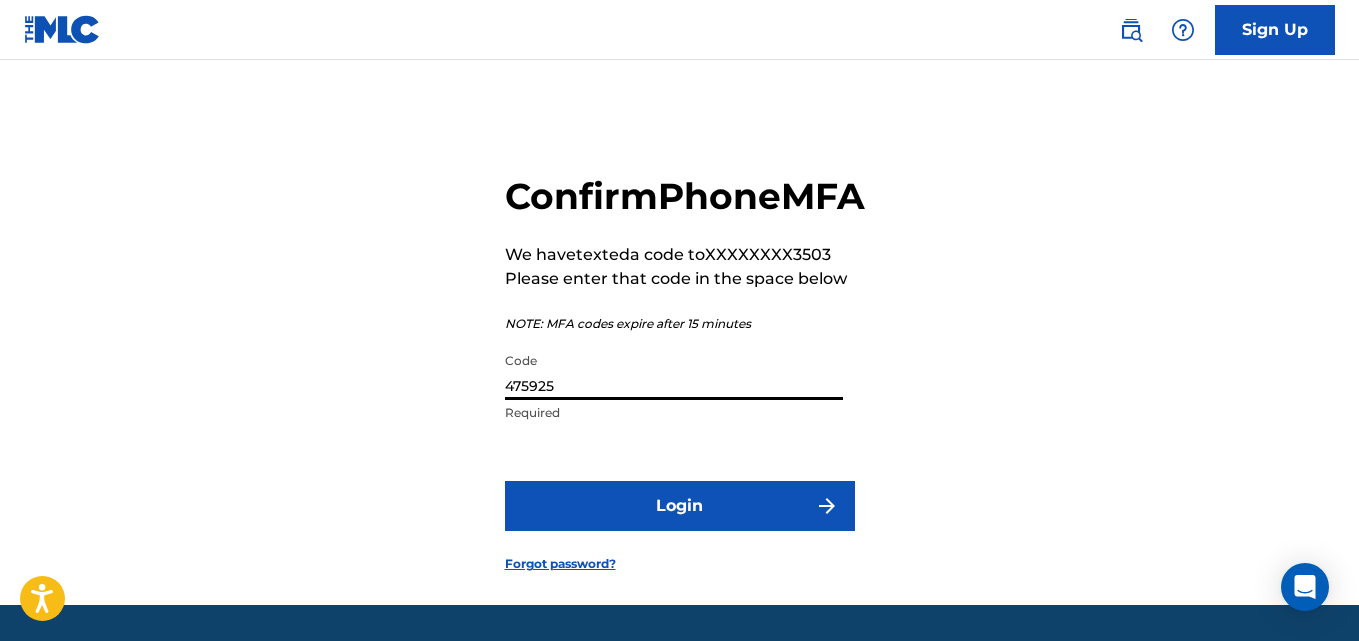 type on "475925" 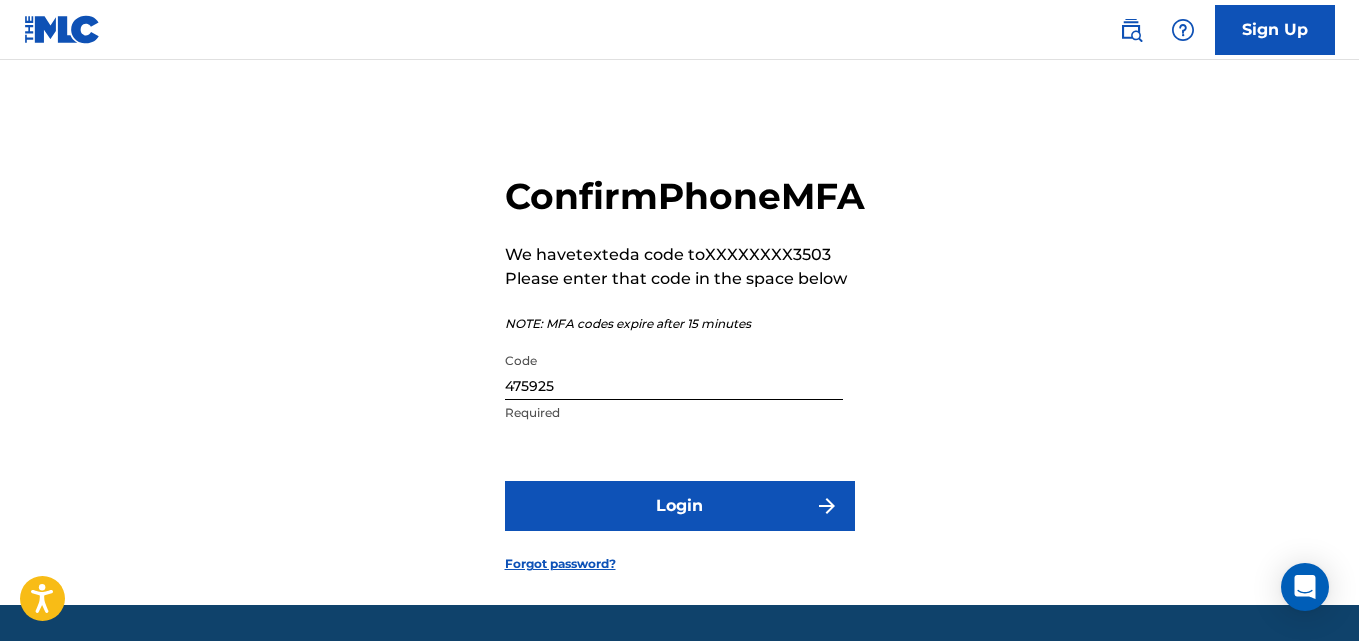 click on "Login" at bounding box center (680, 506) 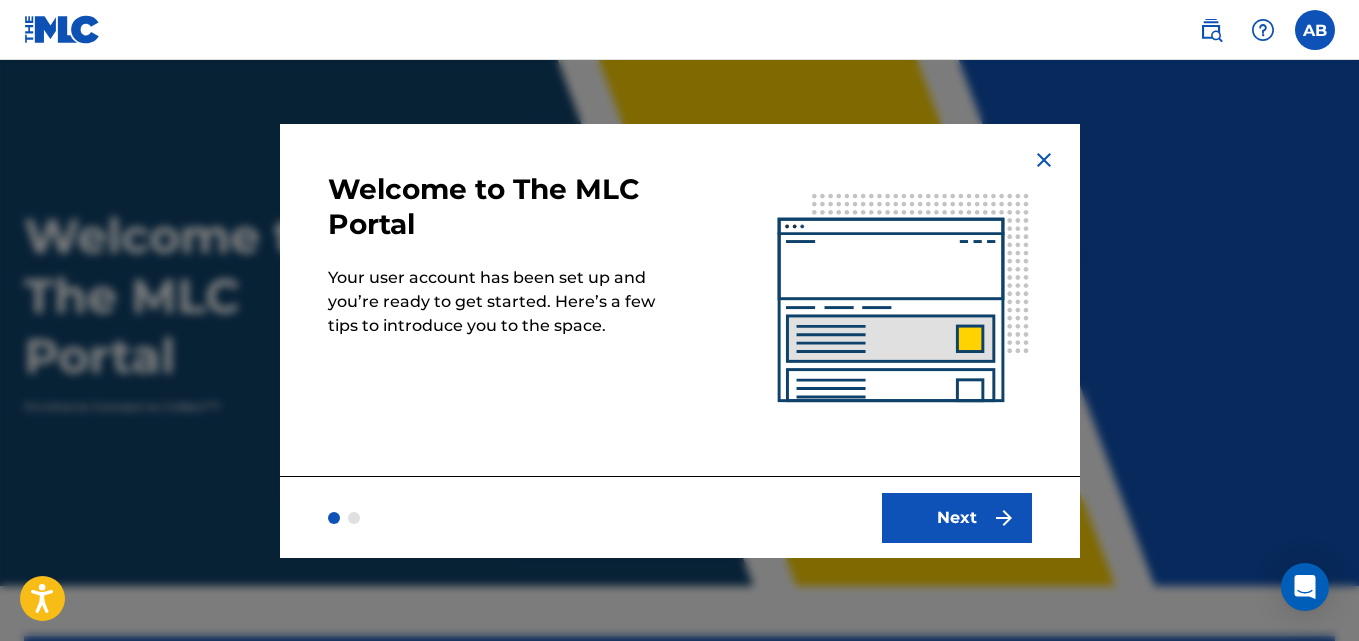 scroll, scrollTop: 0, scrollLeft: 0, axis: both 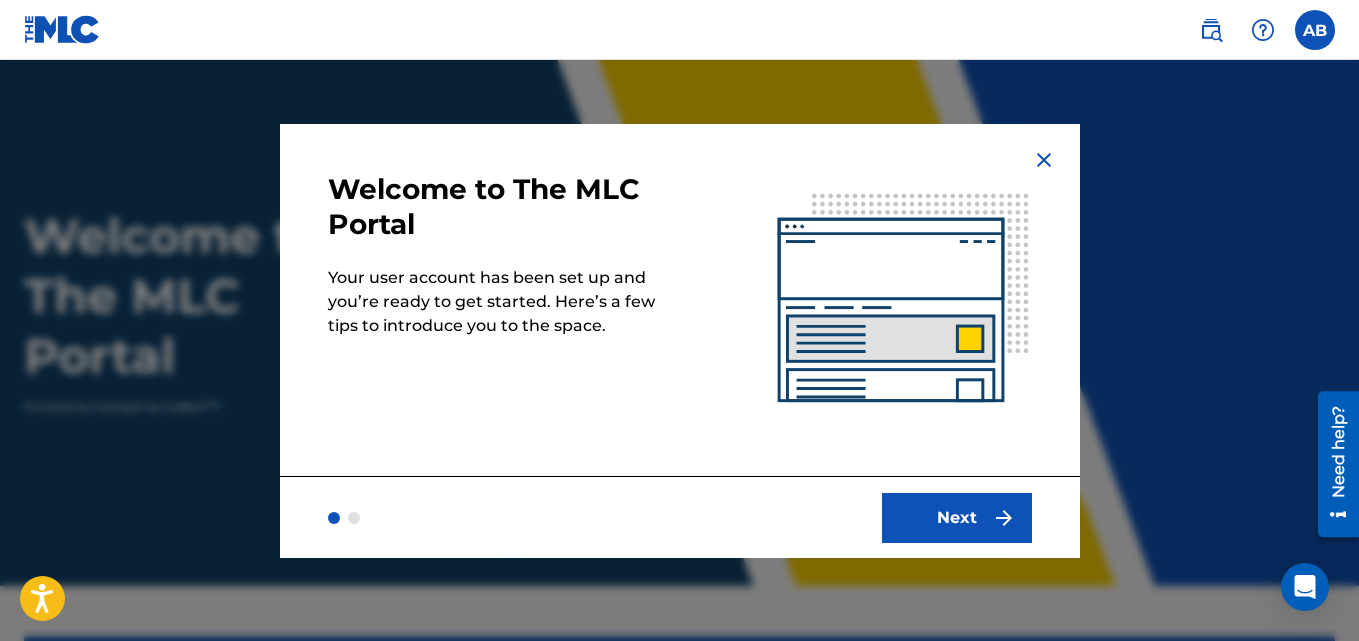 click on "Next" at bounding box center [957, 518] 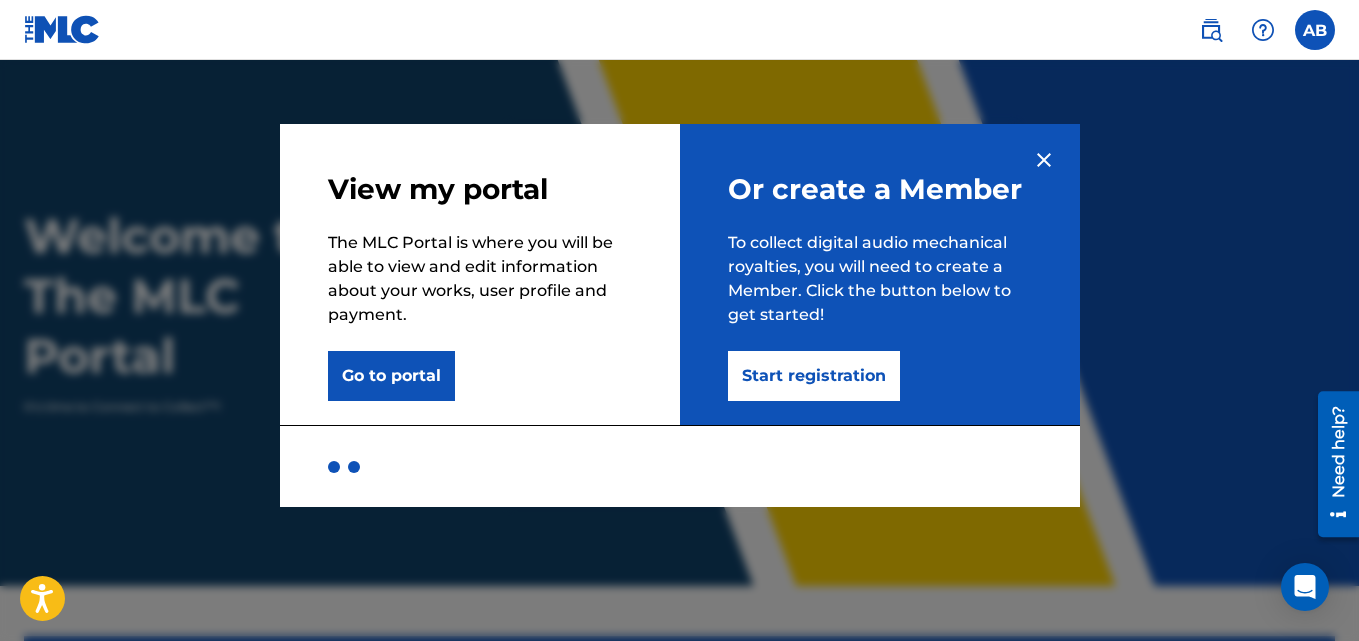 click on "Start registration" at bounding box center [814, 376] 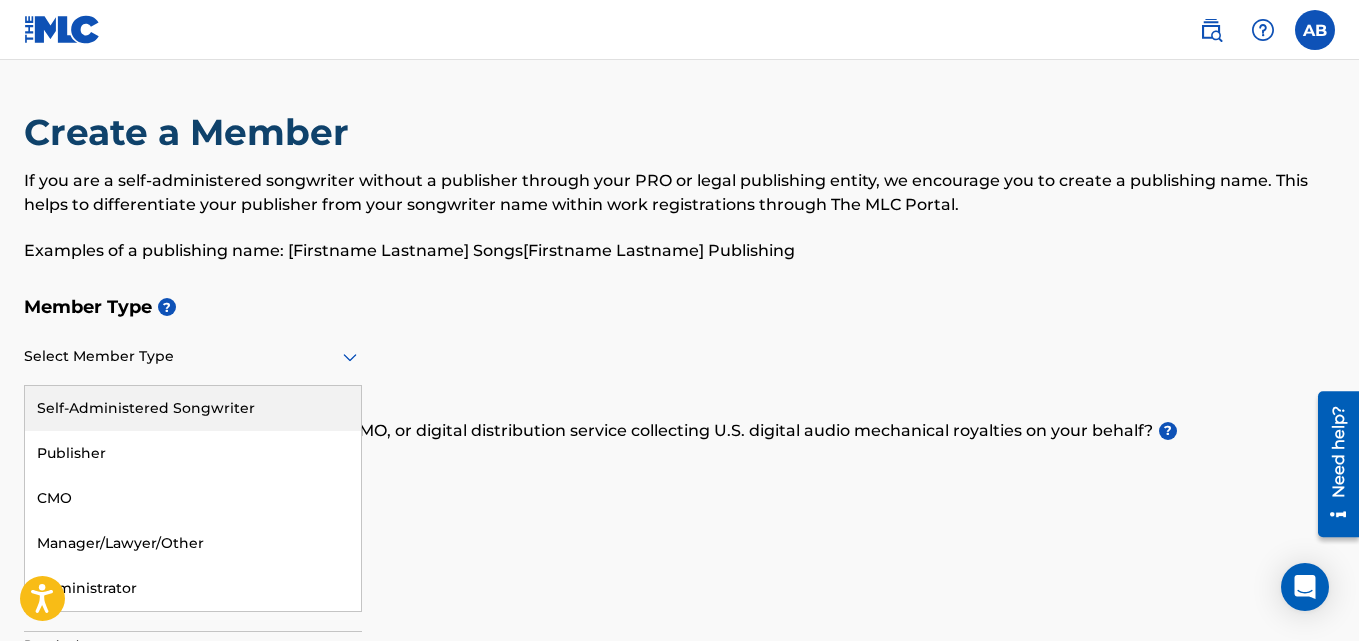 click on "Select Member Type" at bounding box center [193, 357] 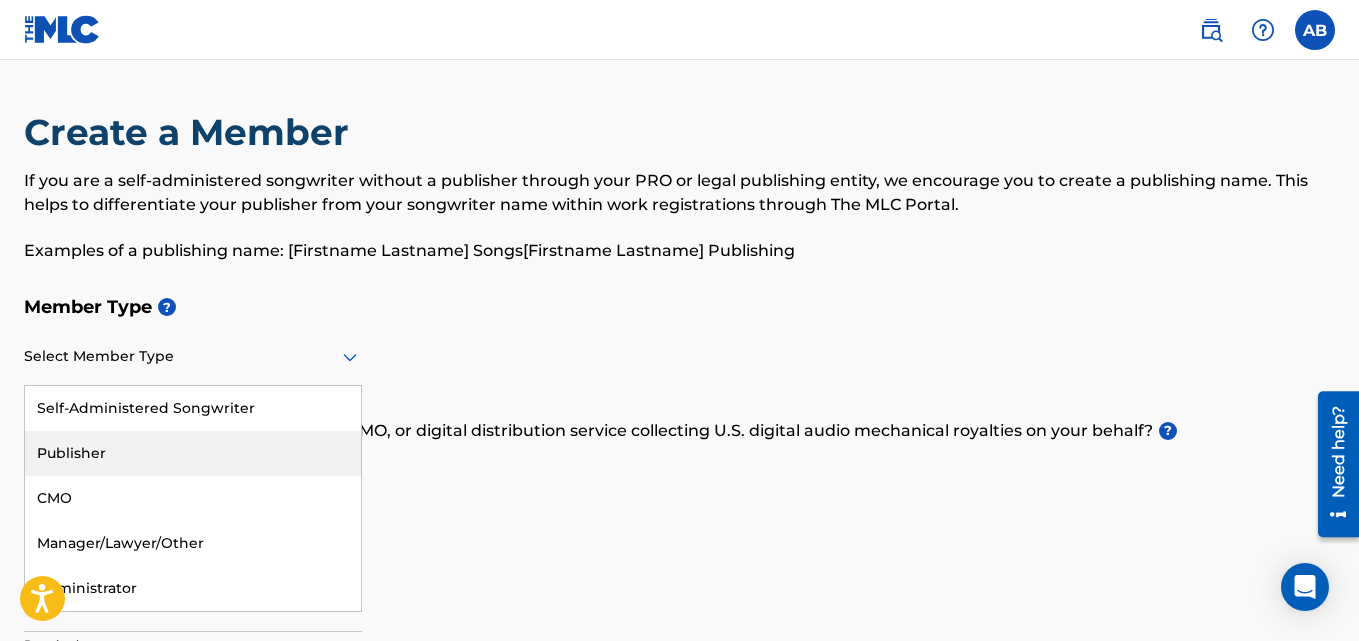 click on "Publisher" at bounding box center [193, 453] 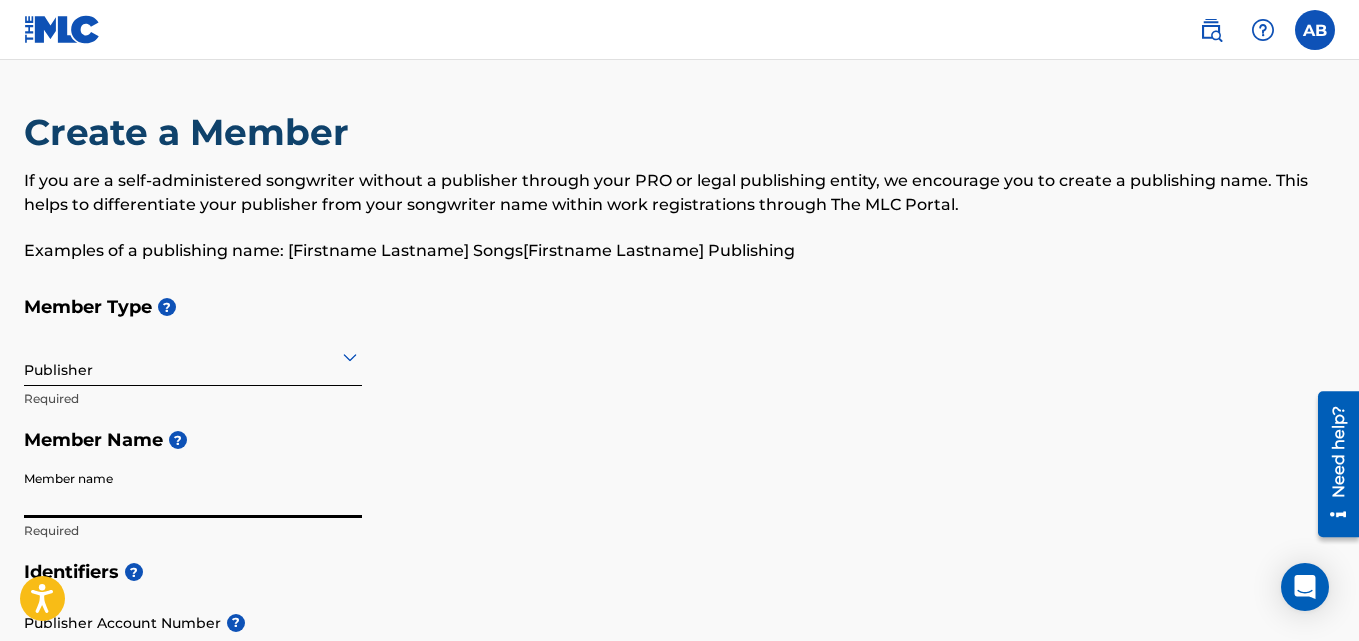 click on "Member name" at bounding box center [193, 489] 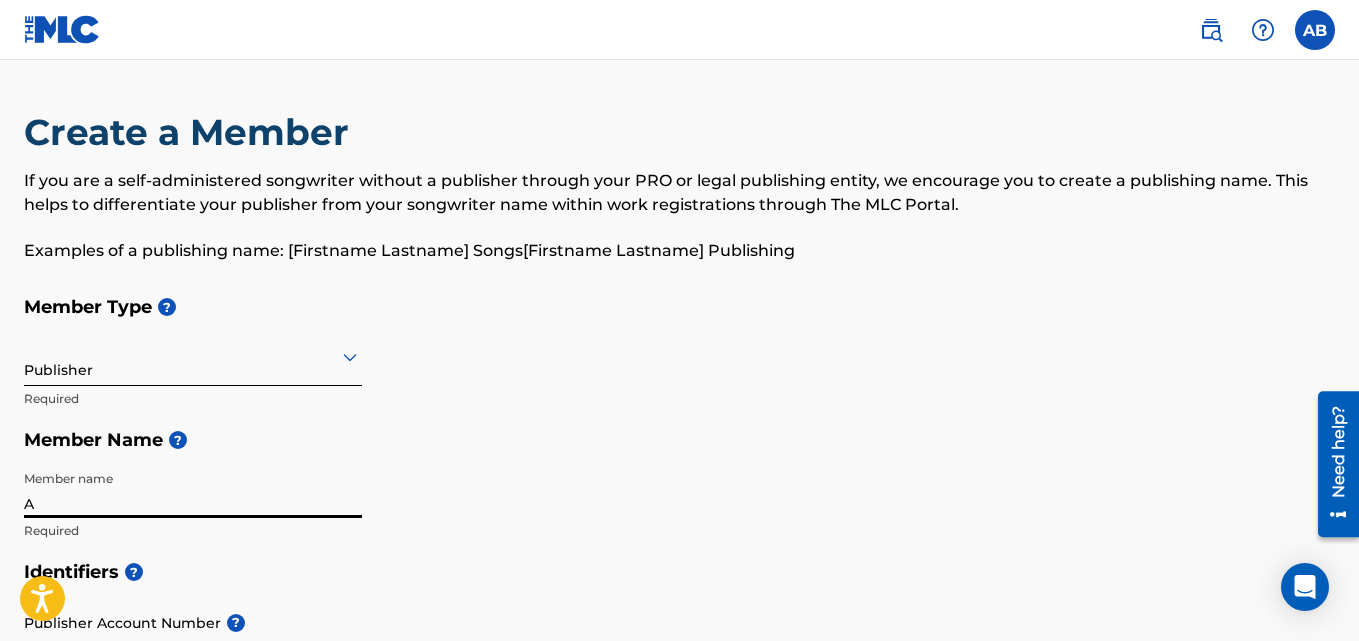 type on "[PERSON_NAME]" 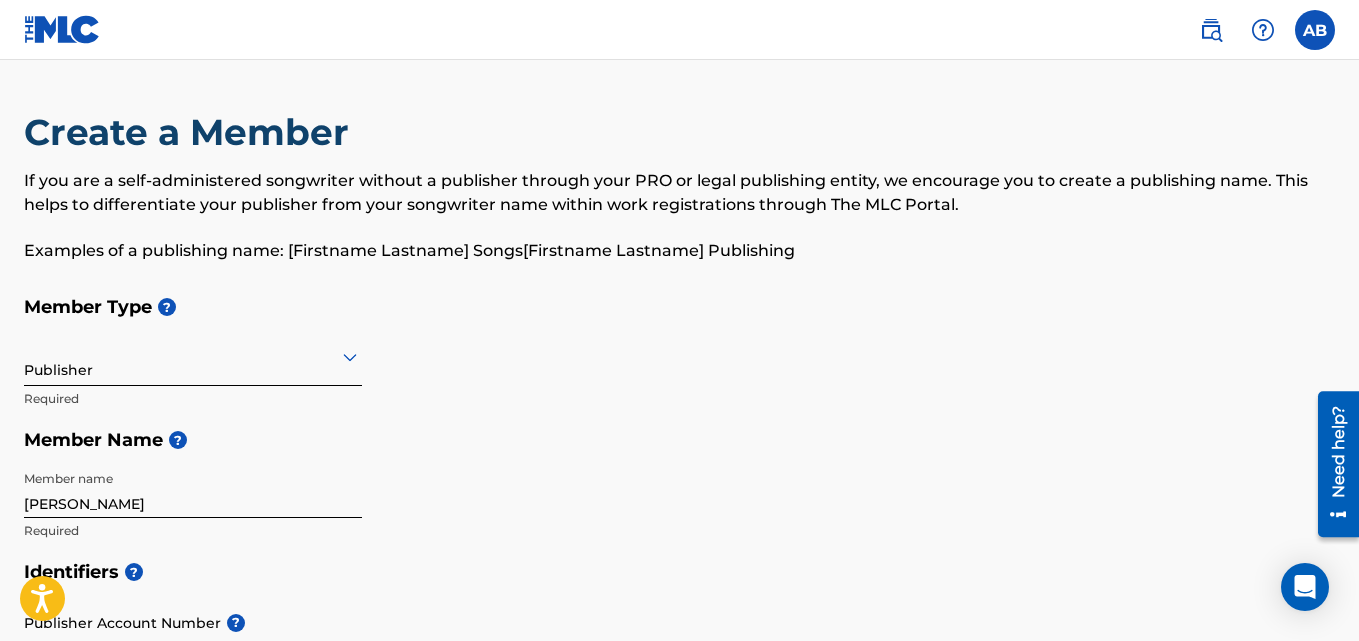 click on "Member Type ? Publisher Required Member Name ? Member name [PERSON_NAME] Required" at bounding box center [679, 418] 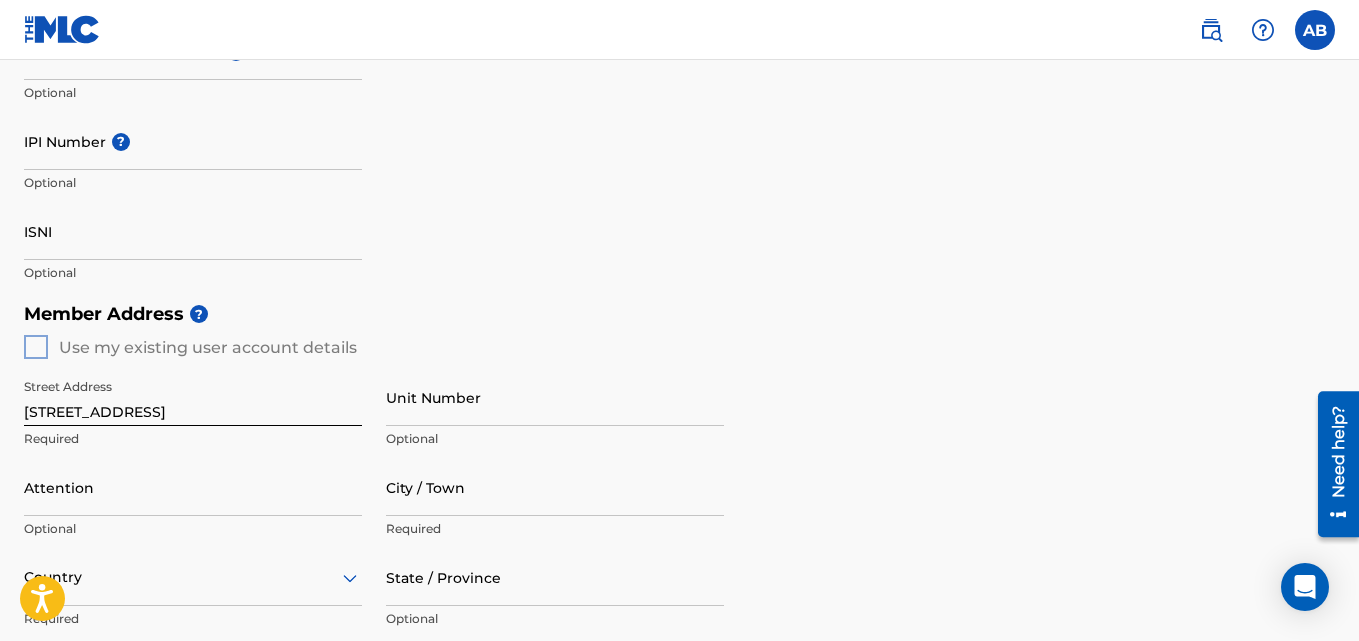 scroll, scrollTop: 760, scrollLeft: 0, axis: vertical 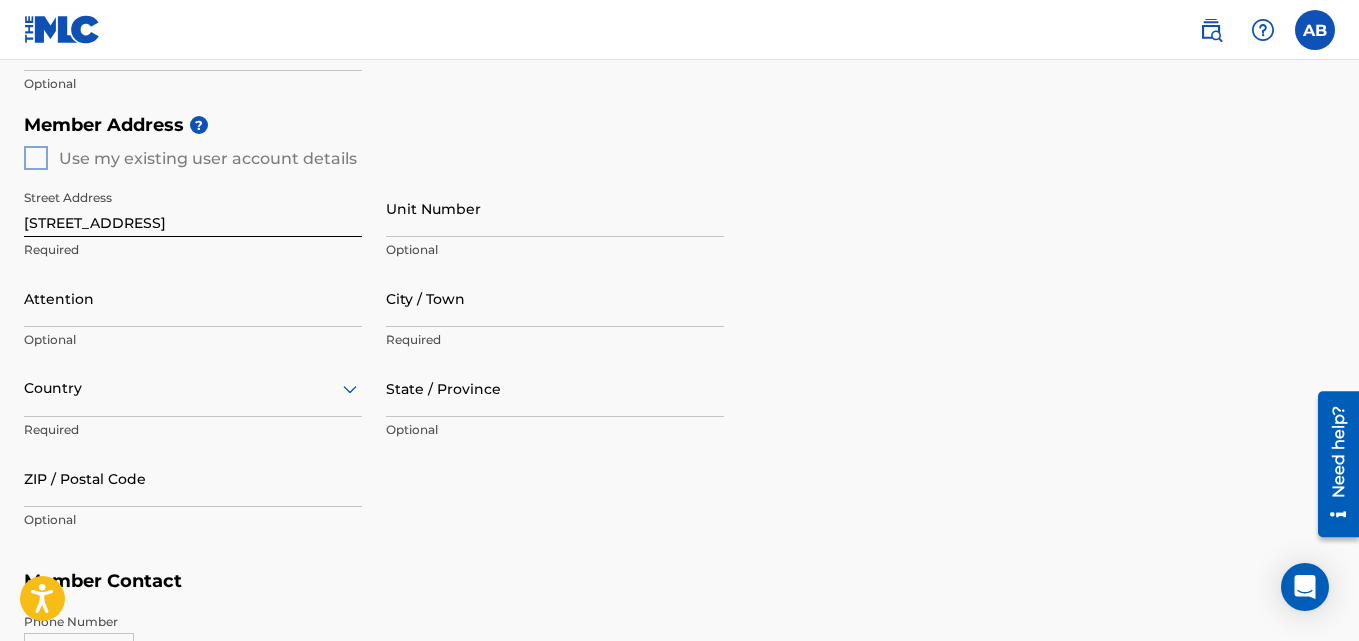 click on "Member Address ? Use my existing user account details Street Address [STREET_ADDRESS] Required Unit Number Optional Attention Optional City / Town Required Country Required State / Province Optional ZIP / Postal Code Optional" at bounding box center (679, 332) 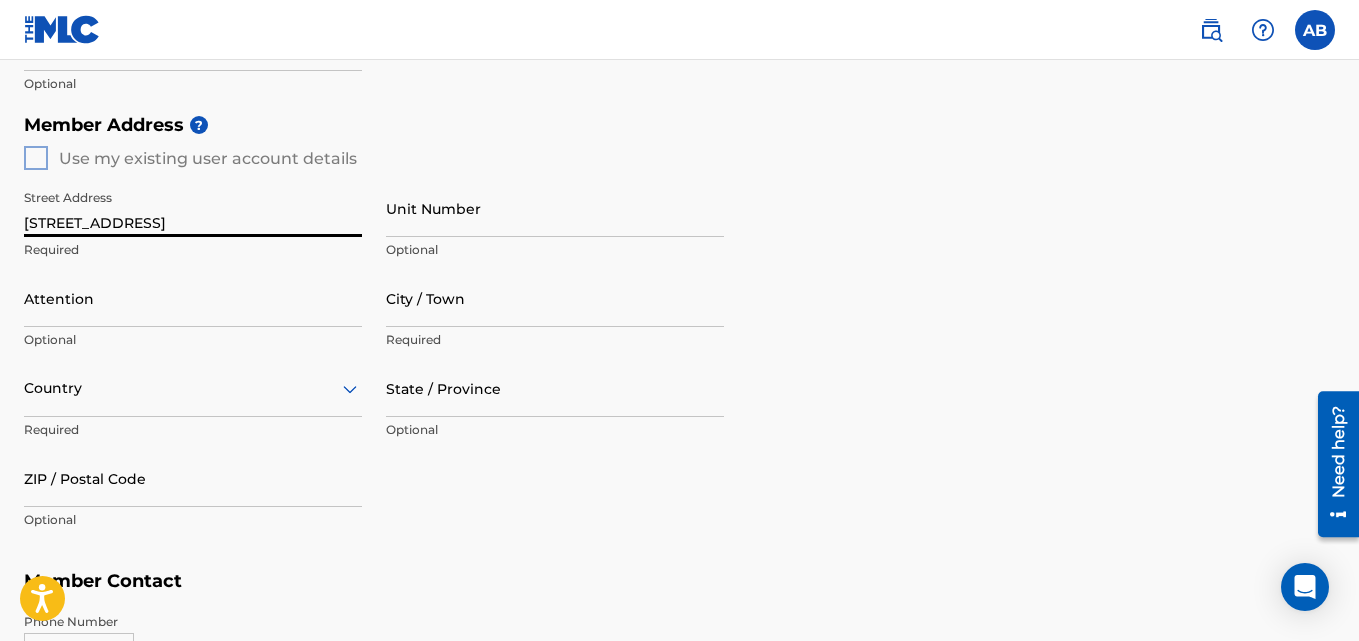 click on "[STREET_ADDRESS]" at bounding box center (193, 208) 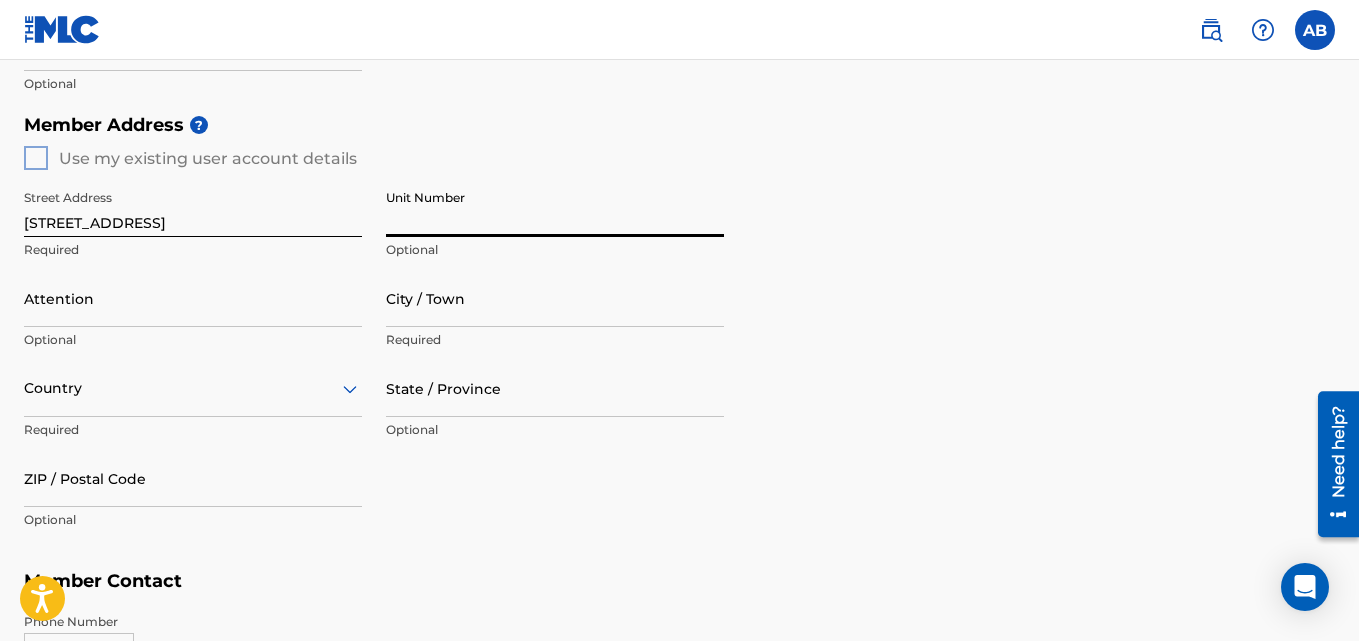 click on "Unit Number" at bounding box center [555, 208] 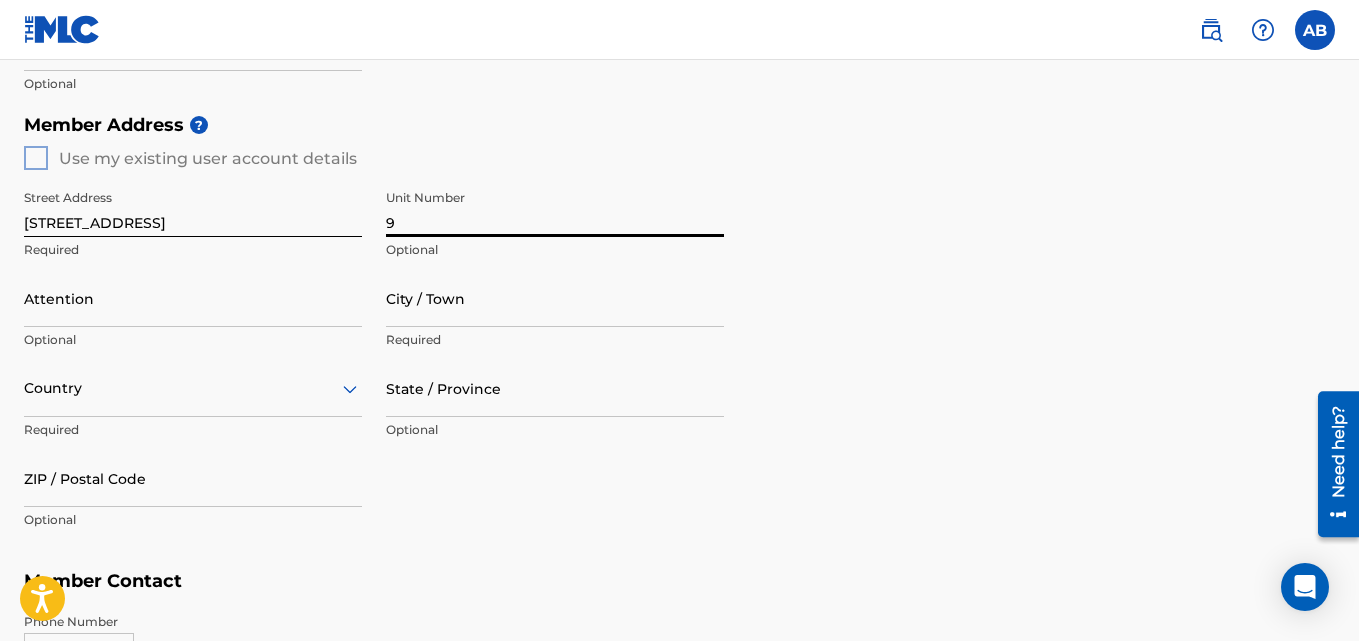 type on "9" 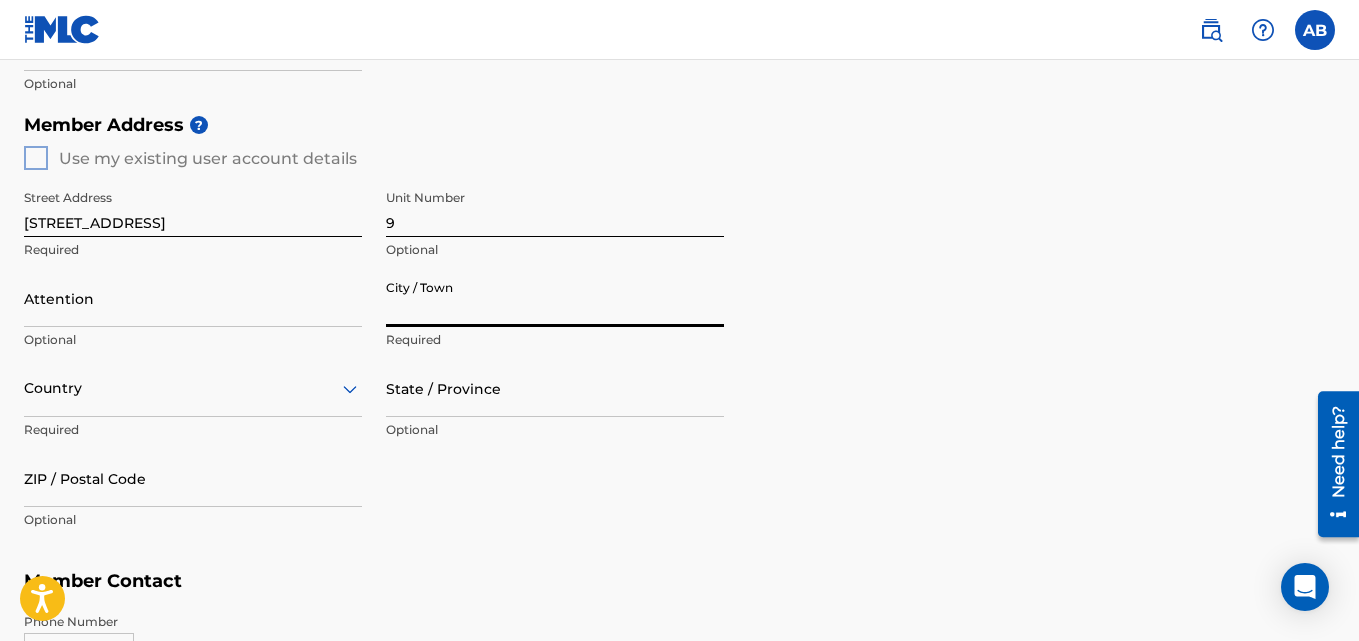 click on "City / Town" at bounding box center (555, 298) 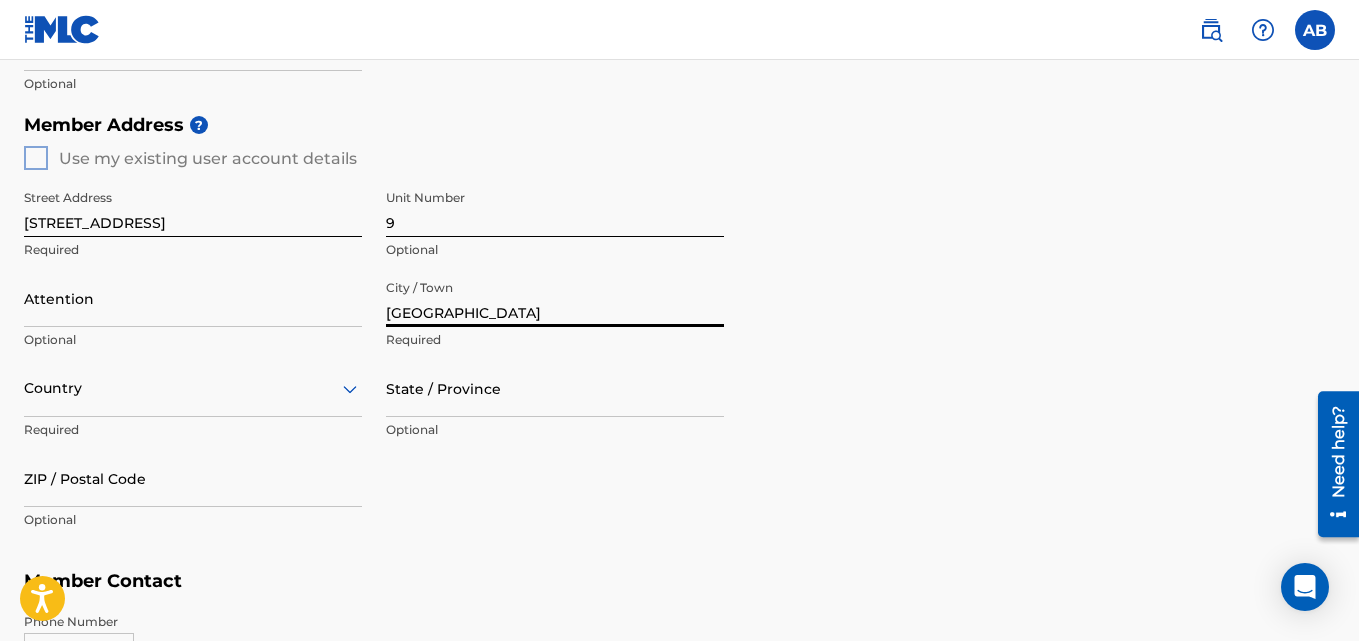 type on "[GEOGRAPHIC_DATA]" 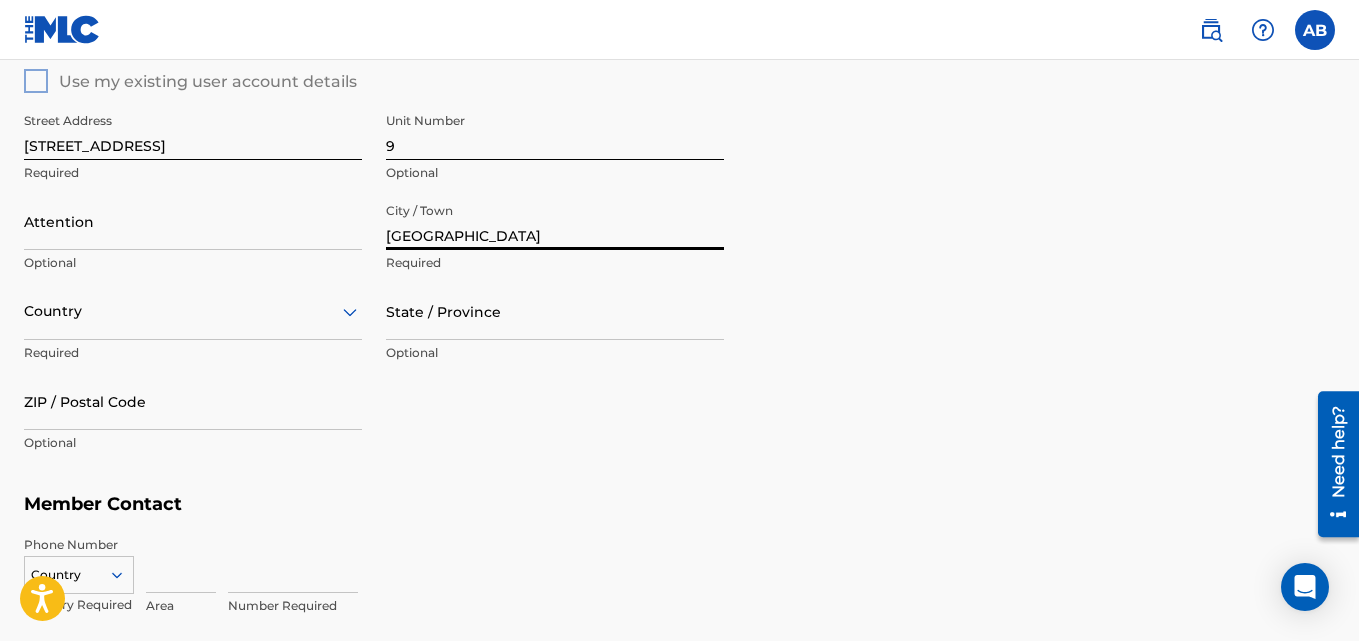 click on "Country" at bounding box center (193, 311) 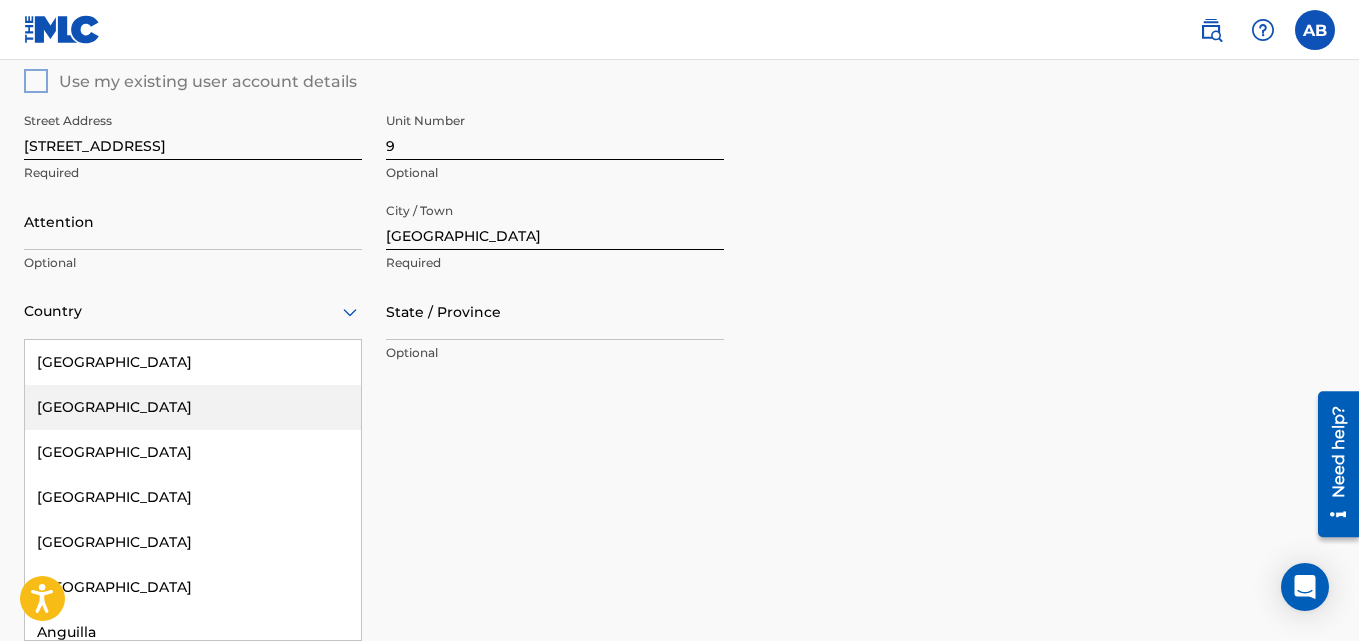 click on "[GEOGRAPHIC_DATA]" at bounding box center (193, 407) 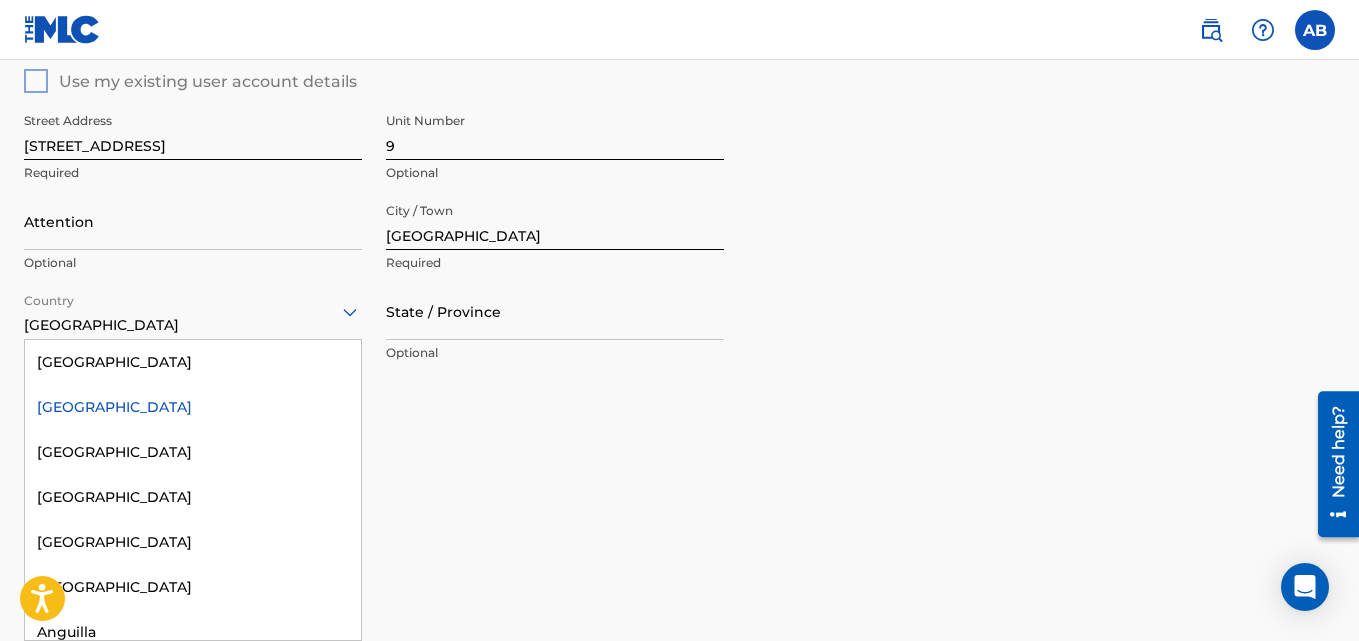 click on "[GEOGRAPHIC_DATA]" at bounding box center (193, 311) 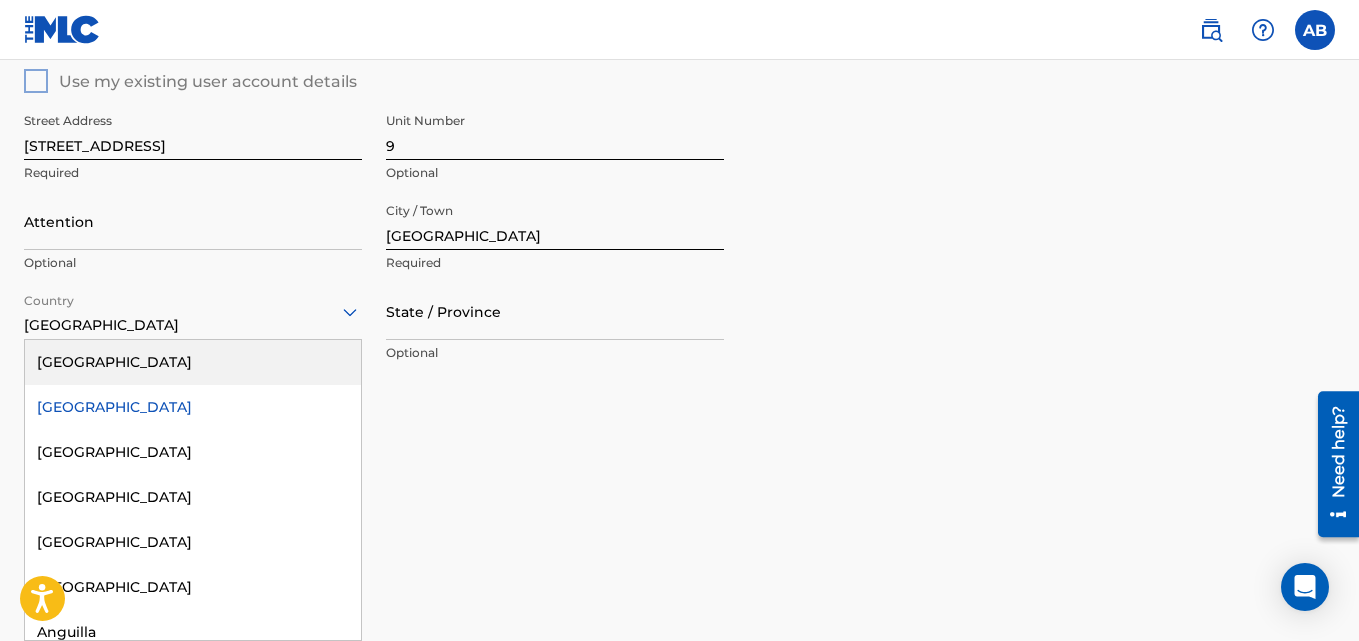 click on "[GEOGRAPHIC_DATA]" at bounding box center (193, 362) 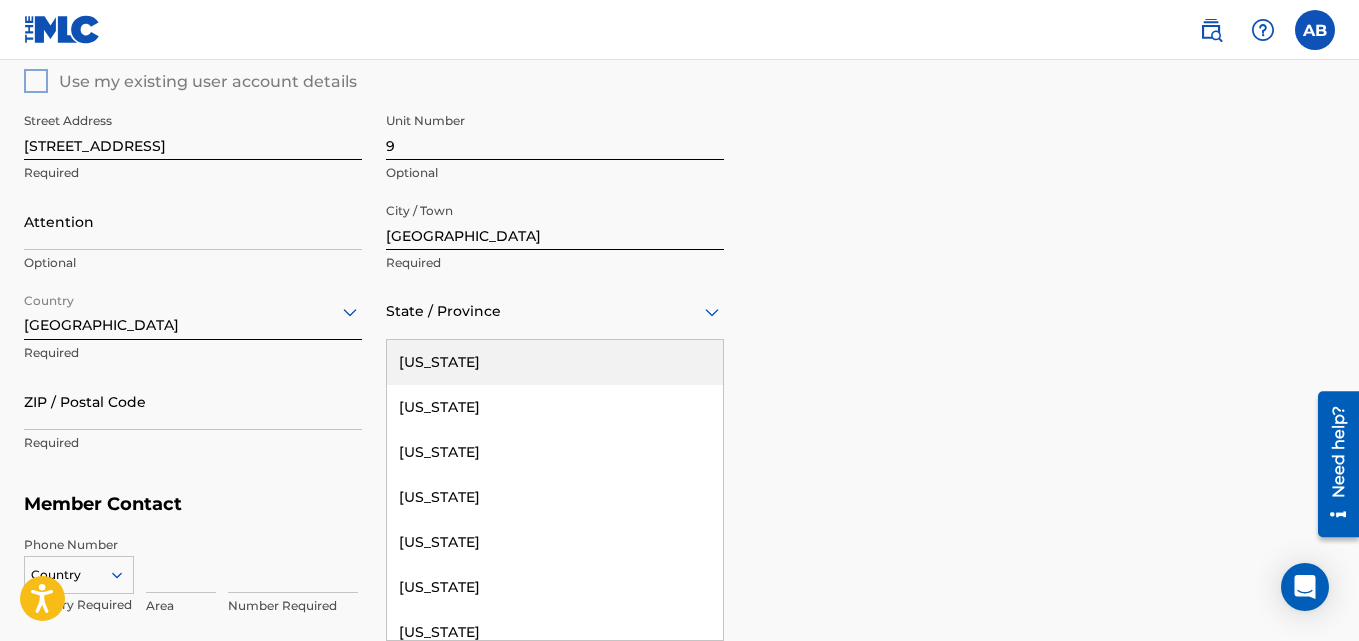 click at bounding box center (555, 311) 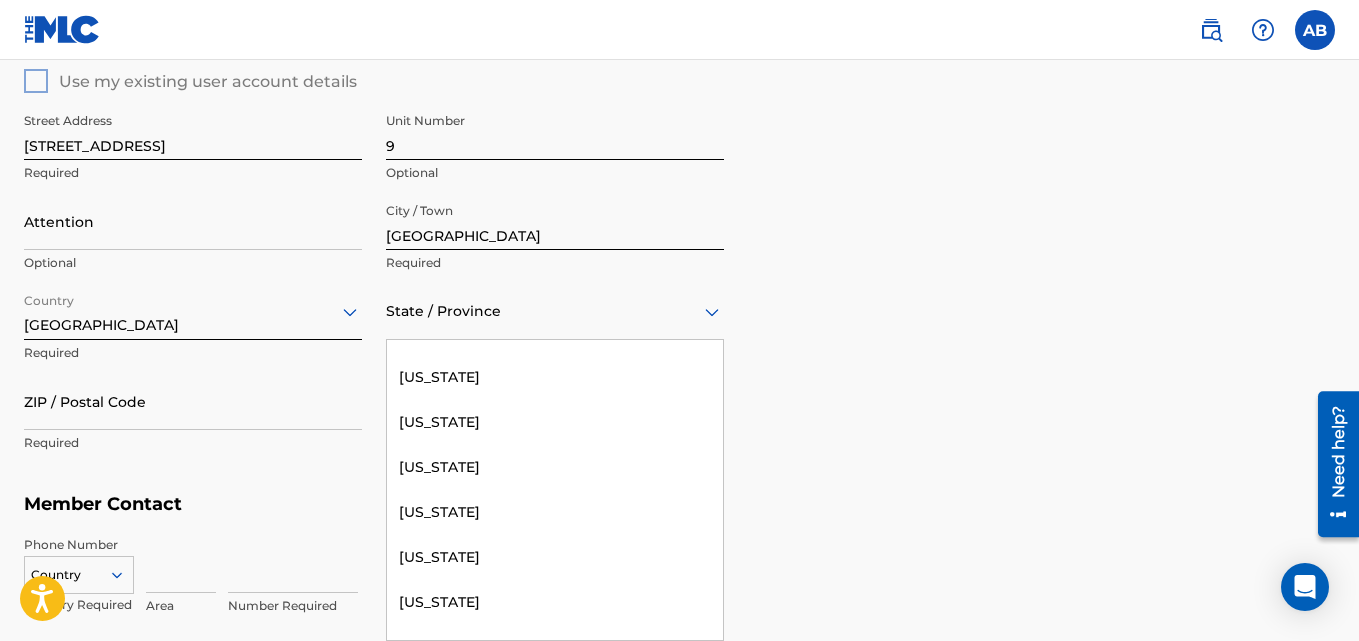 scroll, scrollTop: 1572, scrollLeft: 0, axis: vertical 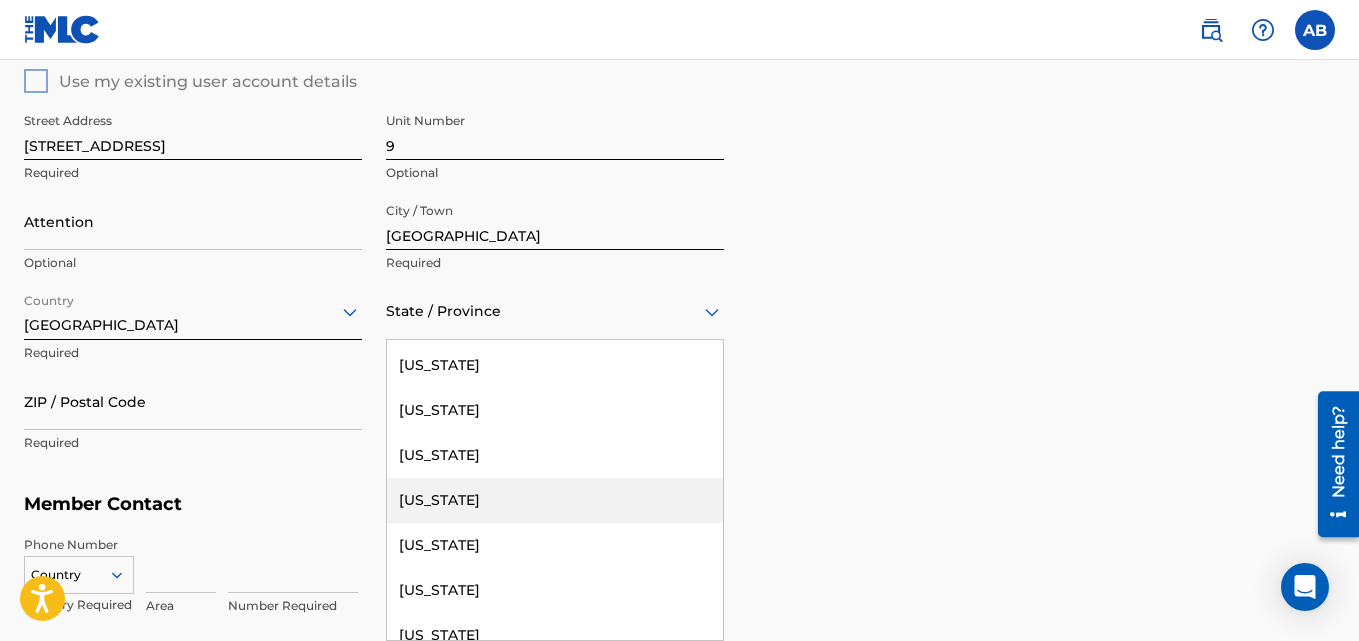 click on "[US_STATE]" at bounding box center (555, 500) 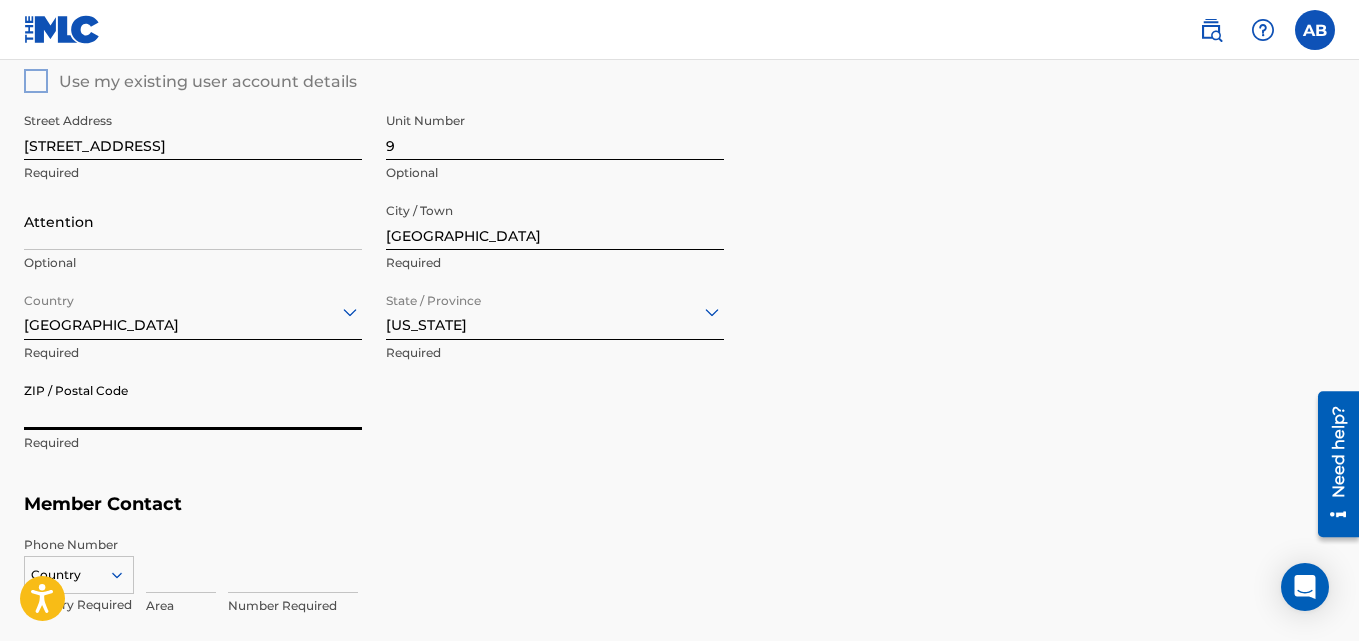 click on "ZIP / Postal Code" at bounding box center (193, 401) 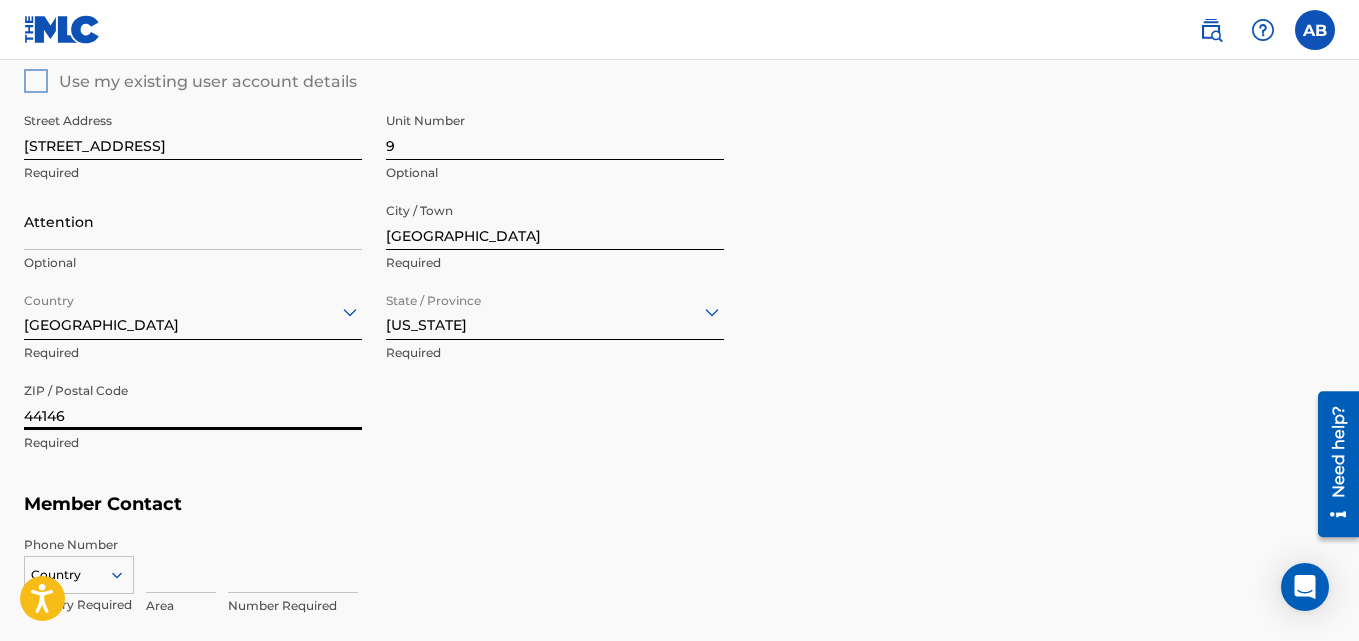 type on "44146" 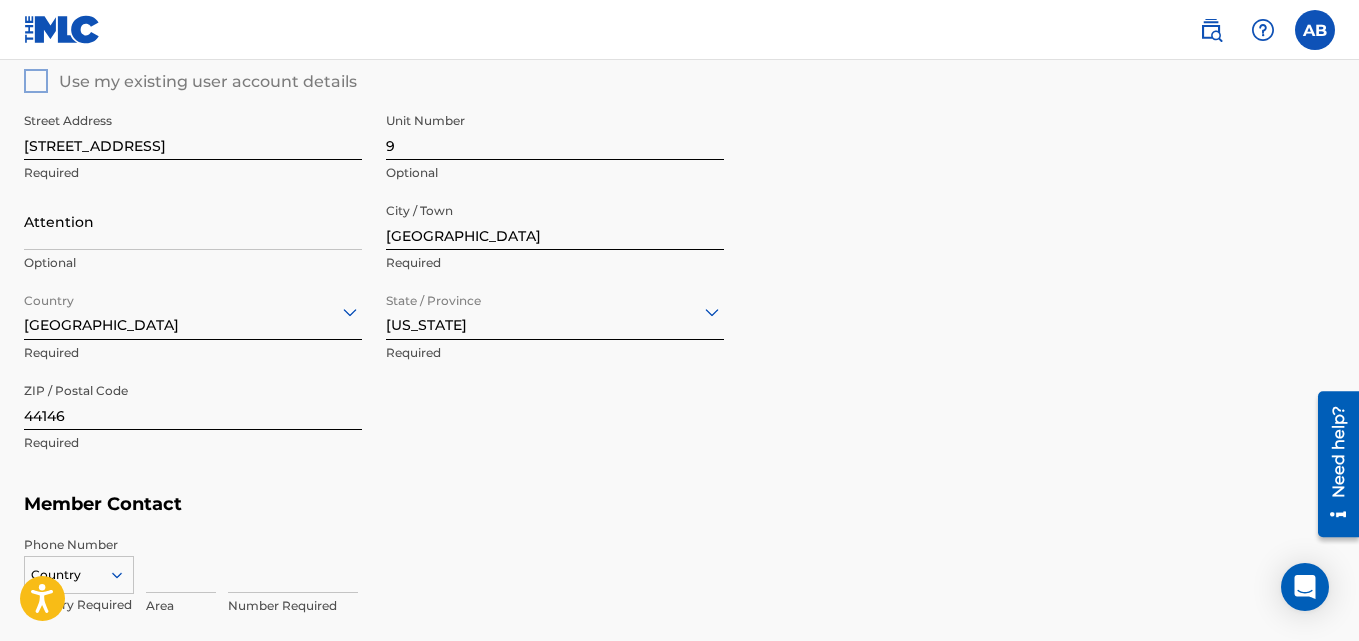 click on "Street Address [STREET_ADDRESS] Optional Attention Optional City / Town [GEOGRAPHIC_DATA] Required Country [GEOGRAPHIC_DATA] Required State / Province [US_STATE] Required ZIP / Postal Code 44146 Required" at bounding box center (374, 283) 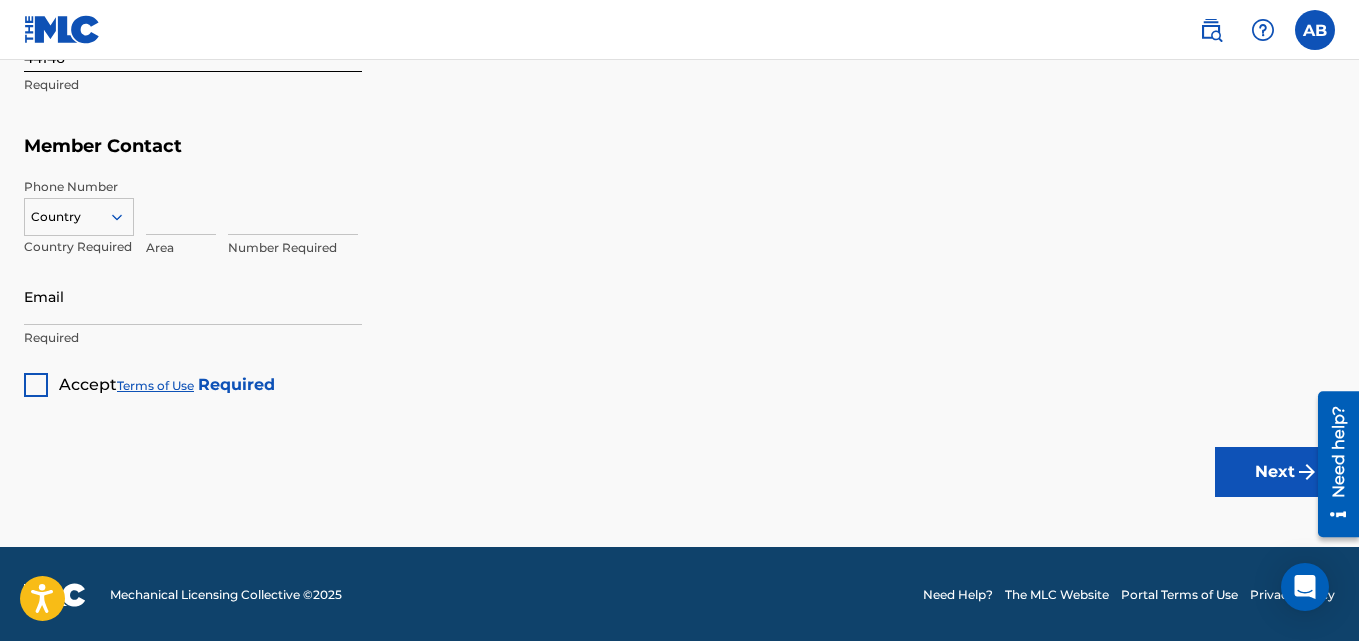 scroll, scrollTop: 1197, scrollLeft: 0, axis: vertical 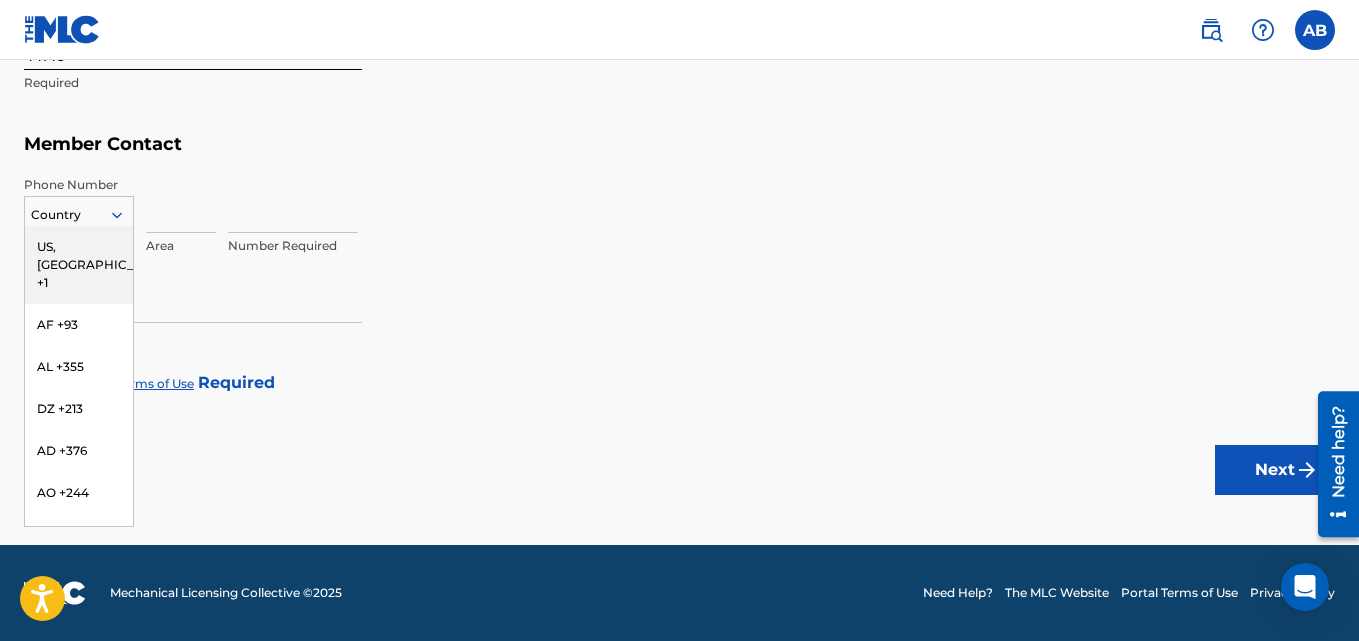 click 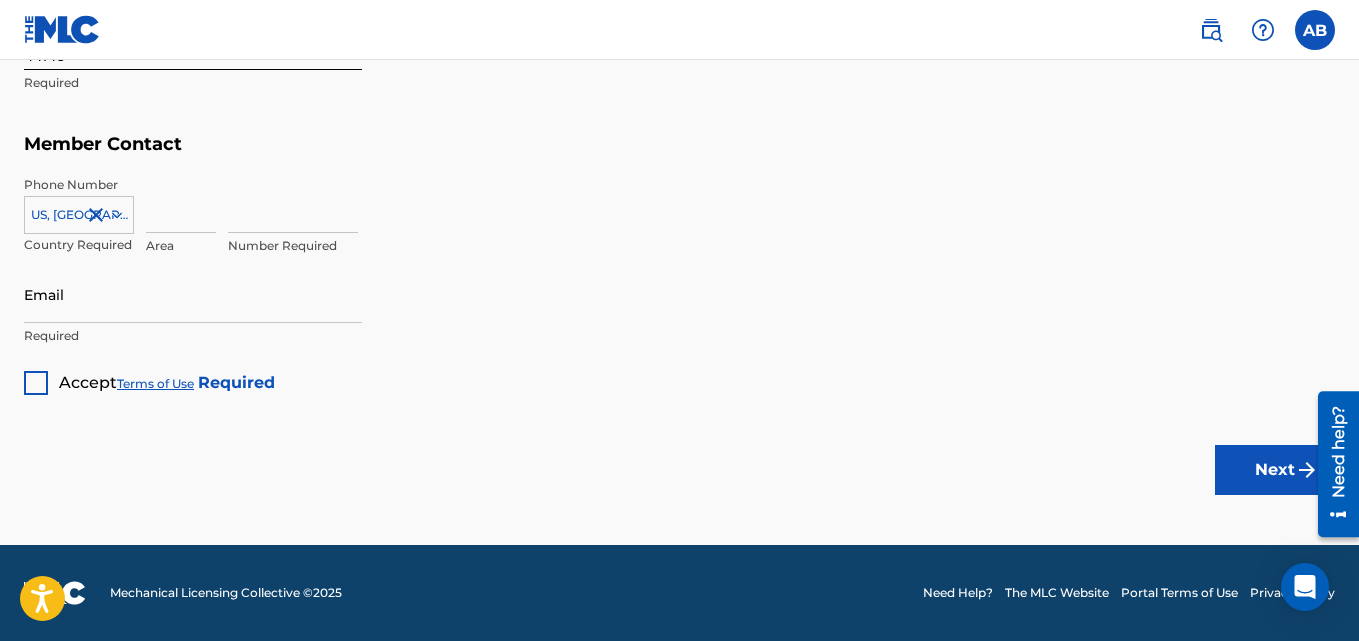 click at bounding box center (181, 204) 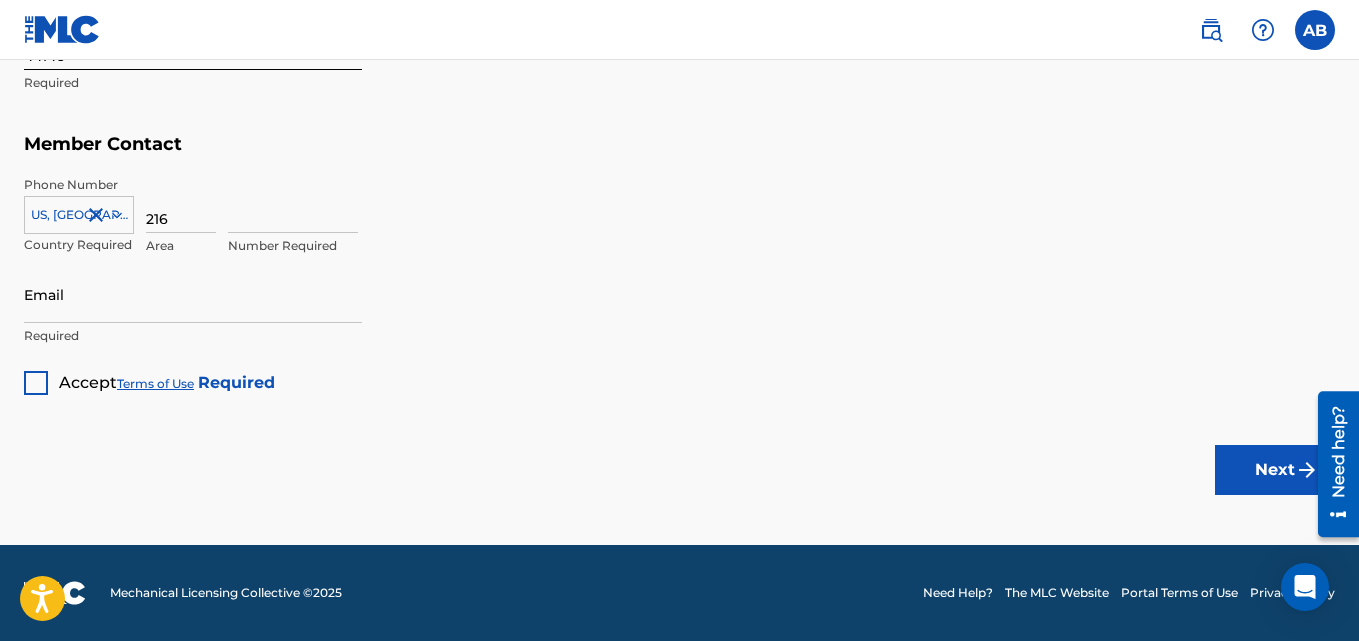 type on "[PERSON_NAME]" 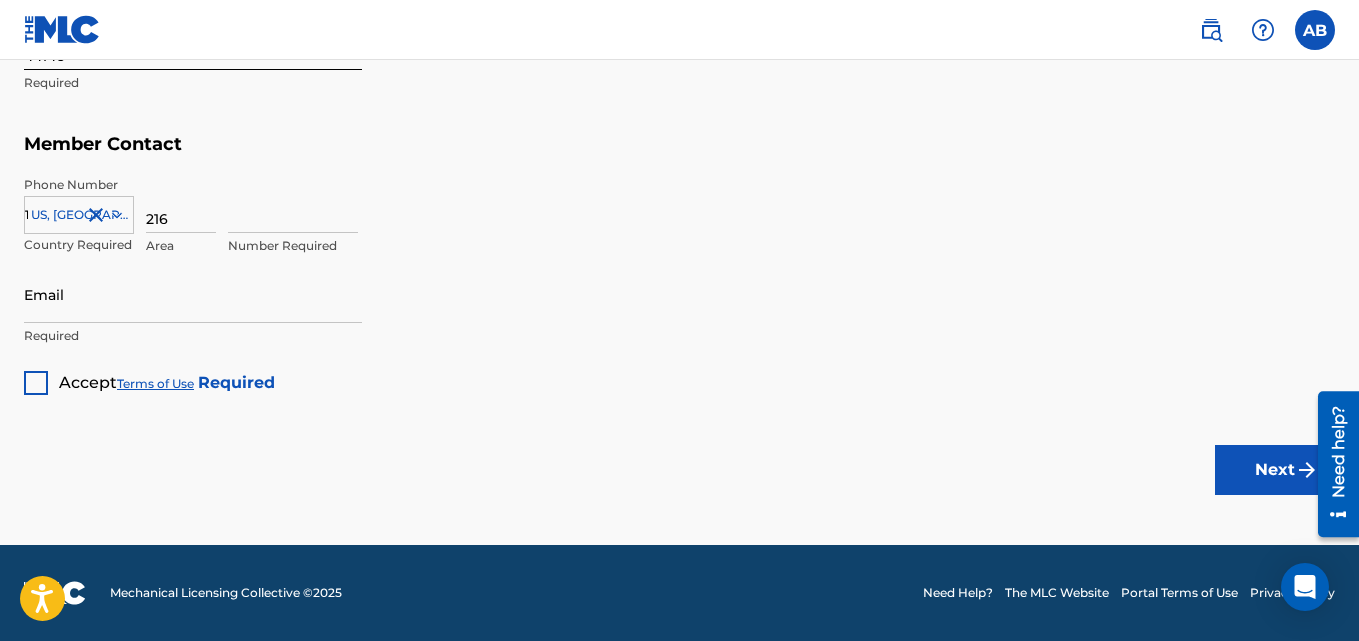 type on "3103503" 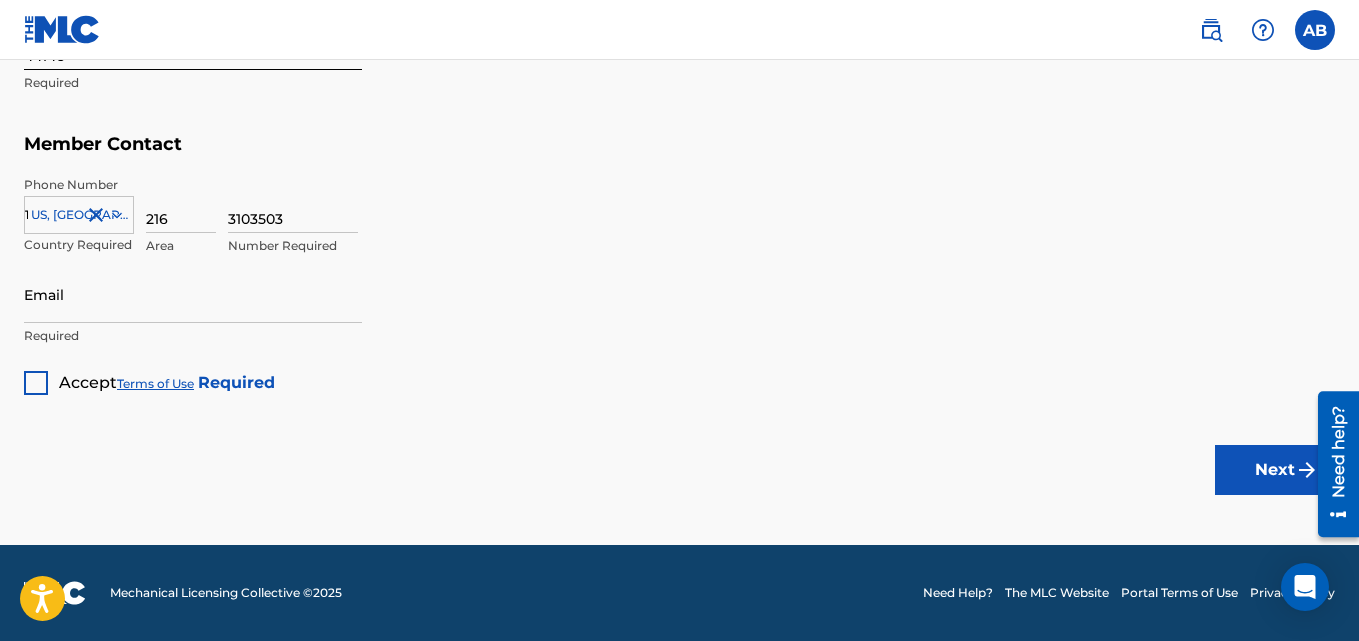 type on "[EMAIL_ADDRESS][DOMAIN_NAME]" 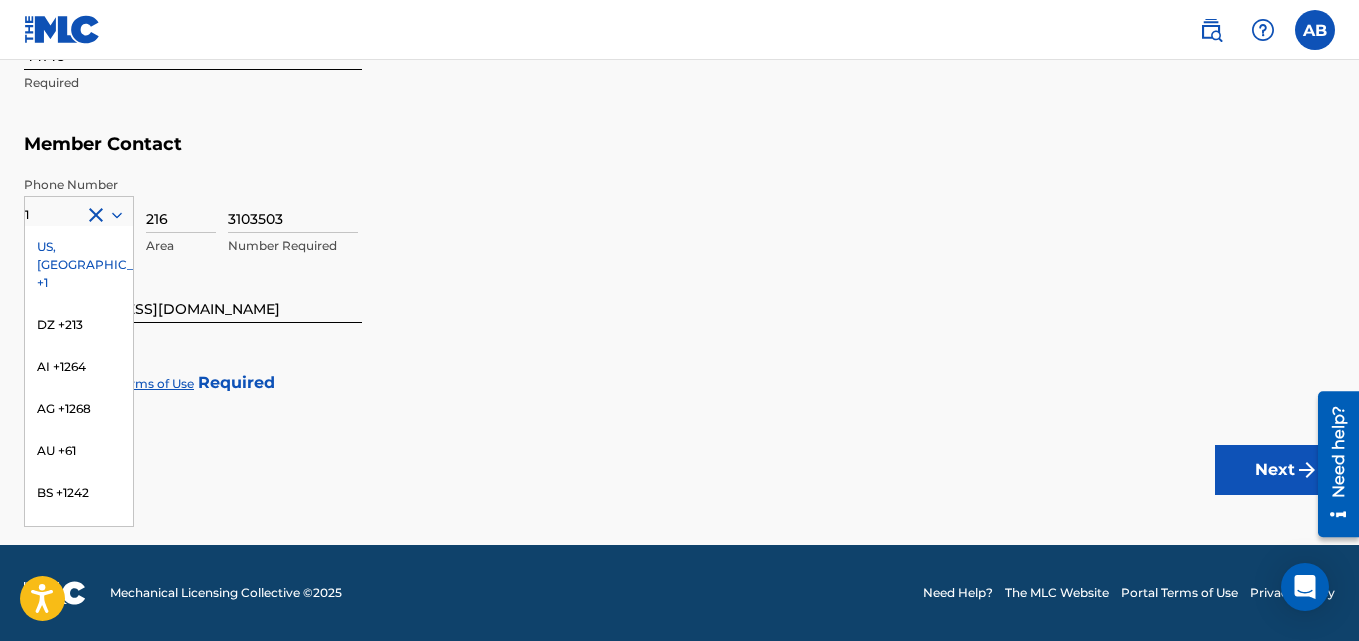 click on "Create a Member If you are a self-administered songwriter without a publisher through your PRO or legal publishing entity, we encourage you to create a publishing name. This helps to differentiate your publisher from your songwriter name within work registrations through The MLC Portal. Examples of a publishing name: [[PERSON_NAME]] Songs[[PERSON_NAME]] Publishing Member Type ? Publisher Required Member Name ? Member name [PERSON_NAME] Required Identifiers ? Publisher Account Number ? Optional IPI Number ? Optional ISNI Optional Member Address ? Use my existing user account details Street Address [STREET_ADDRESS] Optional Attention [PERSON_NAME] Optional City / Town [GEOGRAPHIC_DATA] Required Country [GEOGRAPHIC_DATA] [GEOGRAPHIC_DATA] Required State / Province [GEOGRAPHIC_DATA] [US_STATE] Required ZIP / Postal Code 44146 Required Member Contact Phone Number [GEOGRAPHIC_DATA] +1 DZ +213 AI +1264 AG +1268 AU +61 BS +1242 BB +1246 BZ +501 BM +1441 BO +591 [GEOGRAPHIC_DATA] +1345 DM +1767 DO +1809 ER +291 ET +251 GA +241 GD +1473 IN +91 216" at bounding box center [679, -296] 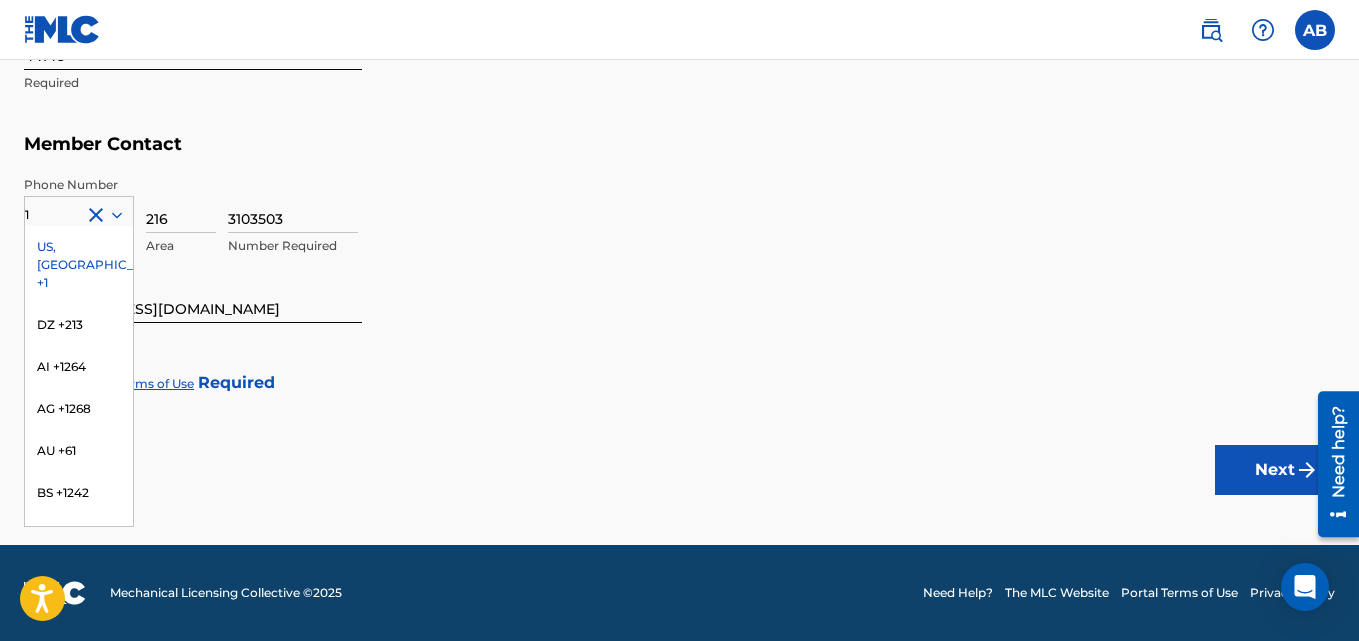 click on "Create a Member If you are a self-administered songwriter without a publisher through your PRO or legal publishing entity, we encourage you to create a publishing name. This helps to differentiate your publisher from your songwriter name within work registrations through The MLC Portal. Examples of a publishing name: [[PERSON_NAME]] Songs[[PERSON_NAME]] Publishing Member Type ? Publisher Required Member Name ? Member name [PERSON_NAME] Required Identifiers ? Publisher Account Number ? Optional IPI Number ? Optional ISNI Optional Member Address ? Use my existing user account details Street Address [STREET_ADDRESS] Optional Attention [PERSON_NAME] Optional City / Town [GEOGRAPHIC_DATA] Required Country [GEOGRAPHIC_DATA] [GEOGRAPHIC_DATA] Required State / Province [GEOGRAPHIC_DATA] [US_STATE] Required ZIP / Postal Code 44146 Required Member Contact Phone Number [GEOGRAPHIC_DATA] +1 DZ +213 AI +1264 AG +1268 AU +61 BS +1242 BB +1246 BZ +501 BM +1441 BO +591 [GEOGRAPHIC_DATA] +1345 DM +1767 DO +1809 ER +291 ET +251 GA +241 GD +1473 IN +91 216" at bounding box center (679, -296) 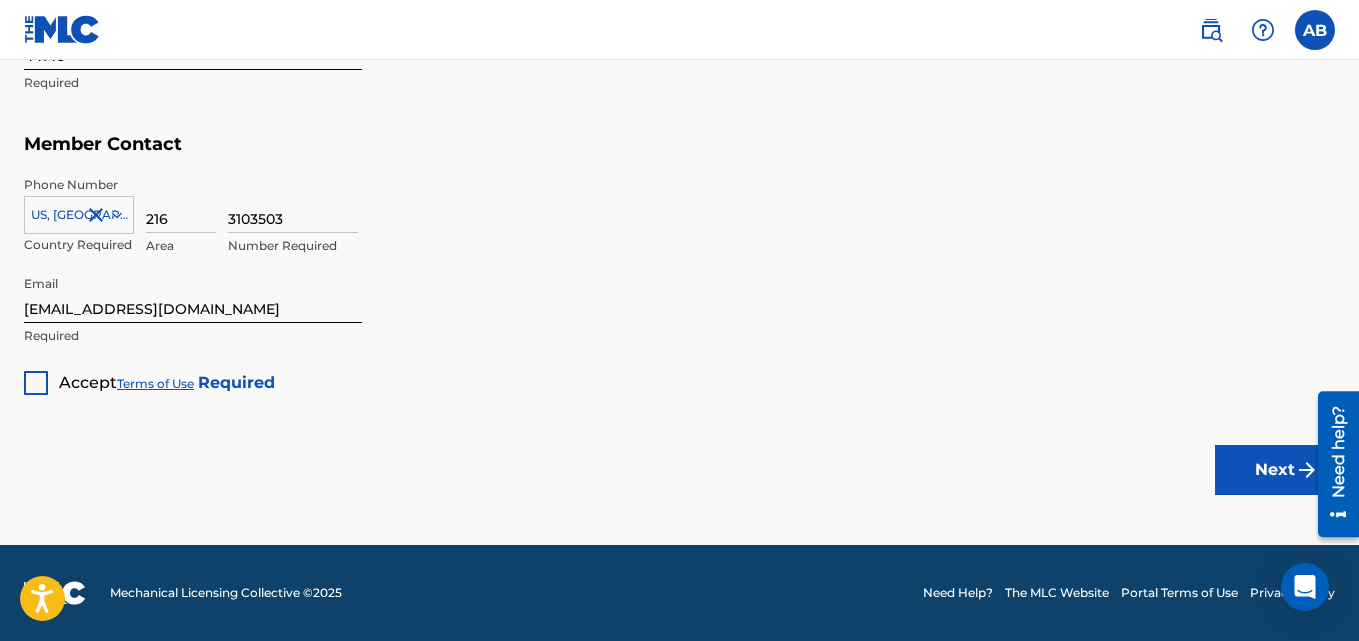 click at bounding box center (36, 383) 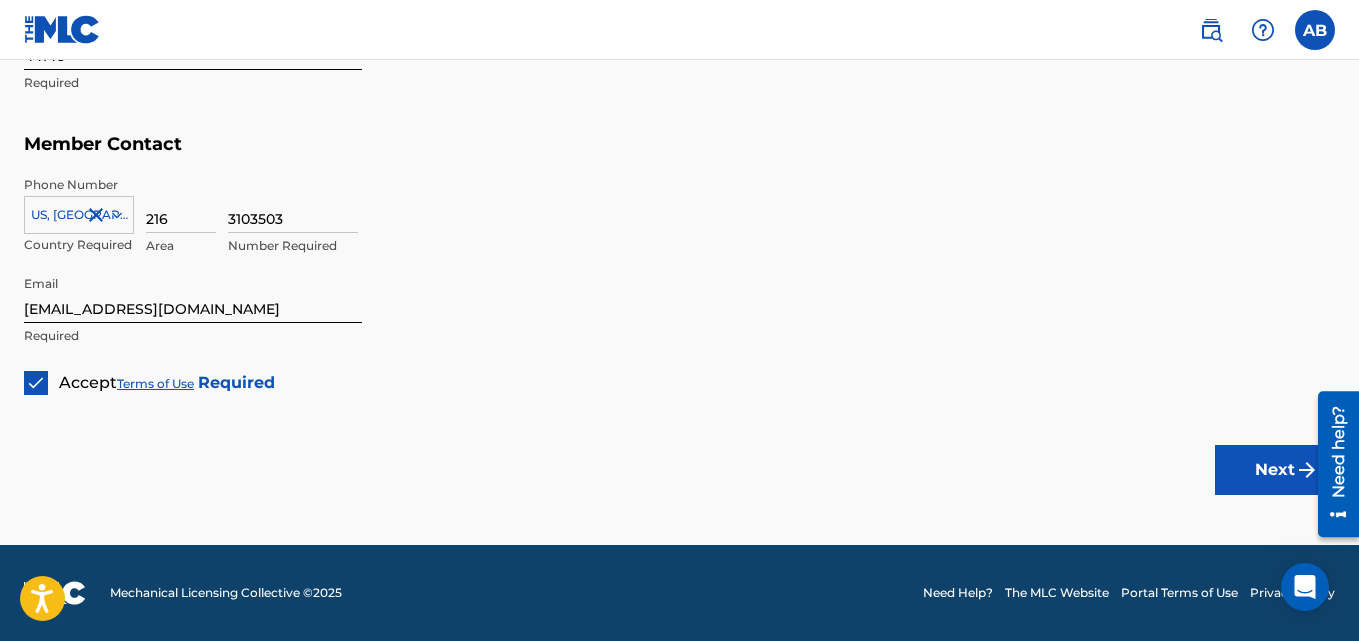 click on "Next" at bounding box center (1275, 470) 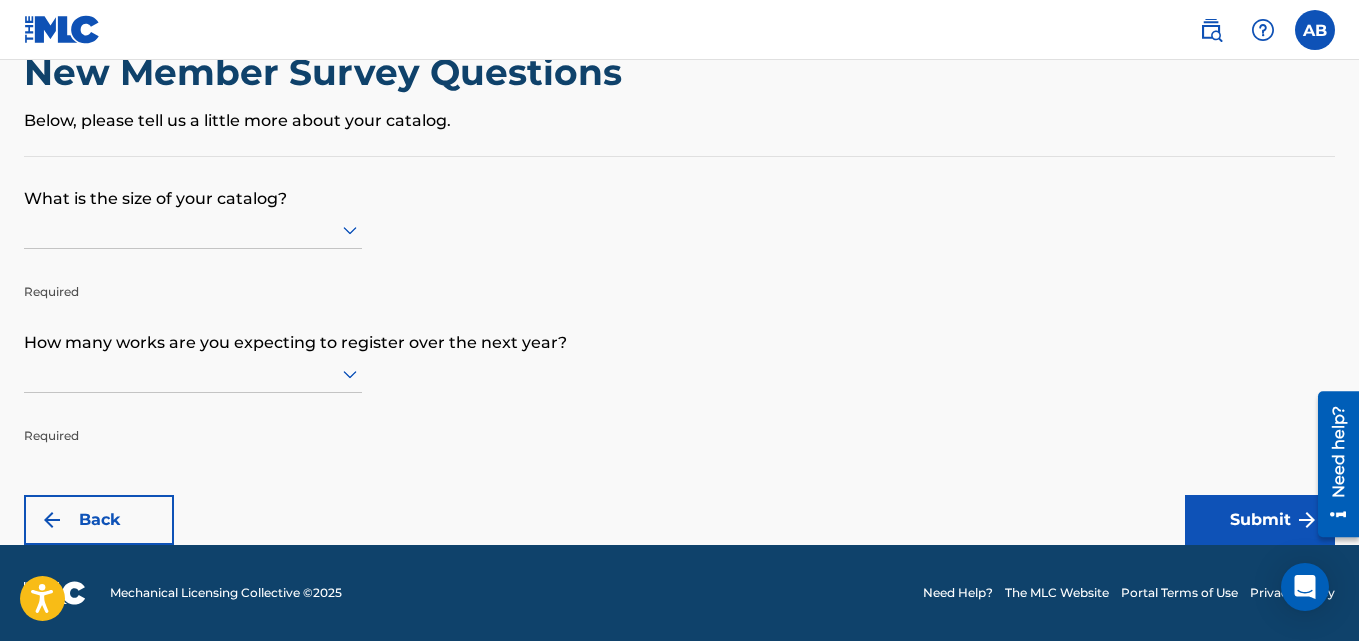 scroll, scrollTop: 0, scrollLeft: 0, axis: both 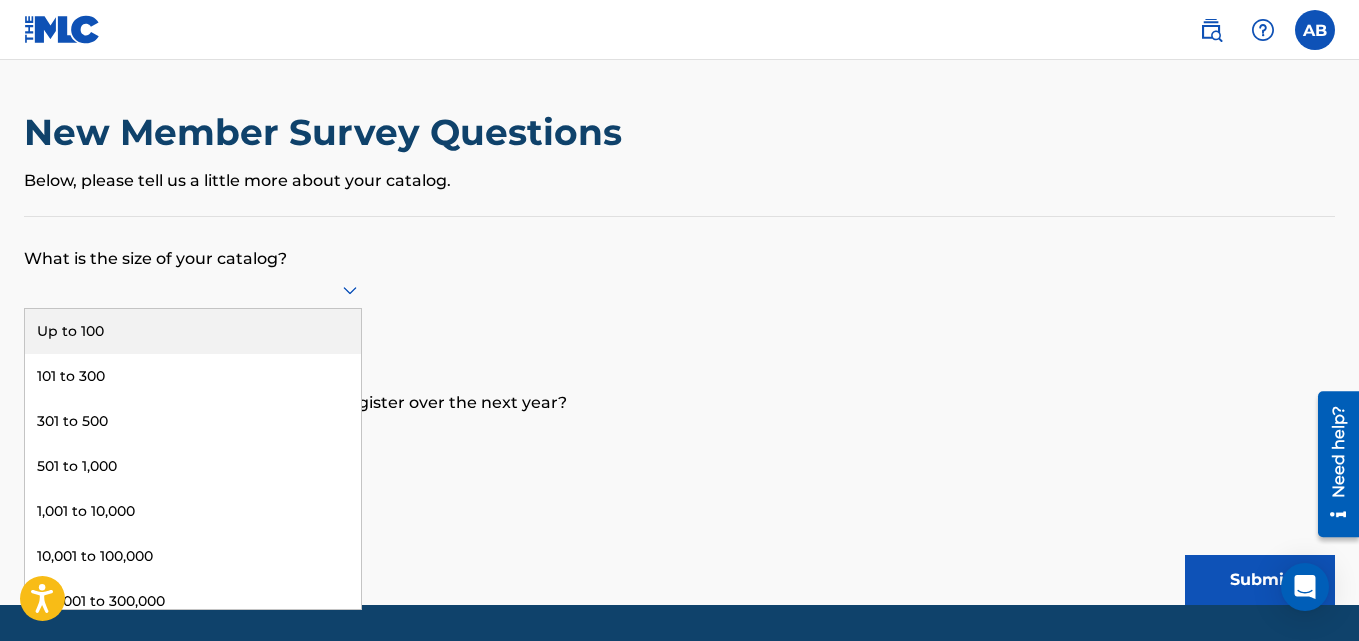 click 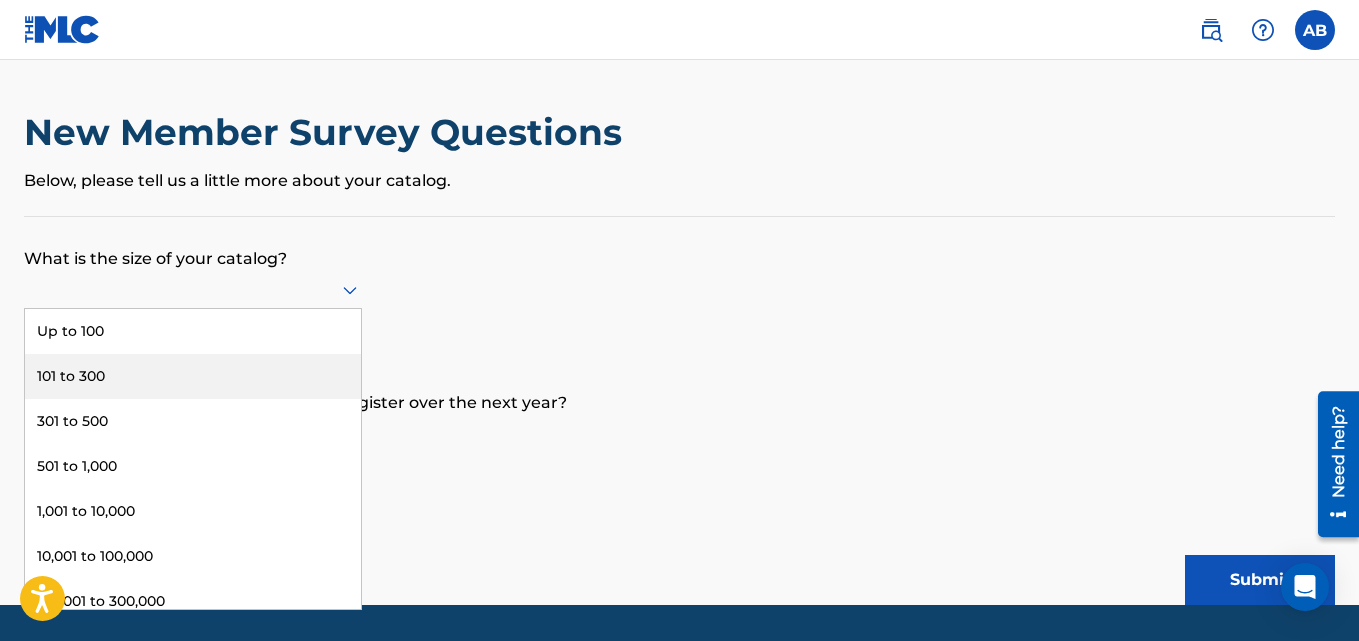 click on "101 to 300" at bounding box center [193, 376] 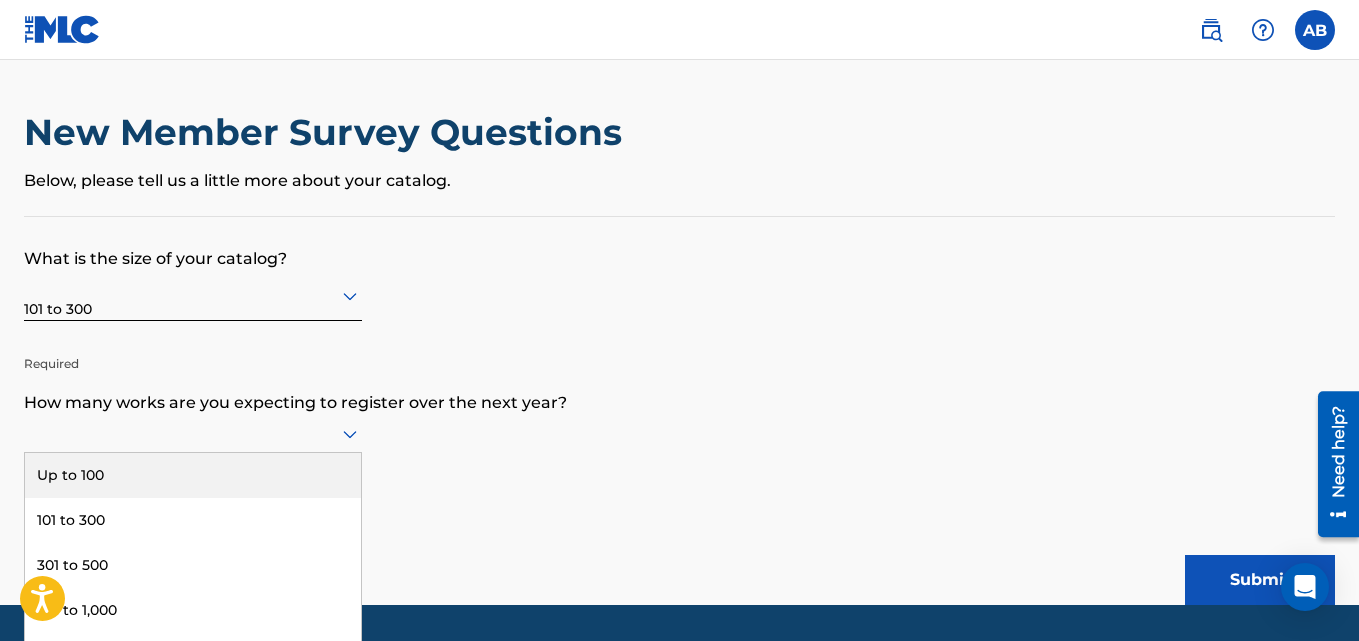 scroll, scrollTop: 60, scrollLeft: 0, axis: vertical 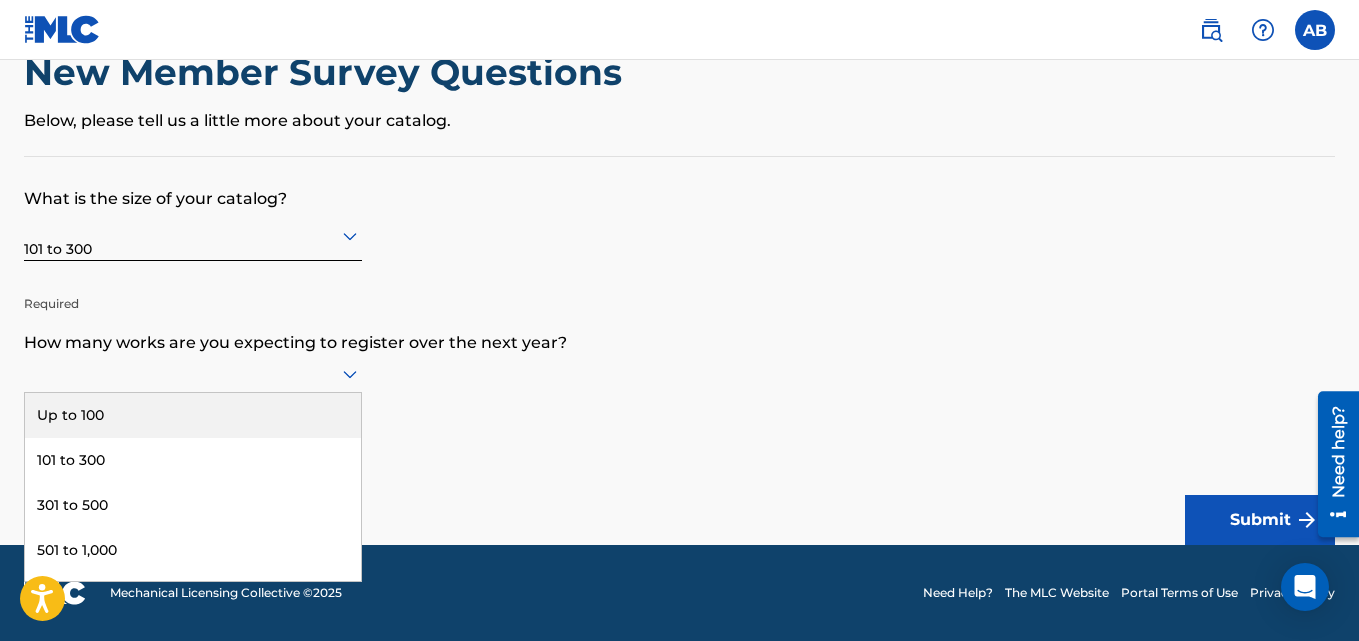 click on "9 results available. Use Up and Down to choose options, press Enter to select the currently focused option, press Escape to exit the menu, press Tab to select the option and exit the menu. Up to 100 101 to 300 301 to 500 501 to 1,000 1,001 to 10,000 10,001 to 100,000 100,001 to 300,000 301,000 to 500,000 Over 500,000" at bounding box center [193, 374] 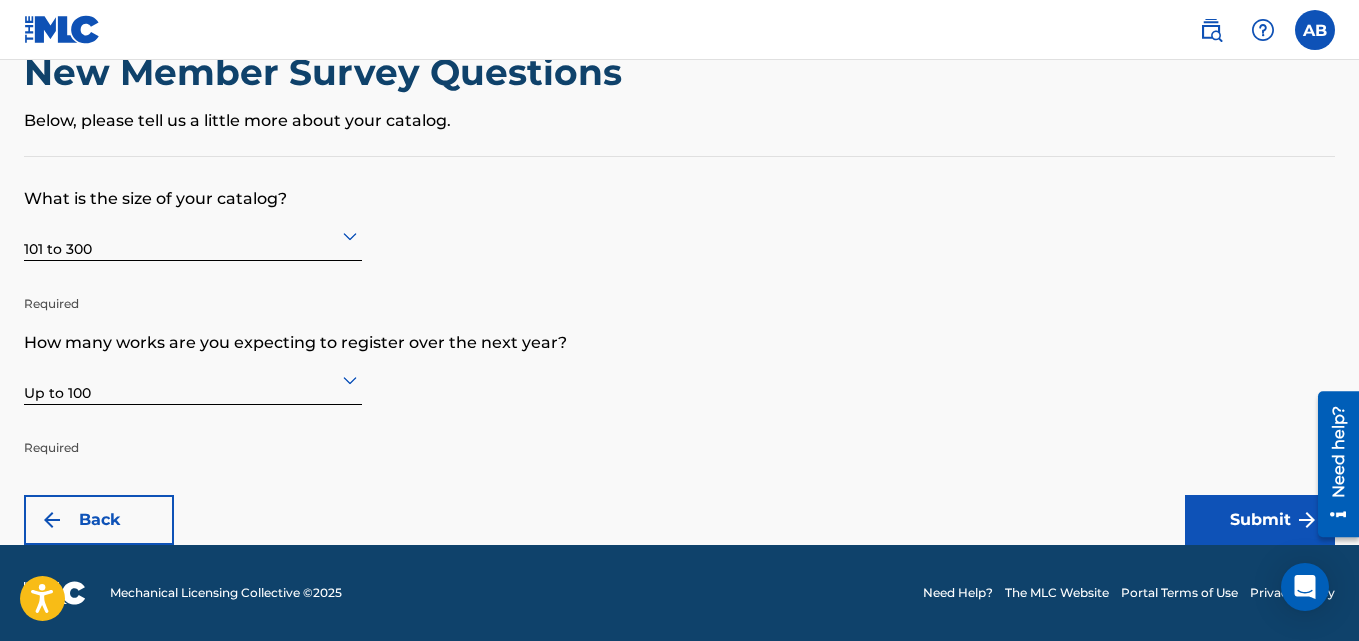 click on "Submit" at bounding box center [1260, 520] 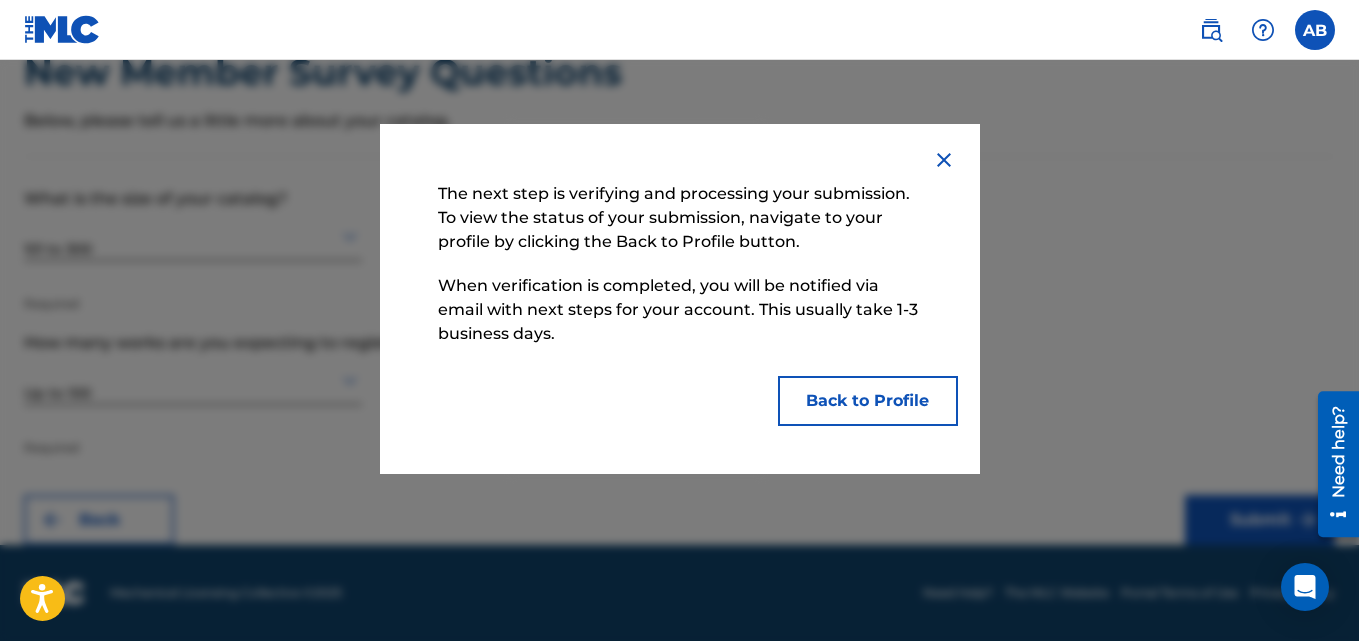 click on "Back to Profile" at bounding box center (868, 401) 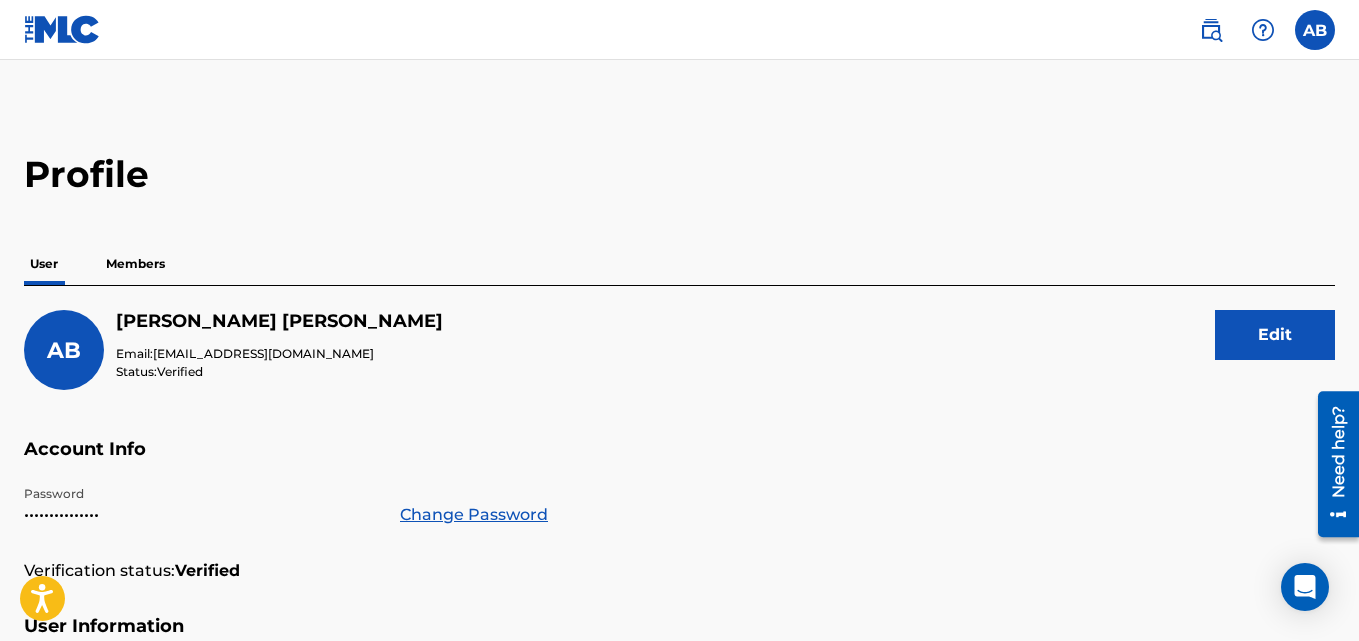 scroll, scrollTop: 0, scrollLeft: 0, axis: both 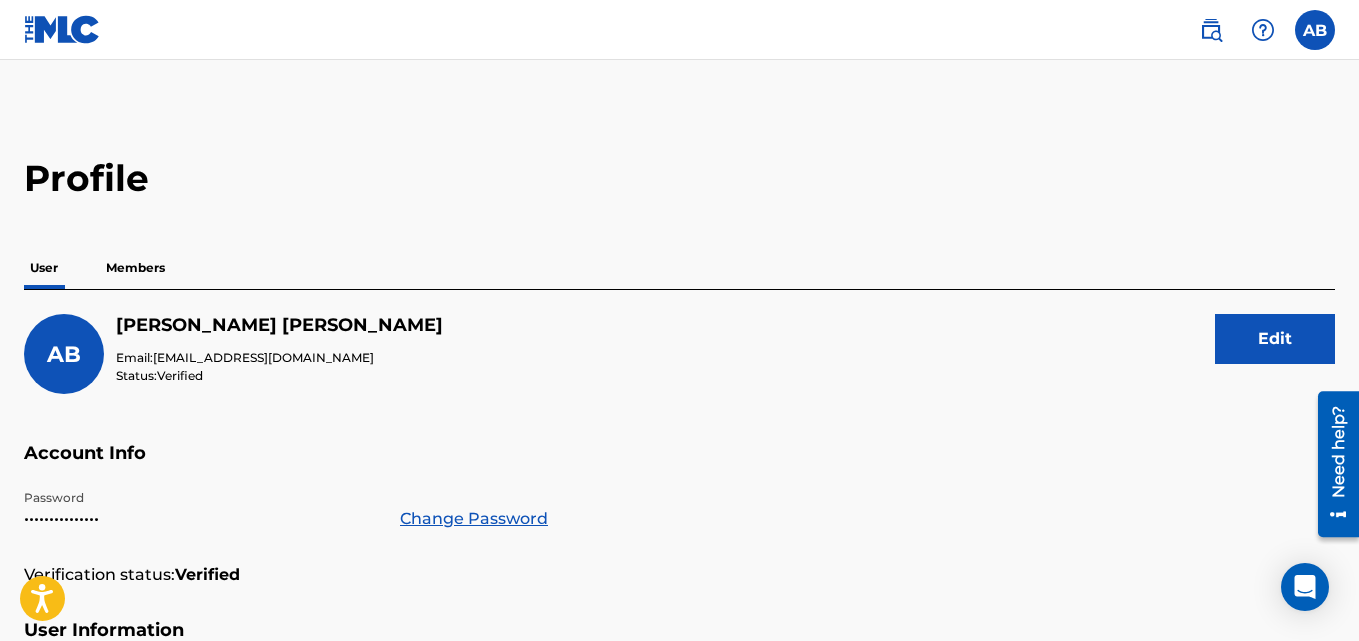 click on "Members" at bounding box center [135, 268] 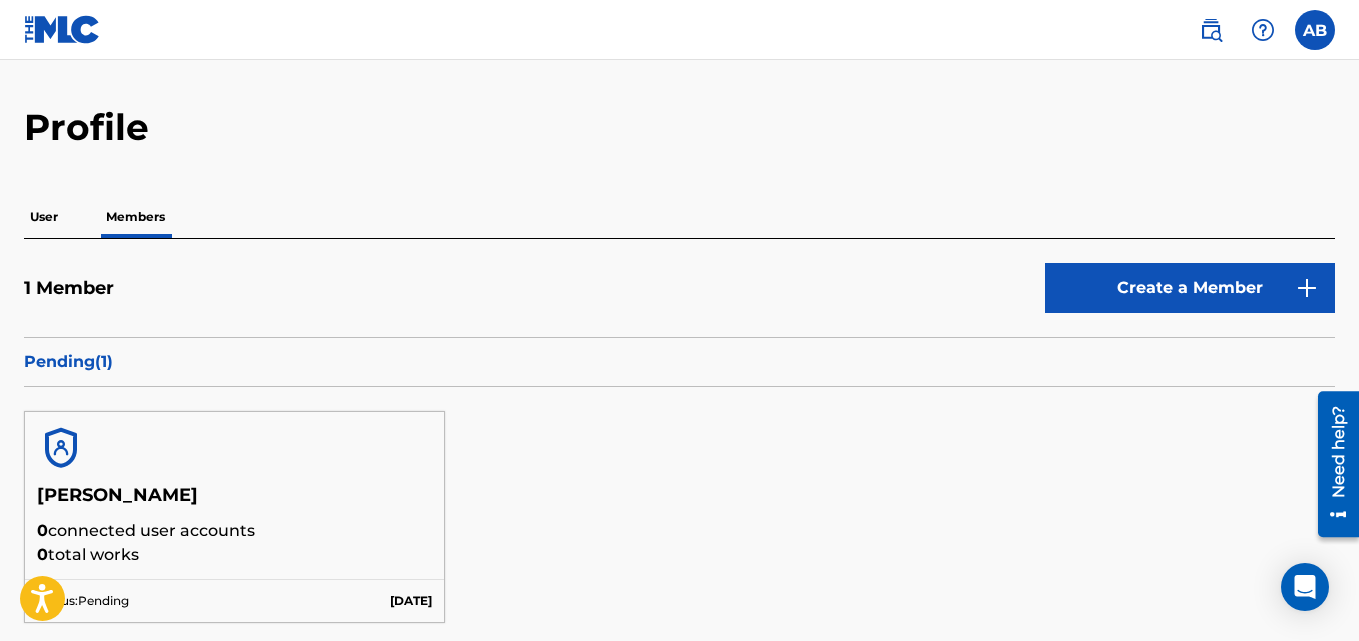 scroll, scrollTop: 0, scrollLeft: 0, axis: both 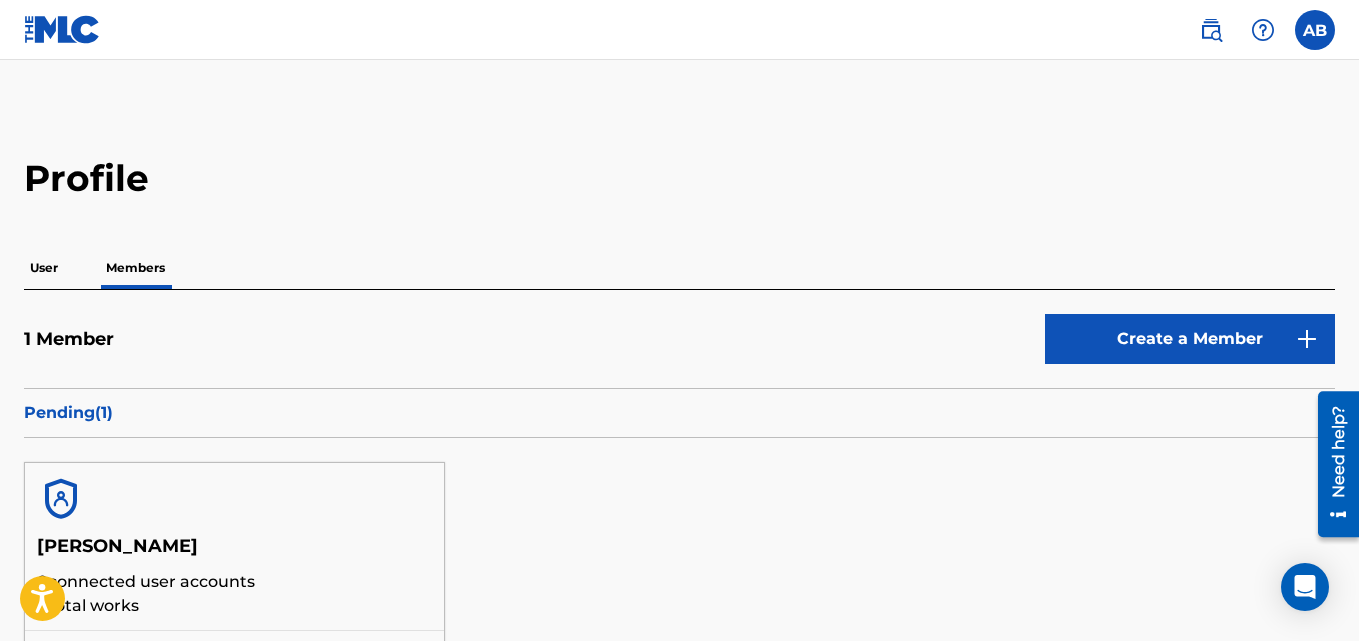 click at bounding box center [1315, 30] 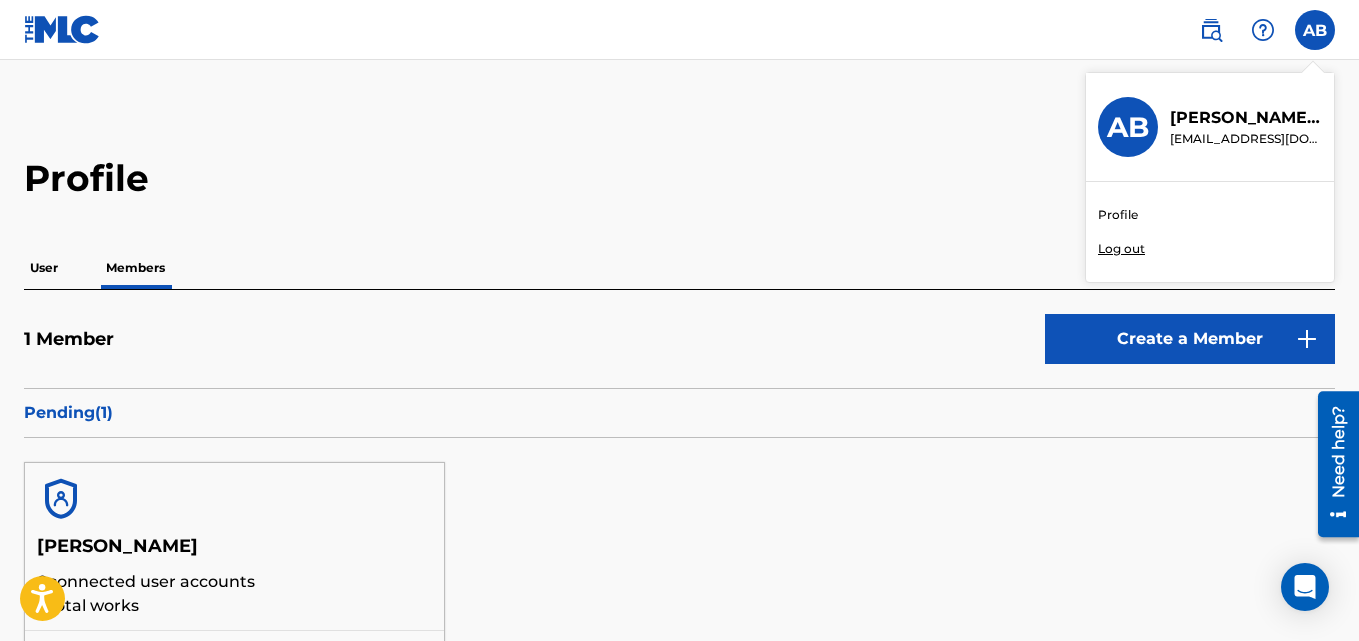 click on "Profile" at bounding box center (1118, 215) 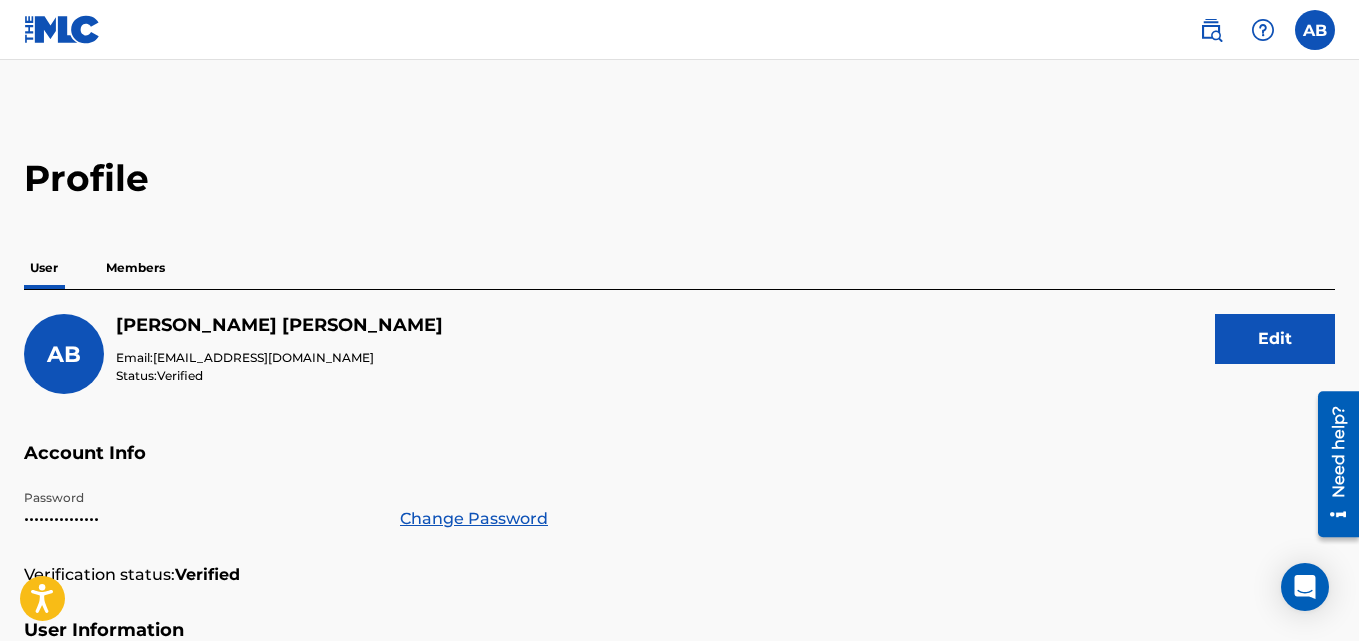 click at bounding box center [1211, 30] 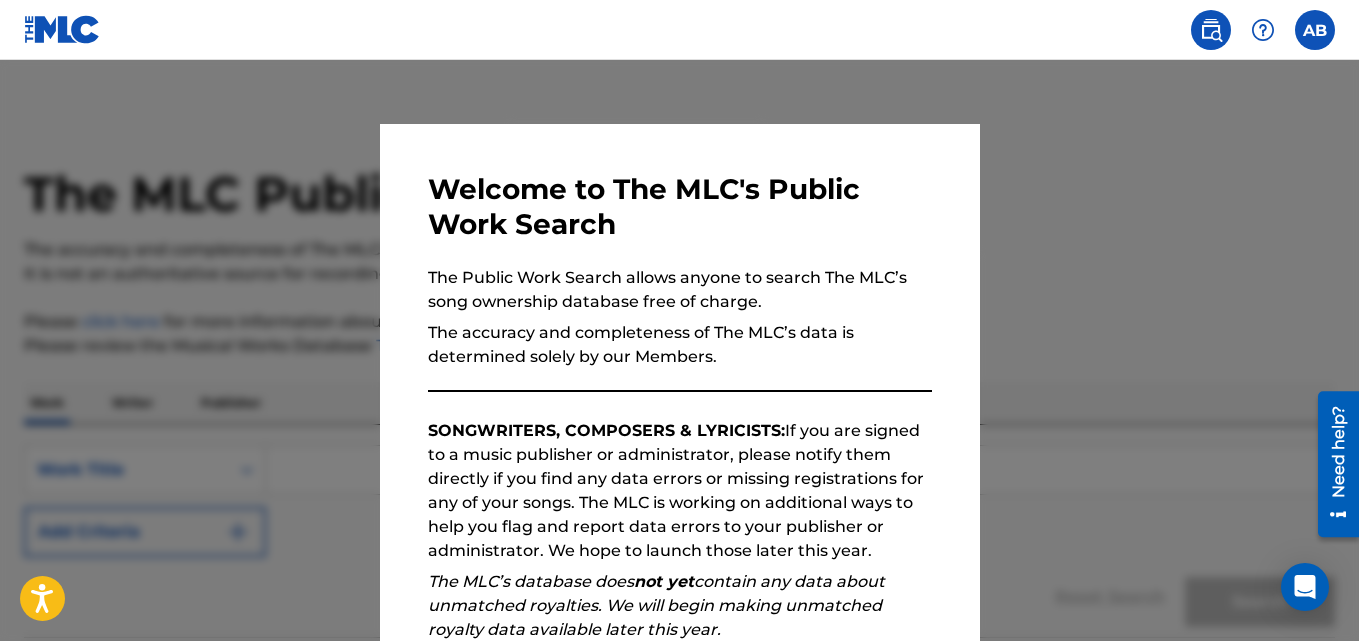 click at bounding box center [679, 380] 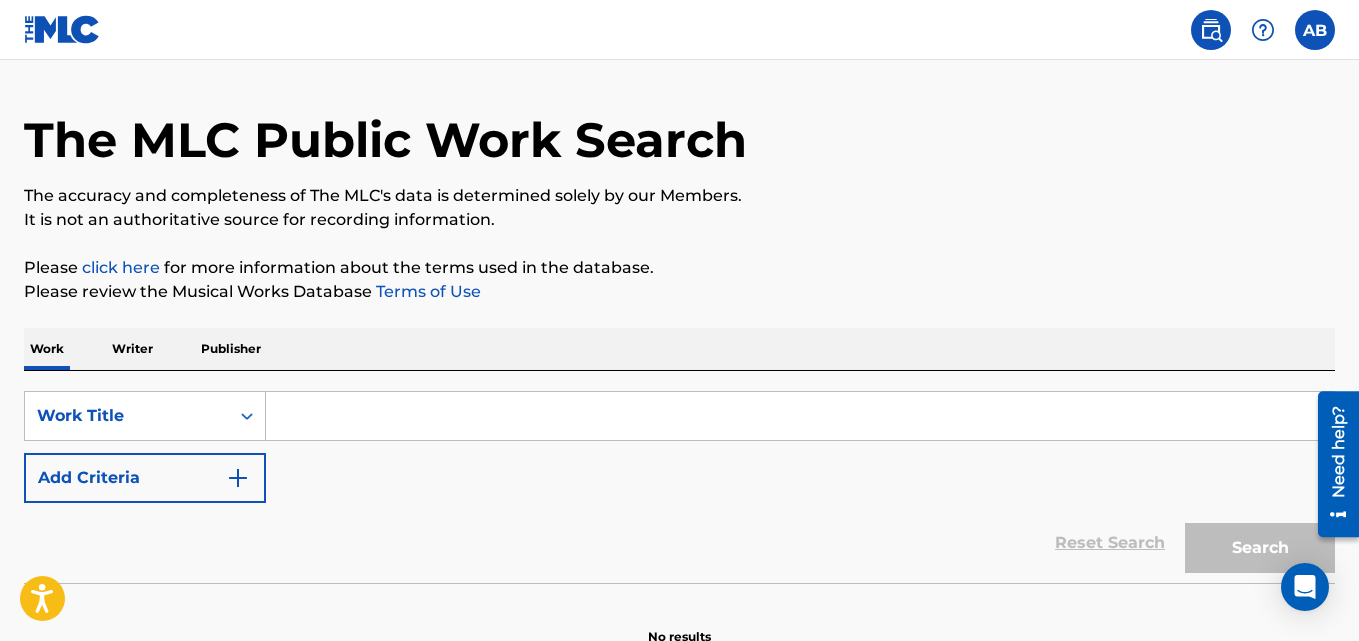 scroll, scrollTop: 0, scrollLeft: 0, axis: both 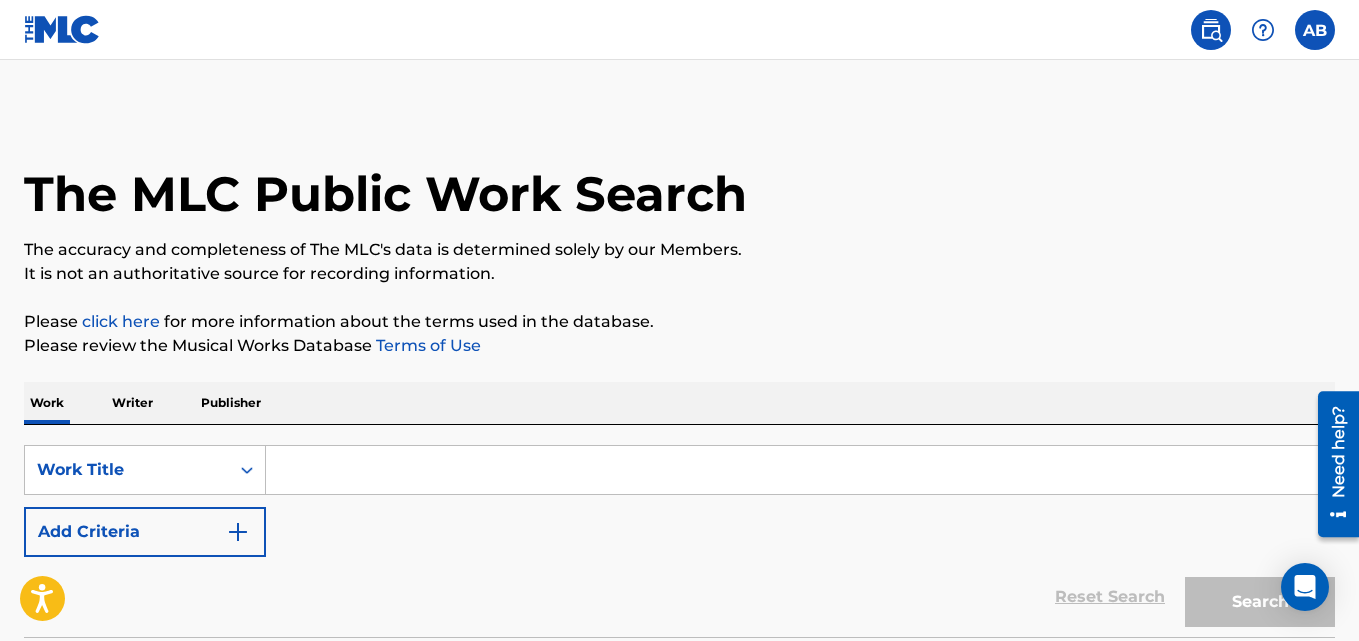click at bounding box center [62, 29] 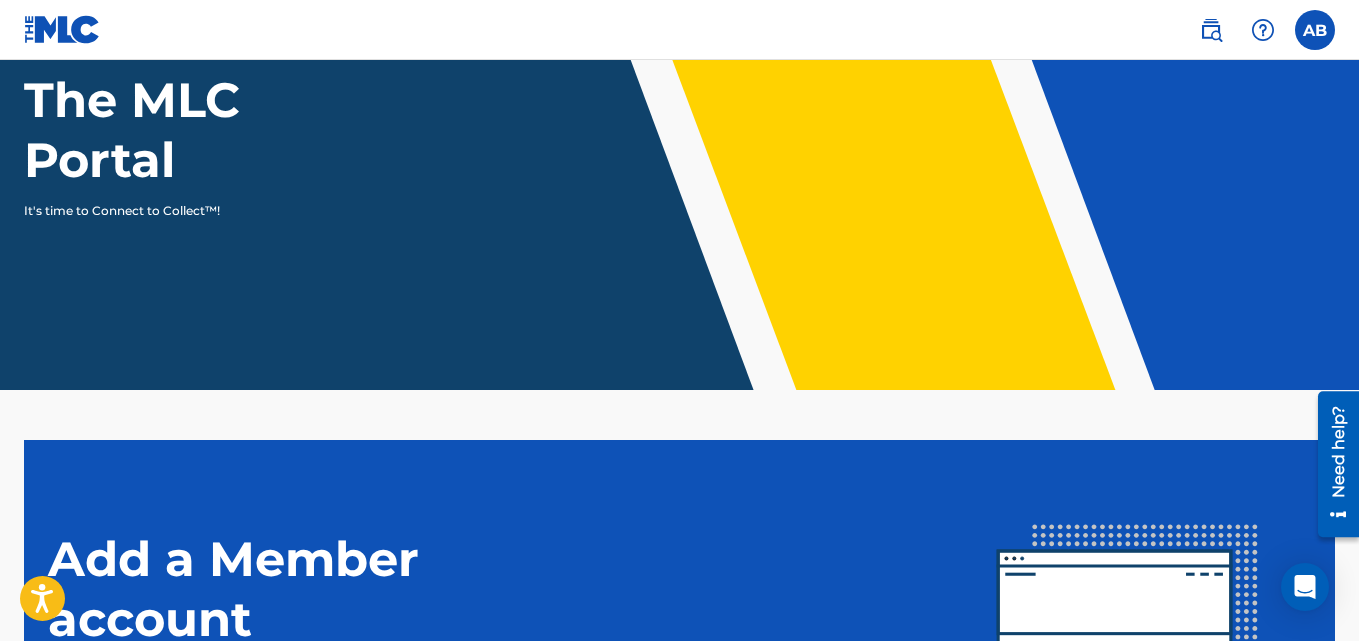 scroll, scrollTop: 0, scrollLeft: 0, axis: both 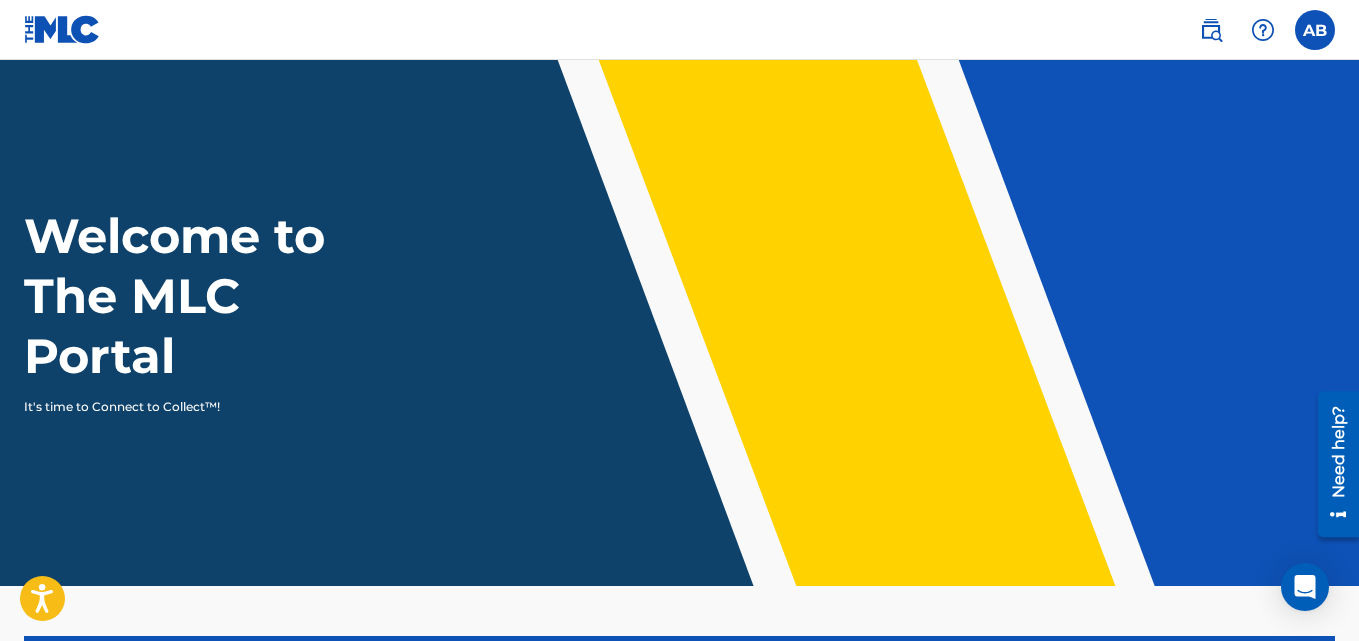 click at bounding box center [1315, 30] 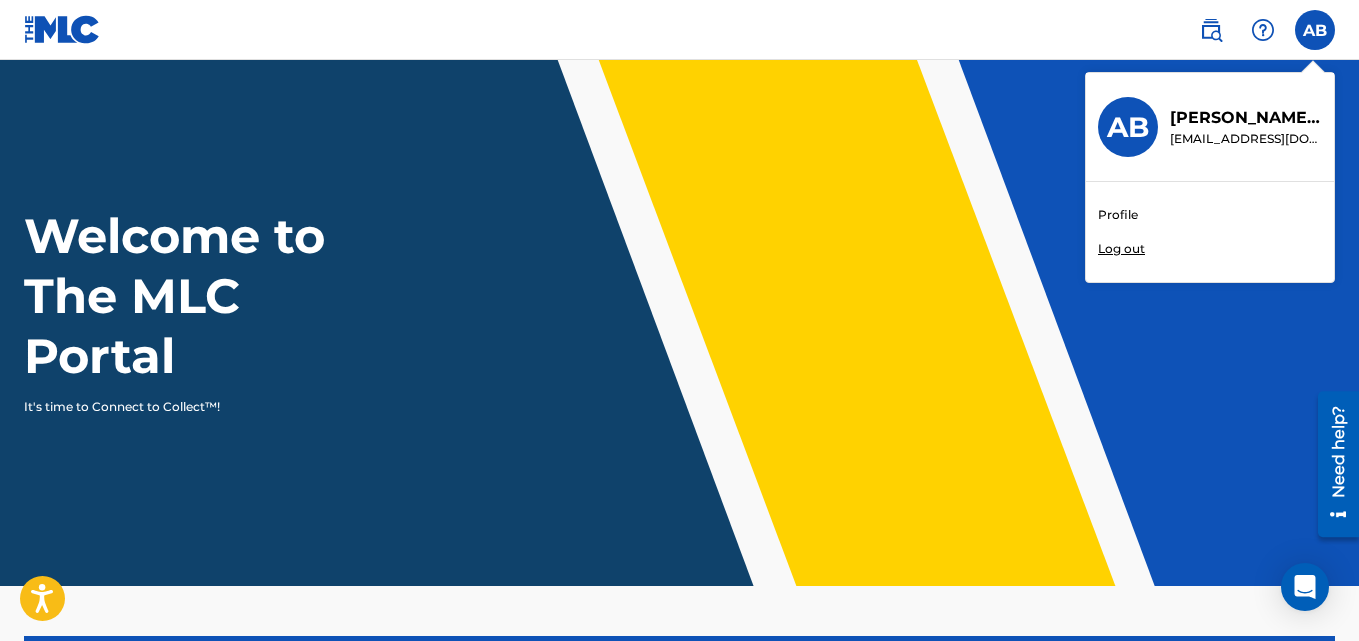 drag, startPoint x: 1137, startPoint y: 117, endPoint x: 1203, endPoint y: 131, distance: 67.46851 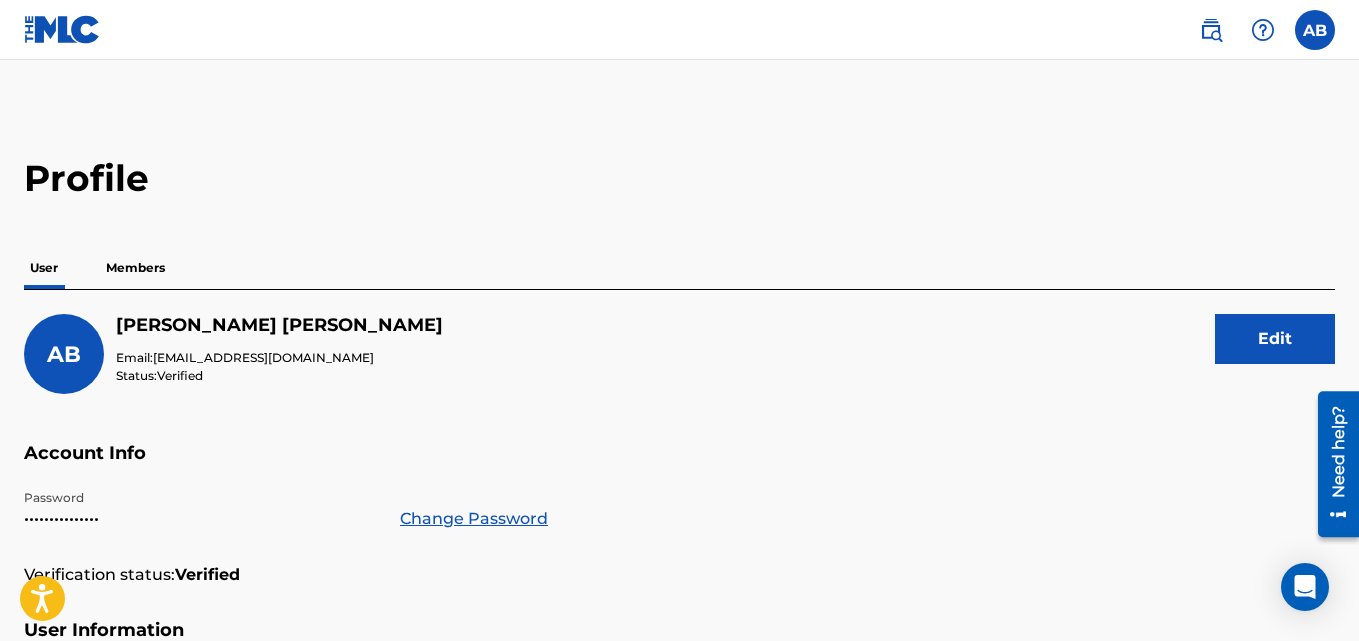 click on "Members" at bounding box center (135, 268) 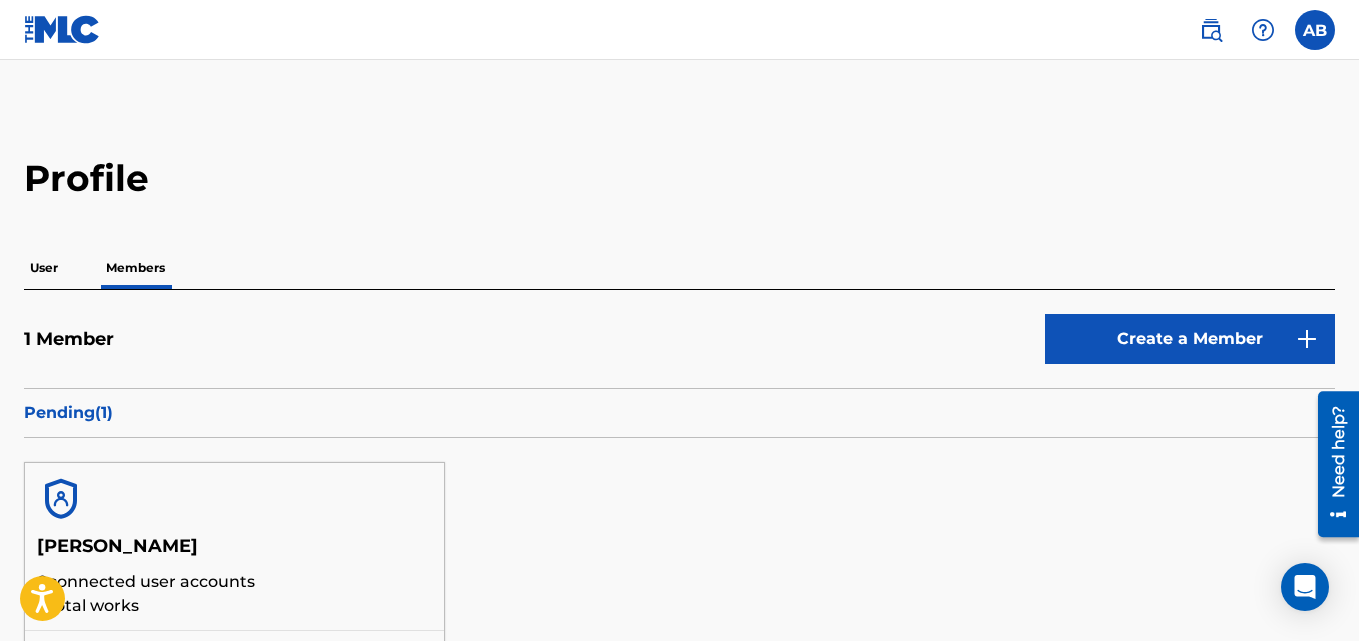 click on "User" at bounding box center [44, 268] 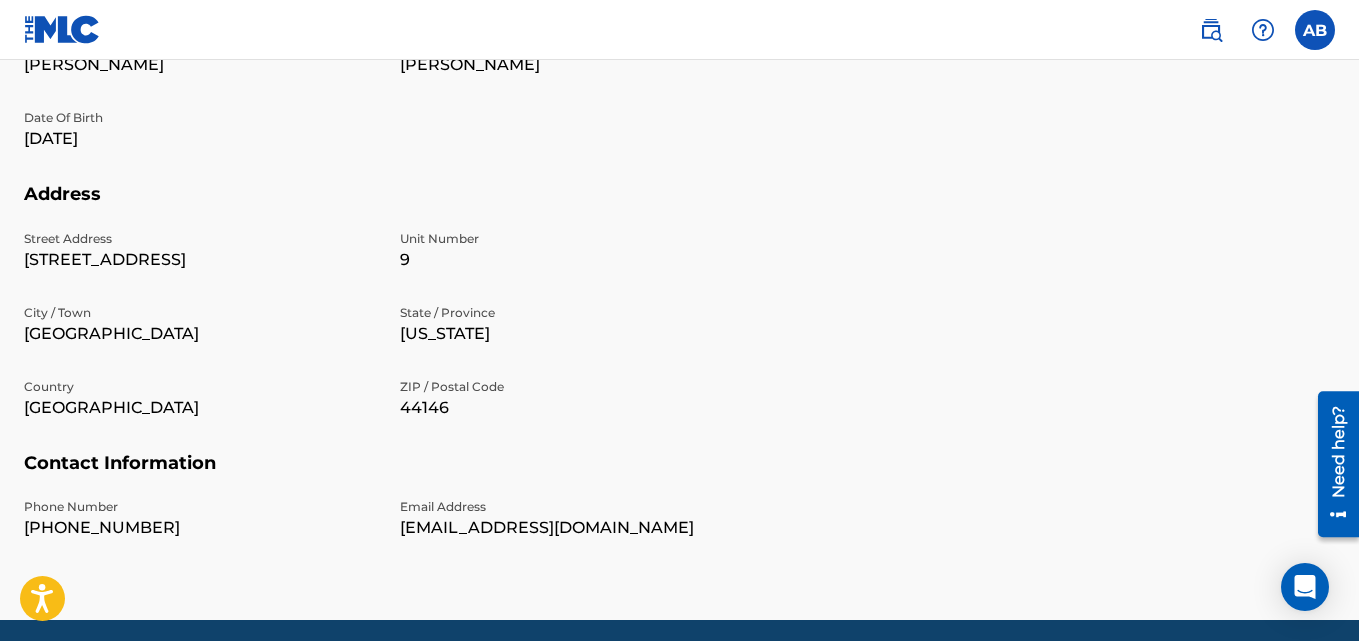 scroll, scrollTop: 705, scrollLeft: 0, axis: vertical 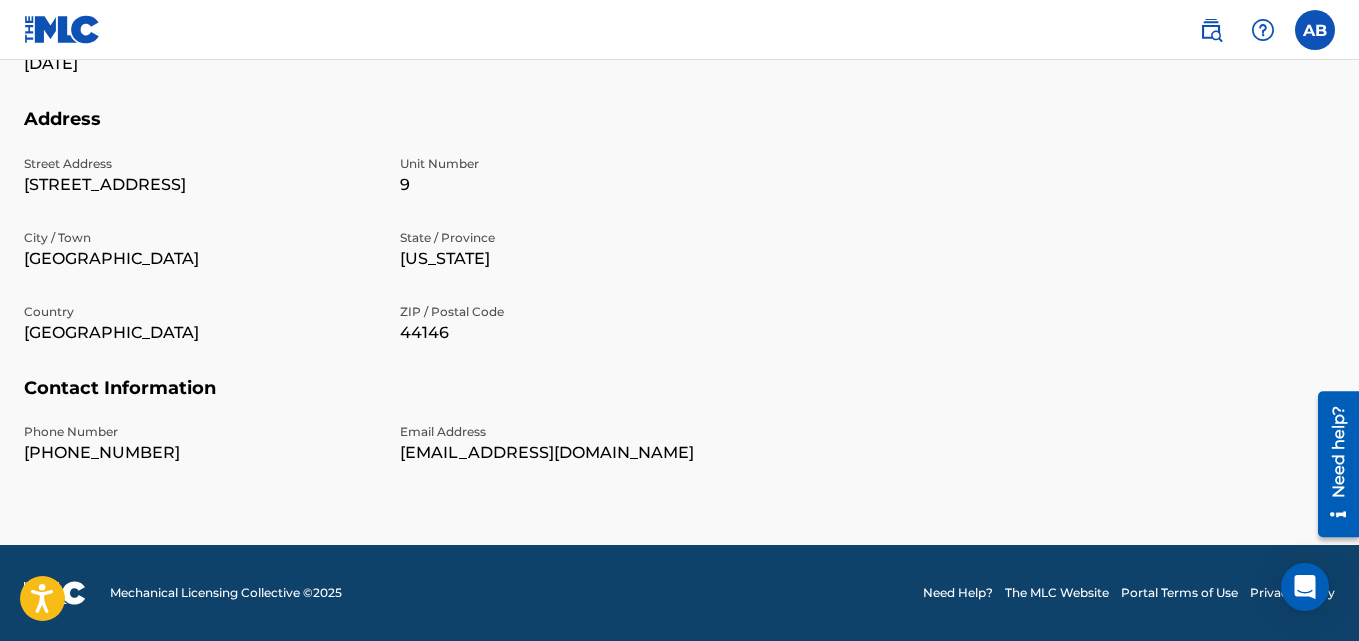 click on "The MLC Website" at bounding box center [1057, 593] 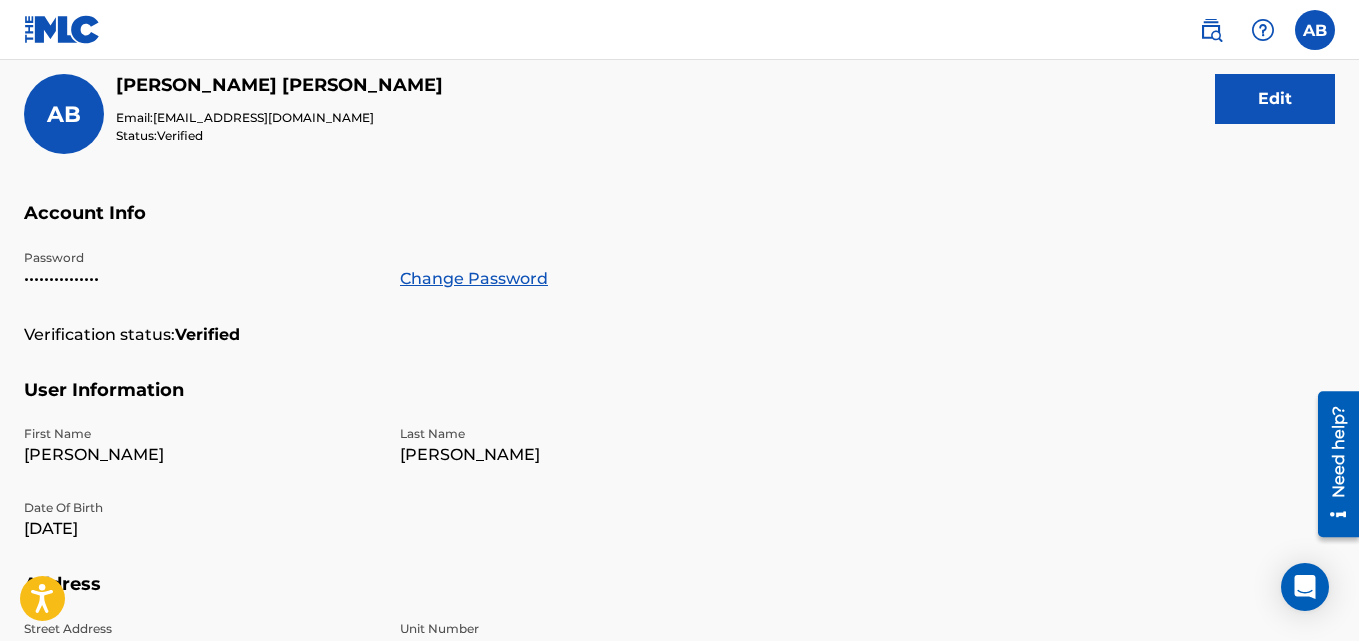 scroll, scrollTop: 80, scrollLeft: 0, axis: vertical 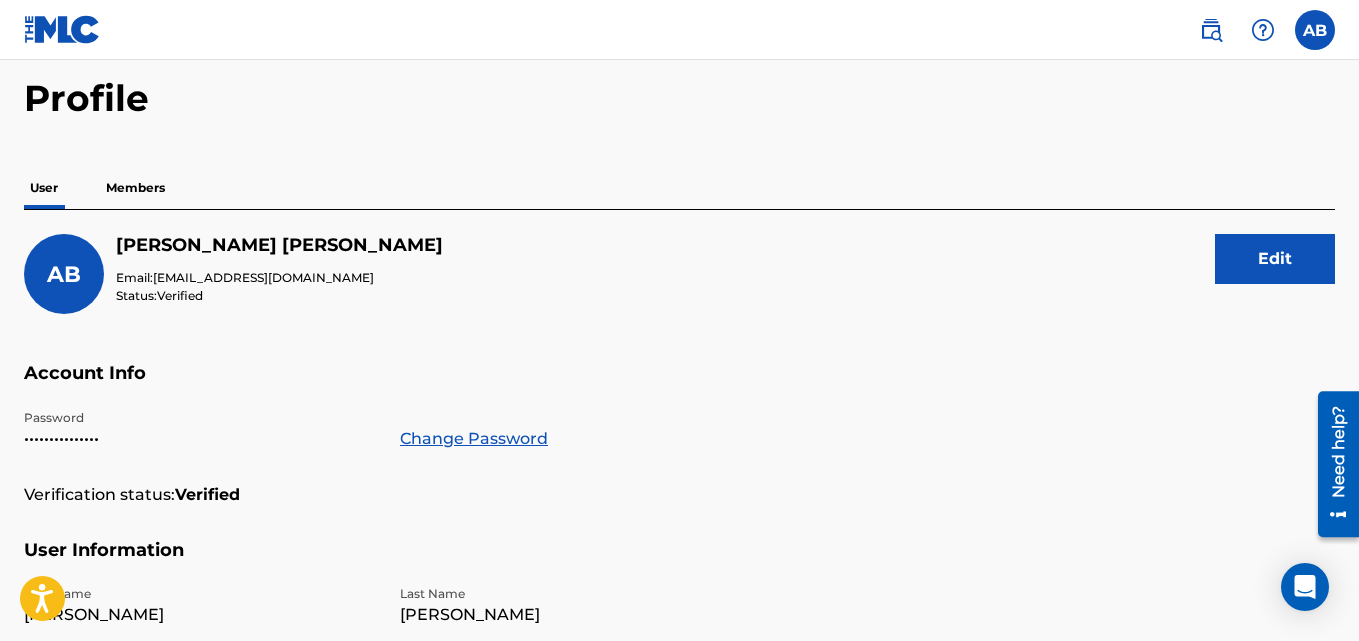 click on "Members" at bounding box center (135, 188) 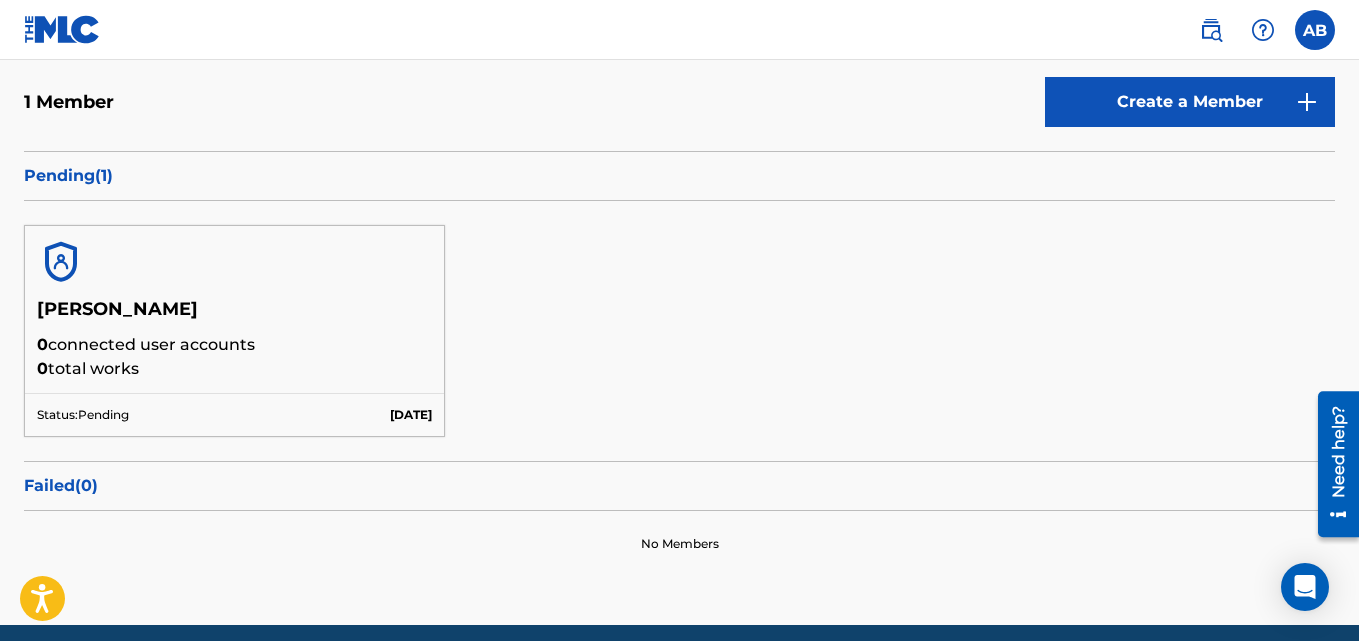 scroll, scrollTop: 240, scrollLeft: 0, axis: vertical 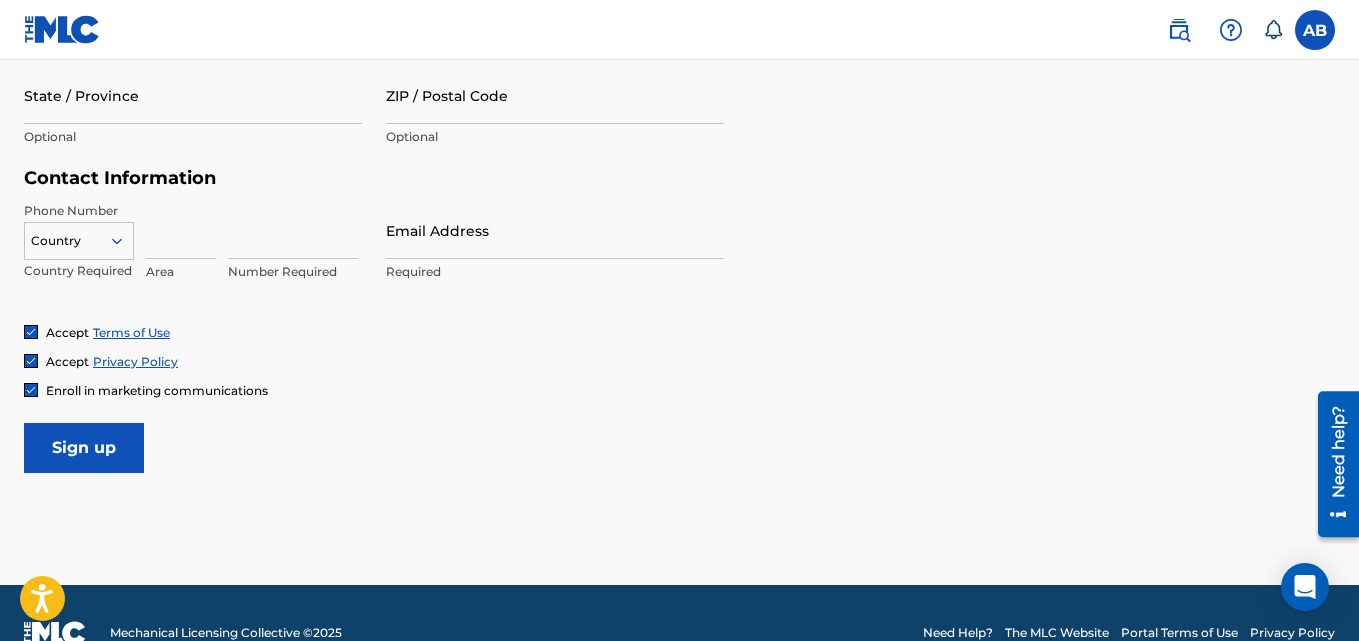 click on "Need Help?" at bounding box center [958, 633] 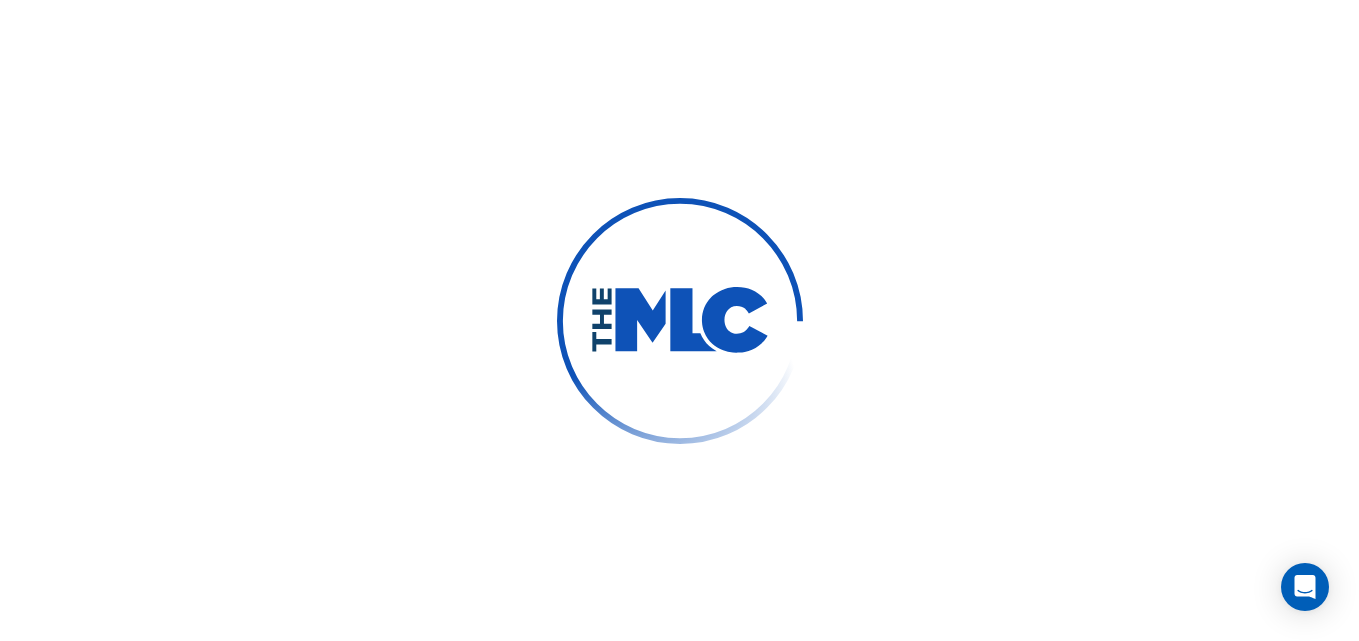 scroll, scrollTop: 0, scrollLeft: 0, axis: both 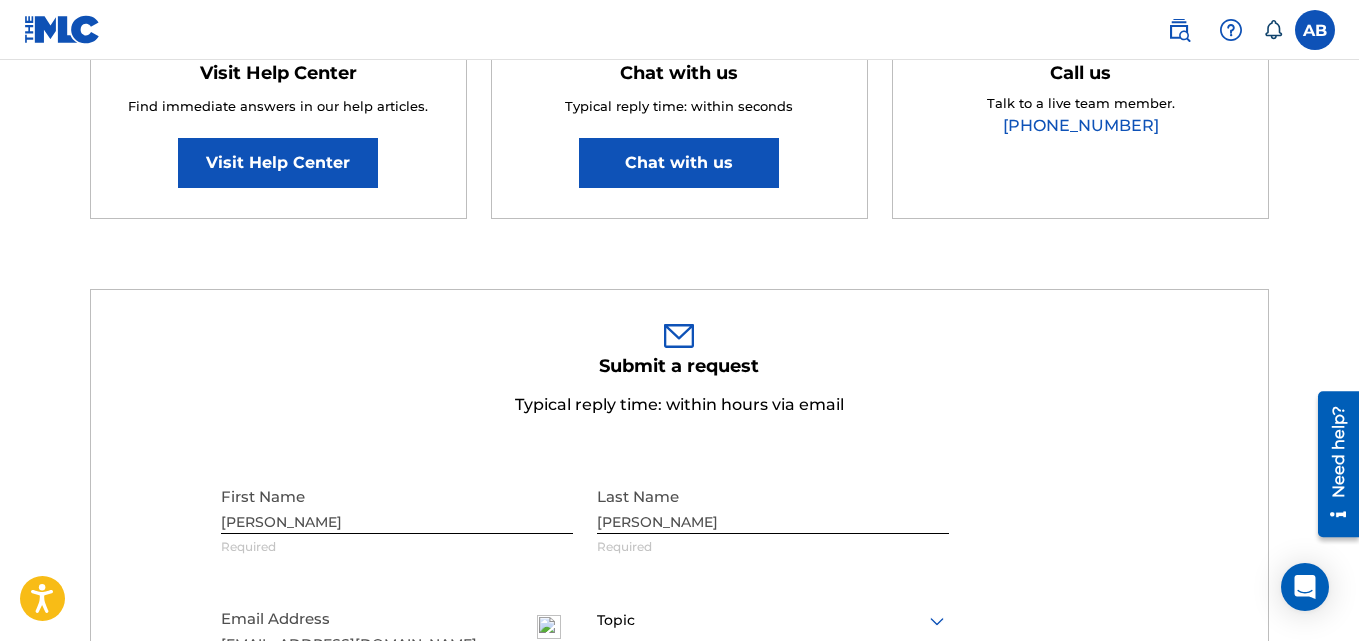 click on "Visit Help Center" at bounding box center [278, 163] 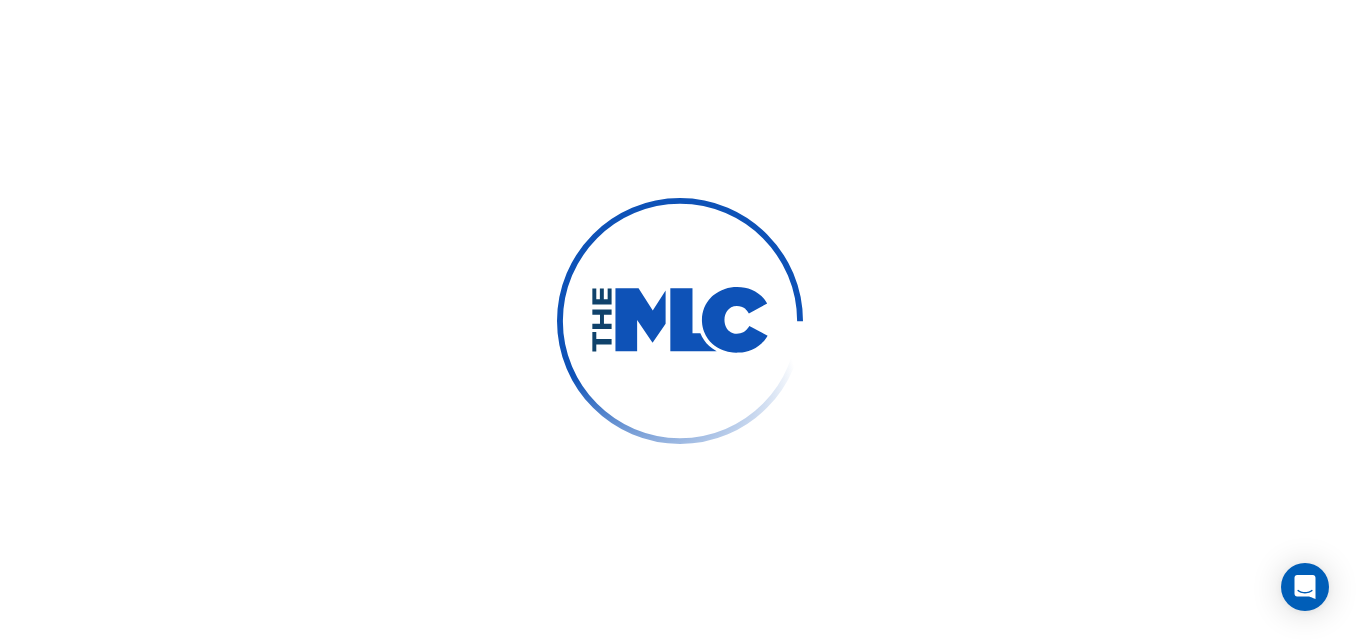scroll, scrollTop: 0, scrollLeft: 0, axis: both 